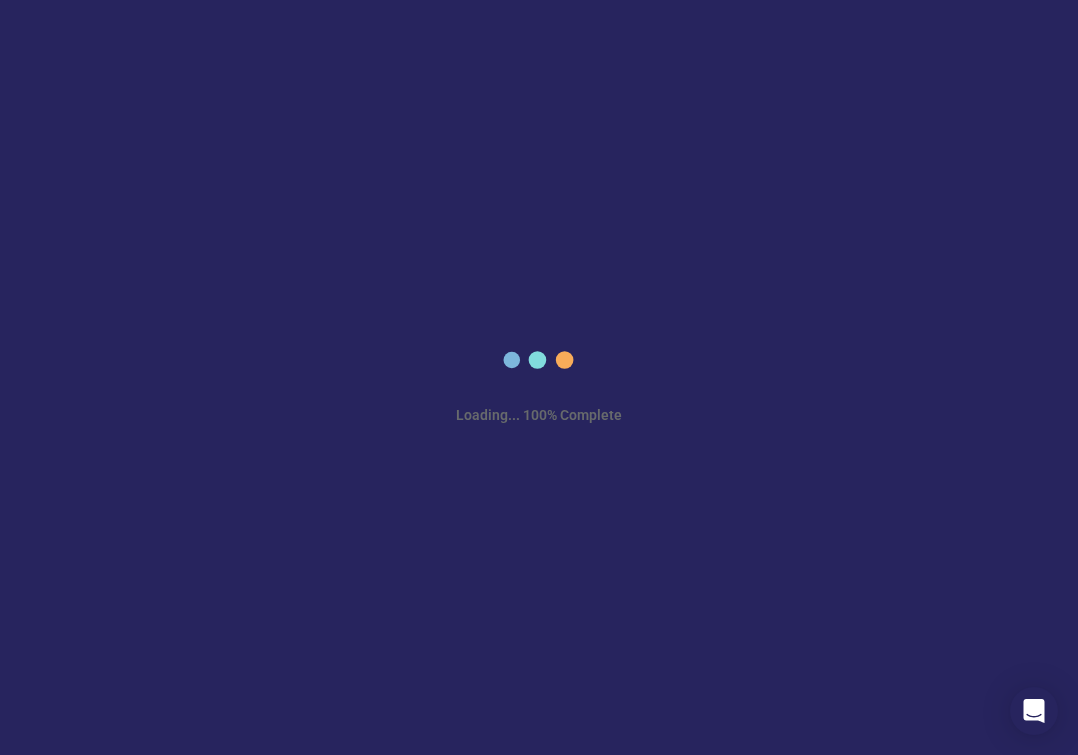 scroll, scrollTop: 0, scrollLeft: 0, axis: both 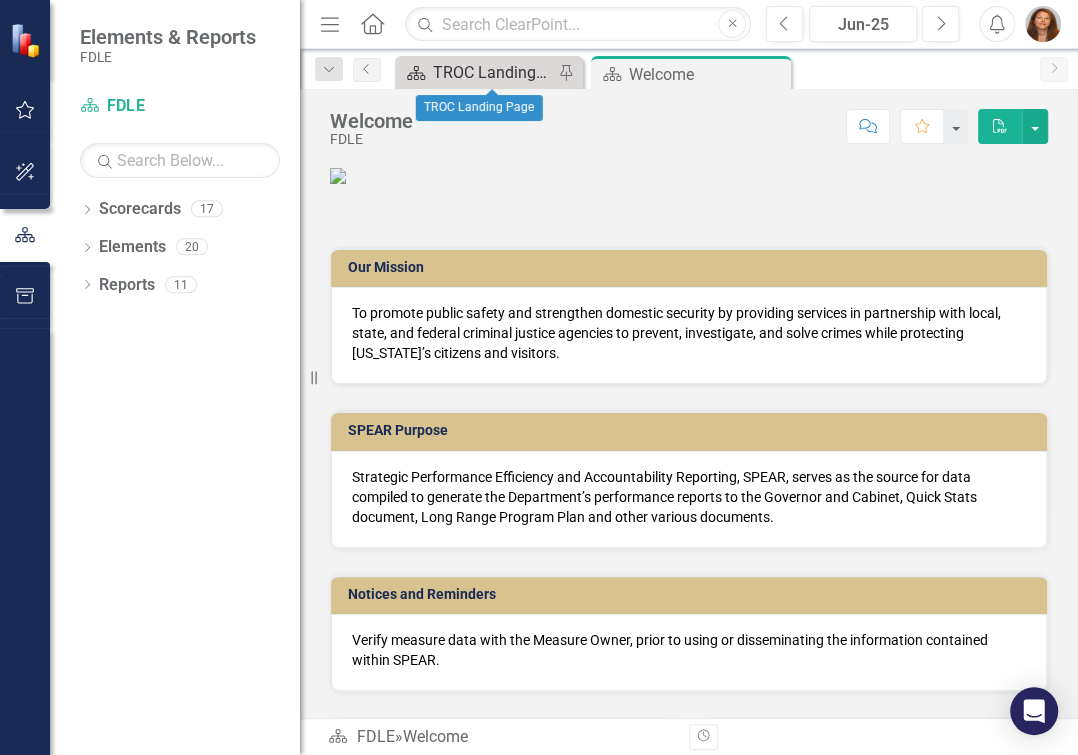 click on "TROC Landing Page" at bounding box center [493, 72] 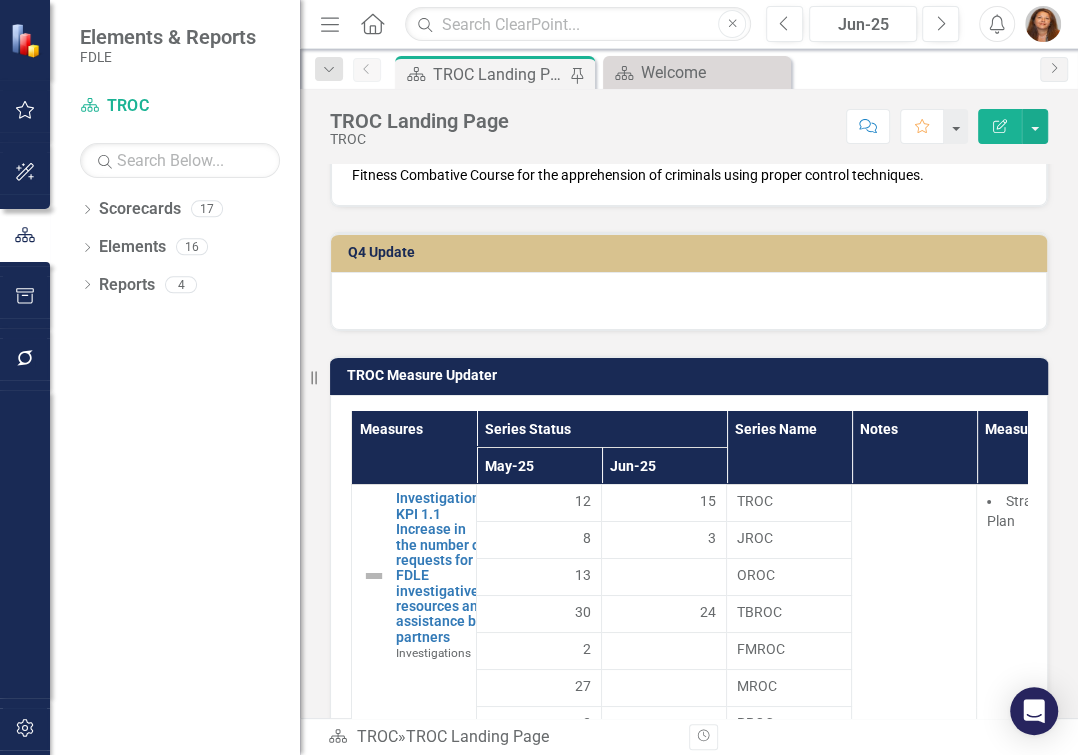 scroll, scrollTop: 9000, scrollLeft: 0, axis: vertical 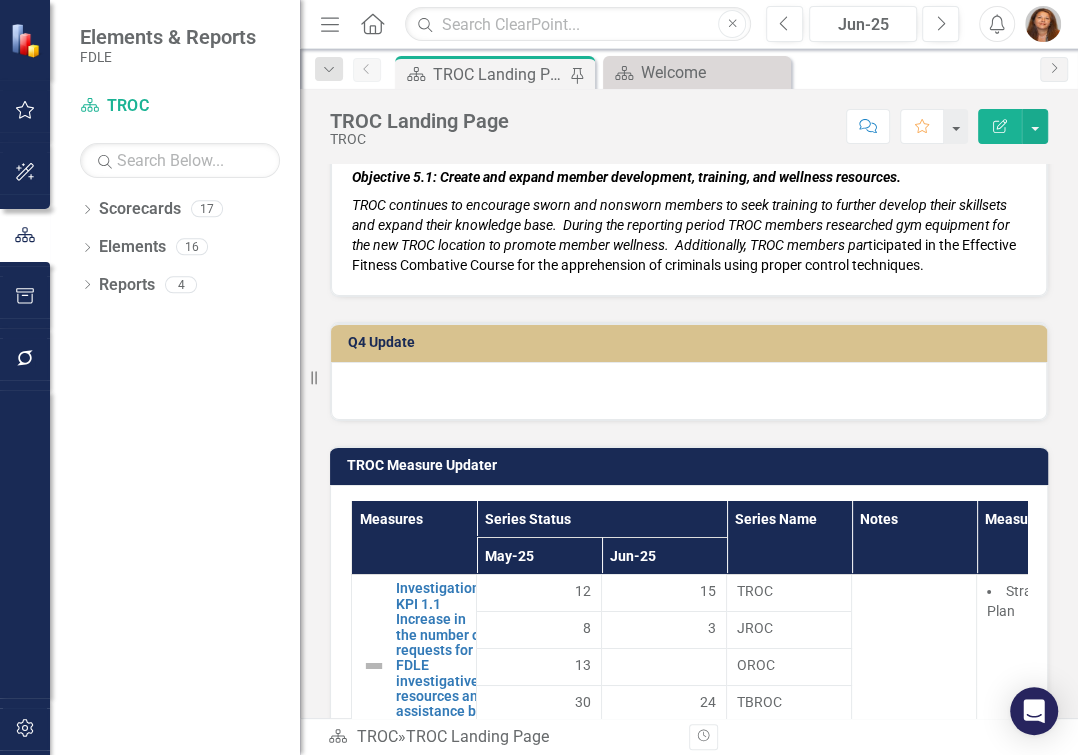 click on "Q4 Update" at bounding box center [692, 342] 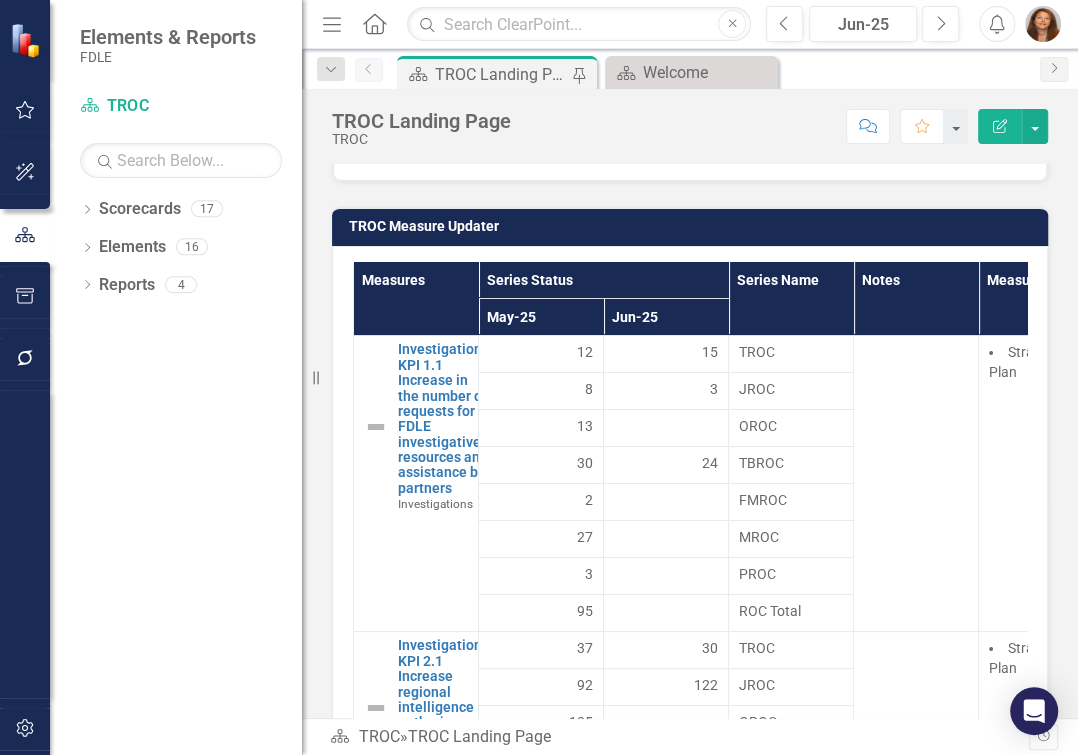 scroll, scrollTop: 9000, scrollLeft: 0, axis: vertical 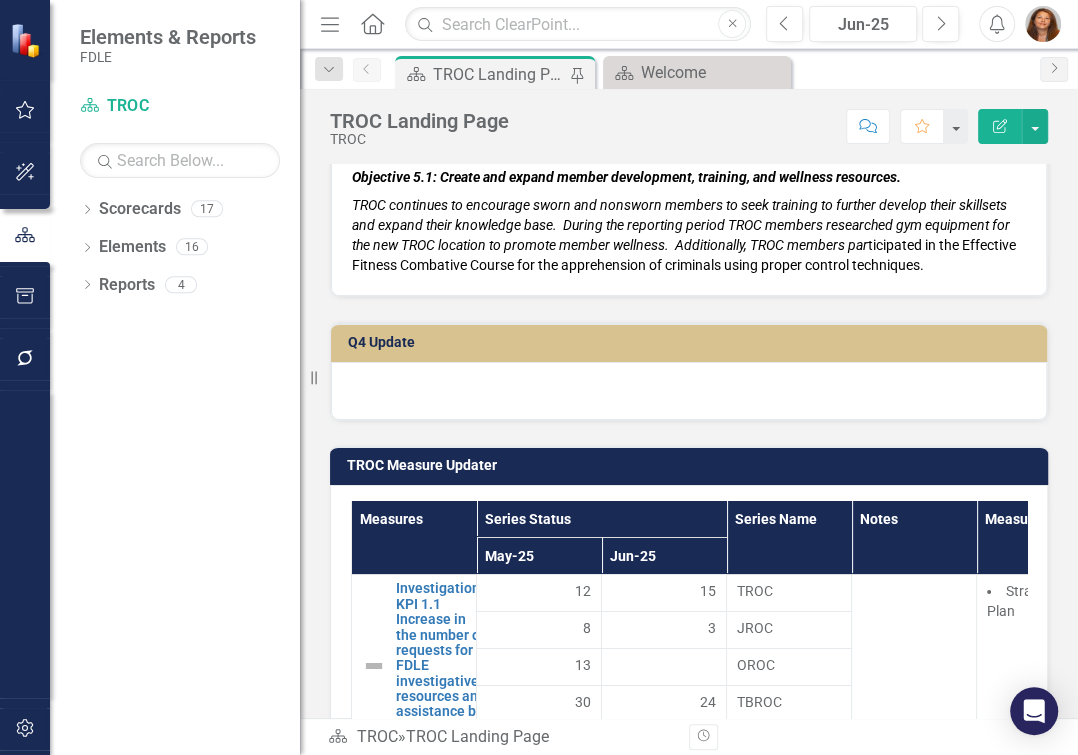 drag, startPoint x: 317, startPoint y: 377, endPoint x: 267, endPoint y: 373, distance: 50.159744 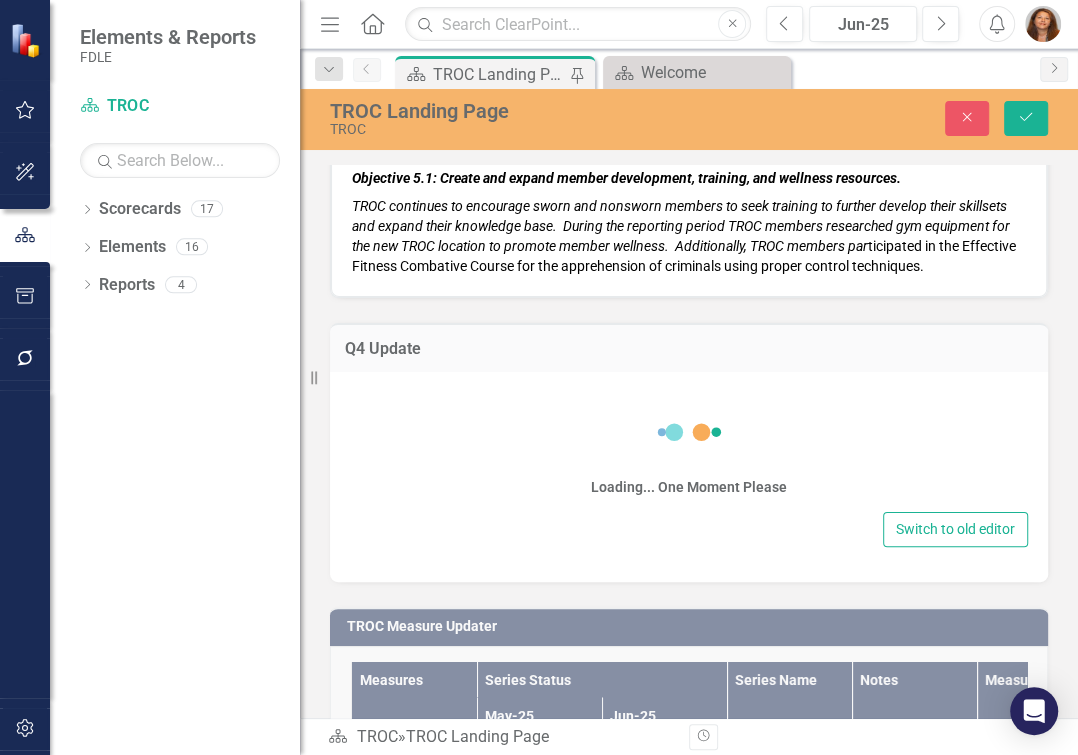 click on "Q4 Update" at bounding box center (689, 349) 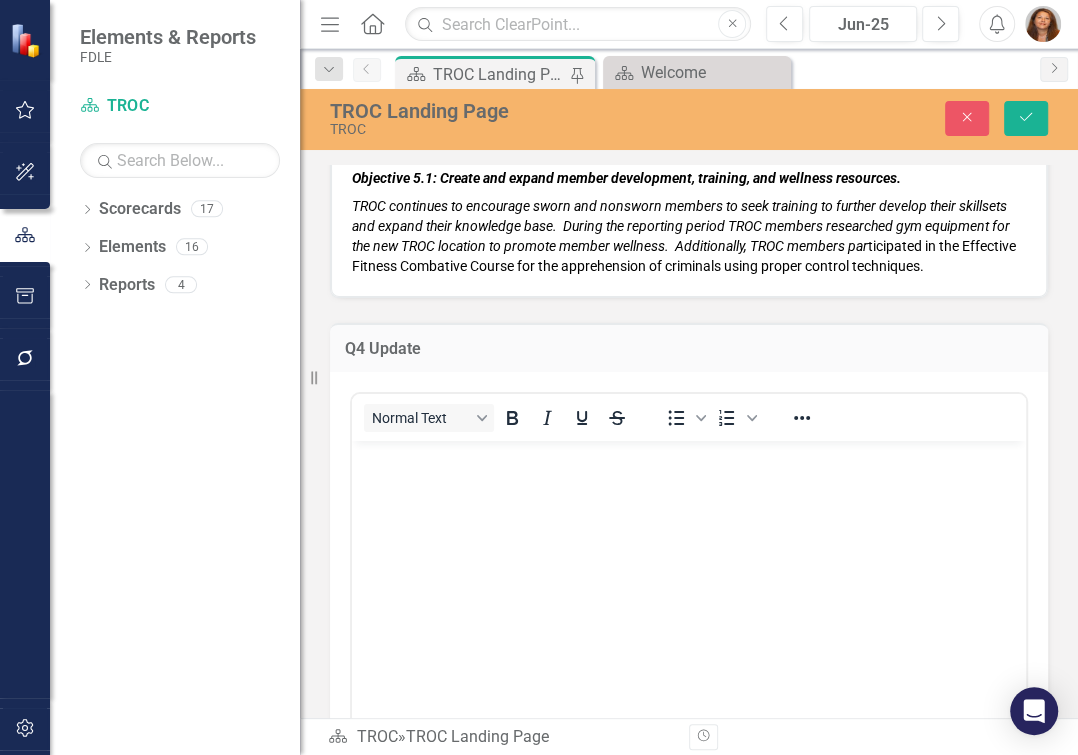 scroll, scrollTop: 0, scrollLeft: 0, axis: both 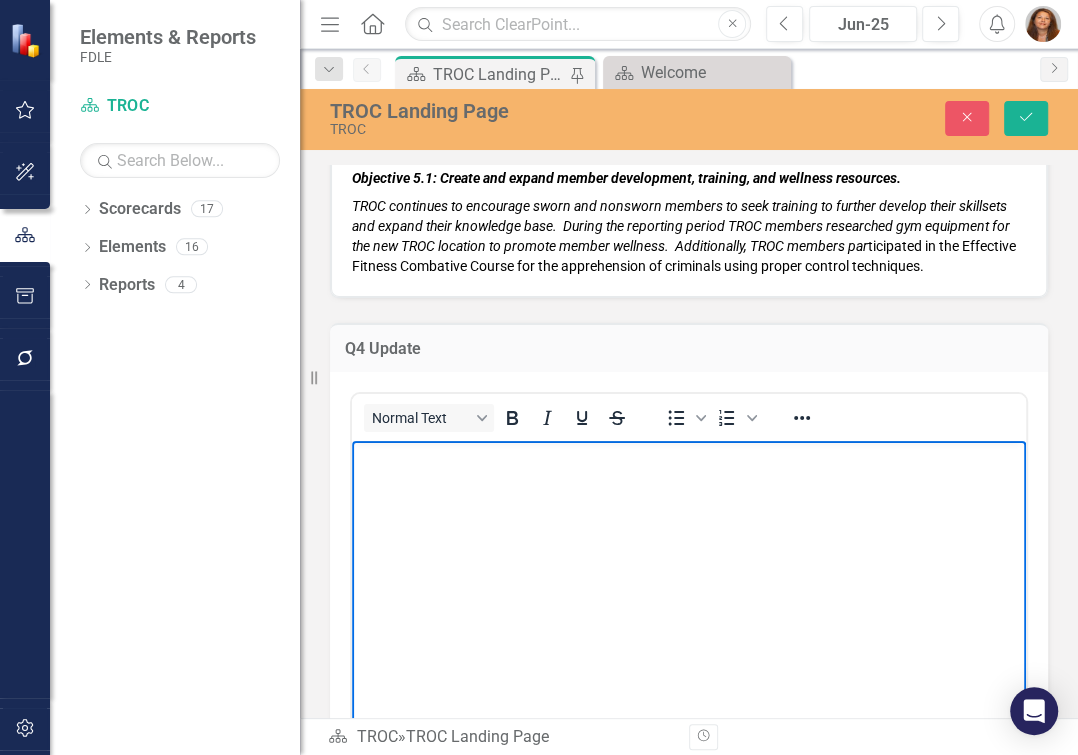 click at bounding box center (689, 457) 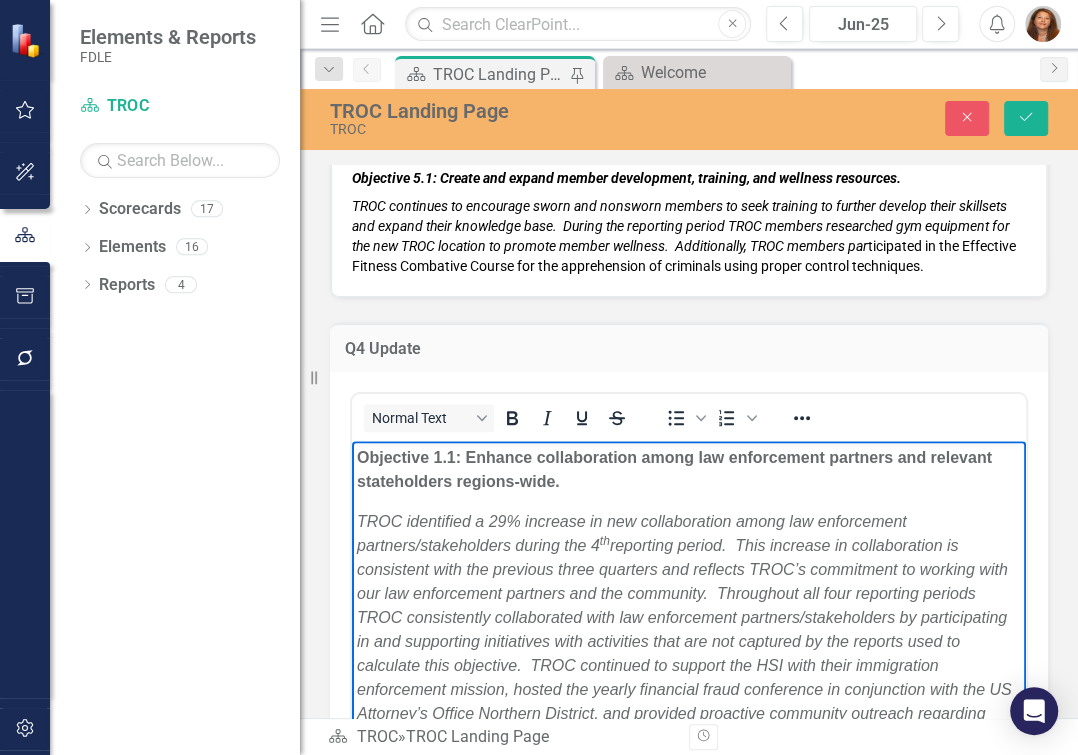 scroll, scrollTop: 2959, scrollLeft: 0, axis: vertical 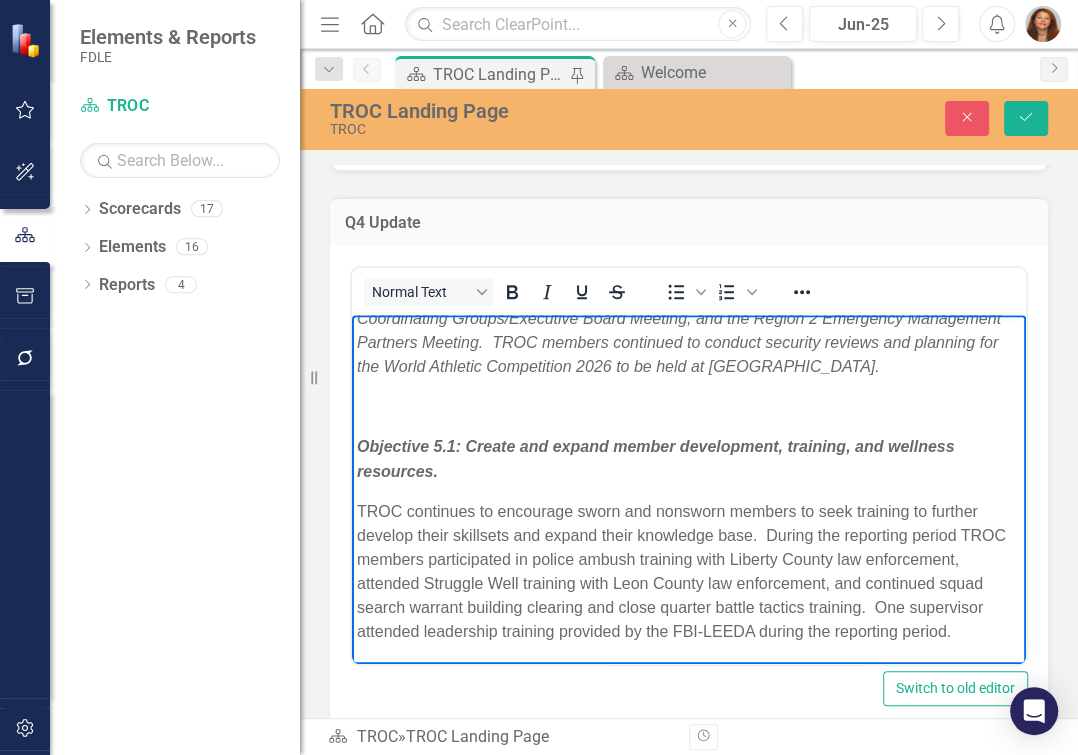 click at bounding box center [689, 406] 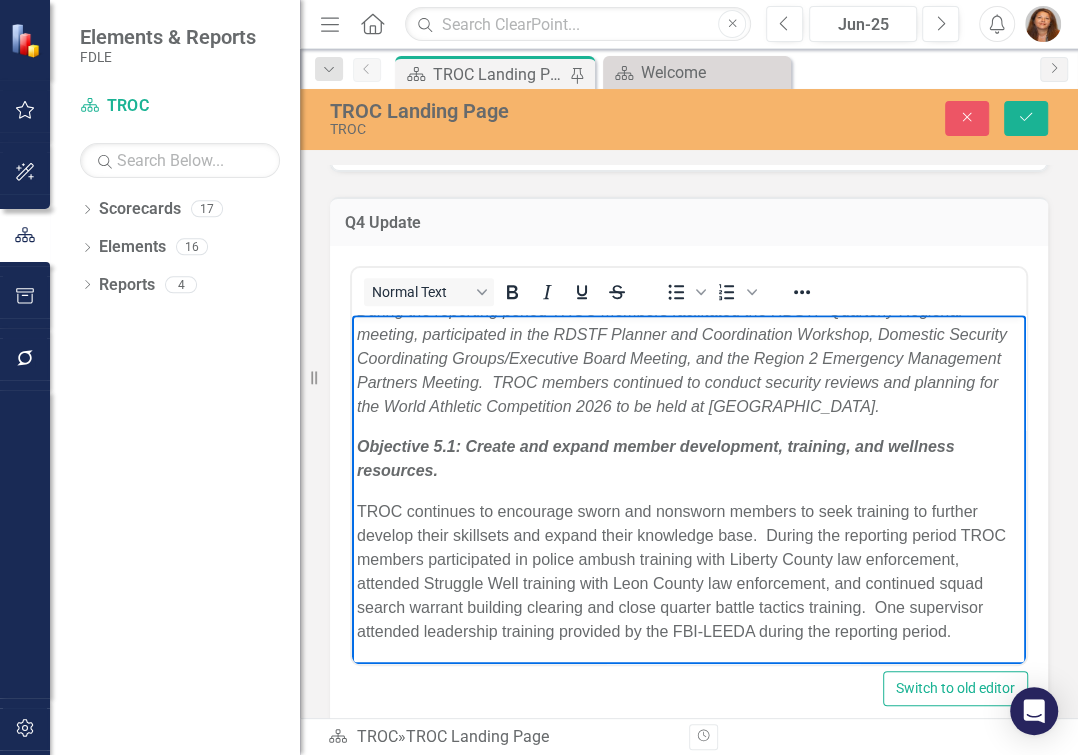 scroll, scrollTop: 2961, scrollLeft: 0, axis: vertical 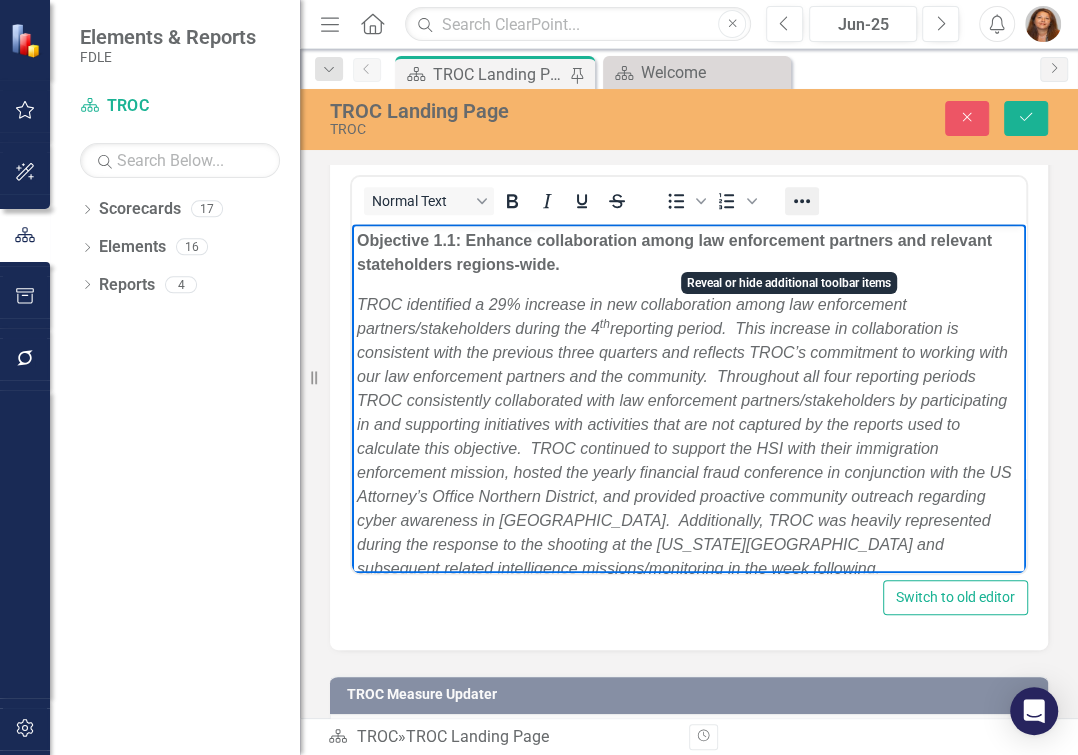 click 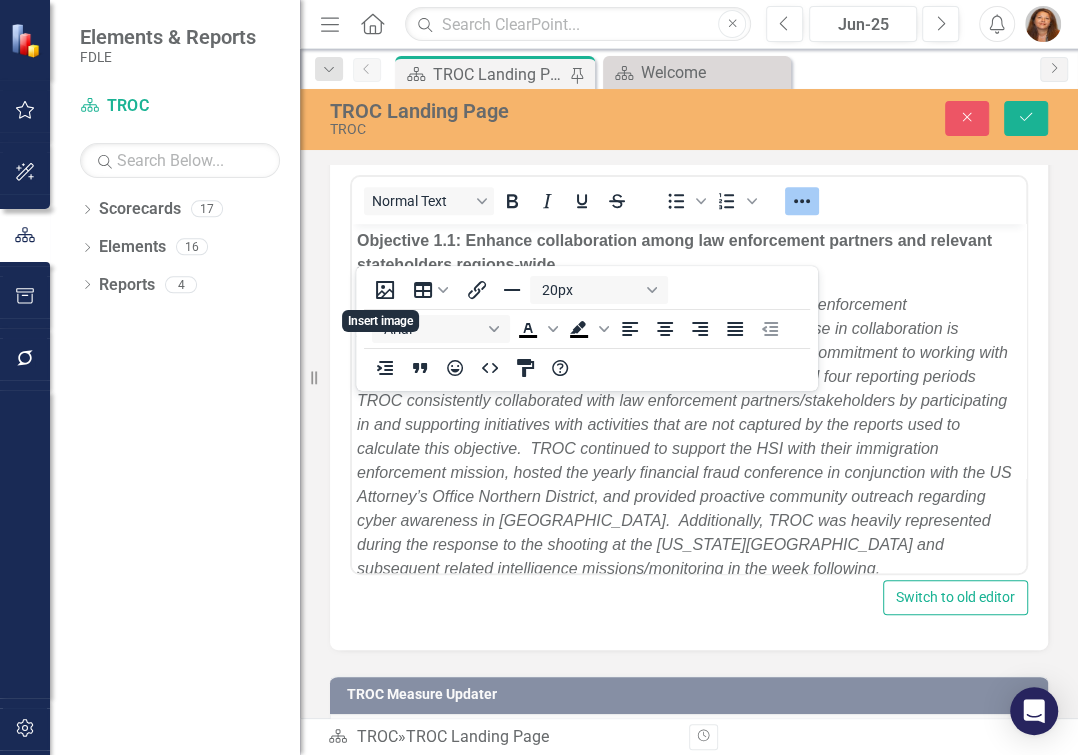 click on "TROC identified a 29% increase in new collaboration among law enforcement partners/stakeholders during the 4 th" at bounding box center [684, 435] 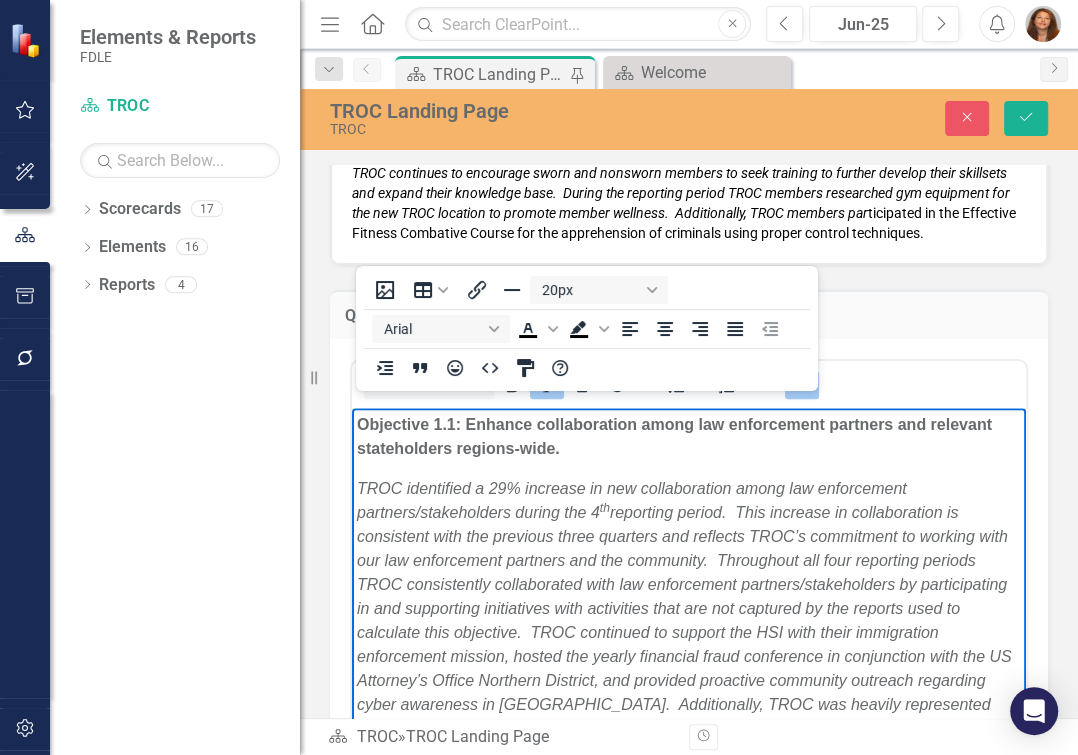 scroll, scrollTop: 9035, scrollLeft: 0, axis: vertical 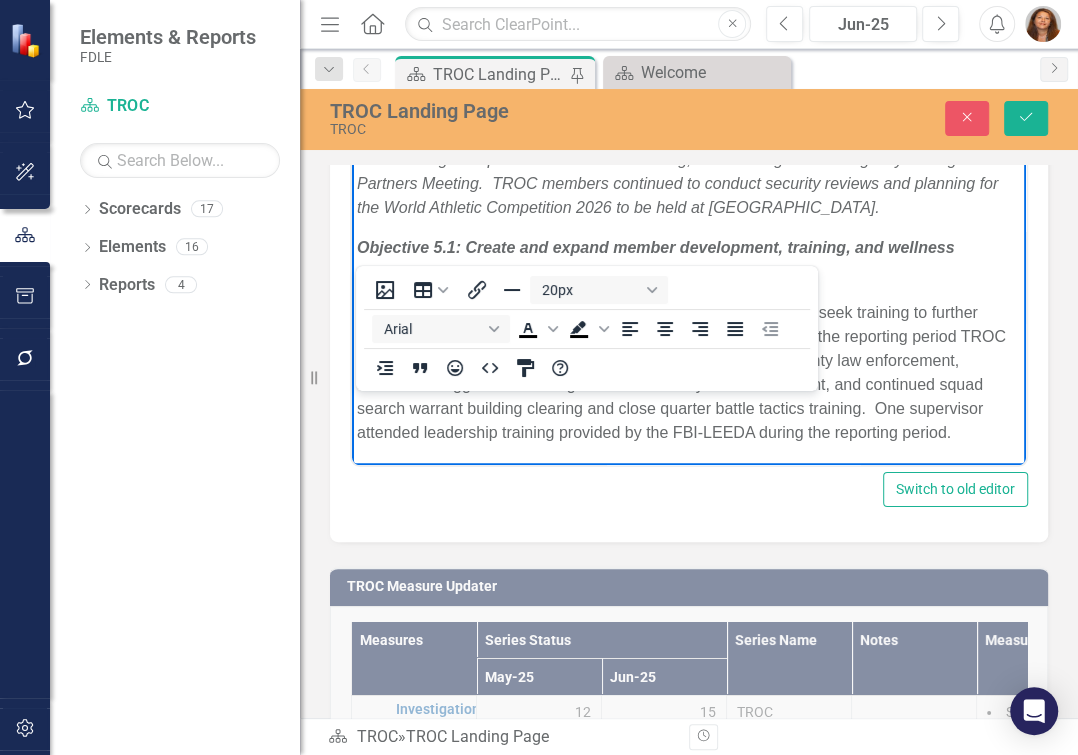 drag, startPoint x: 360, startPoint y: 211, endPoint x: 973, endPoint y: 457, distance: 660.51874 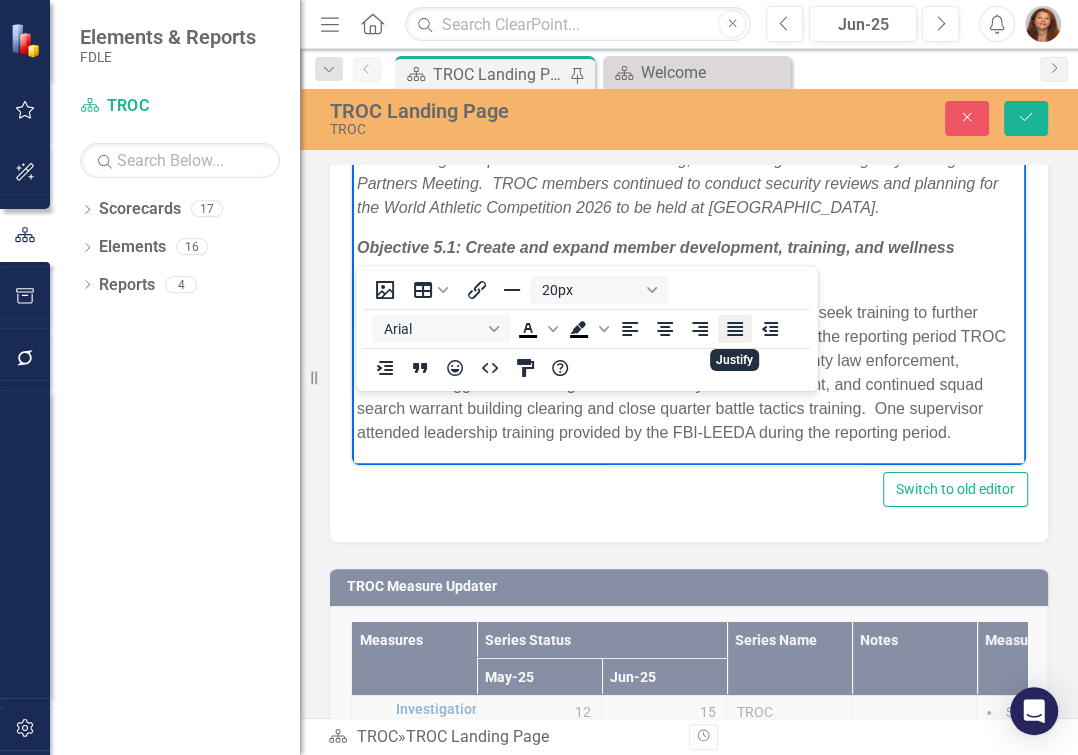 click 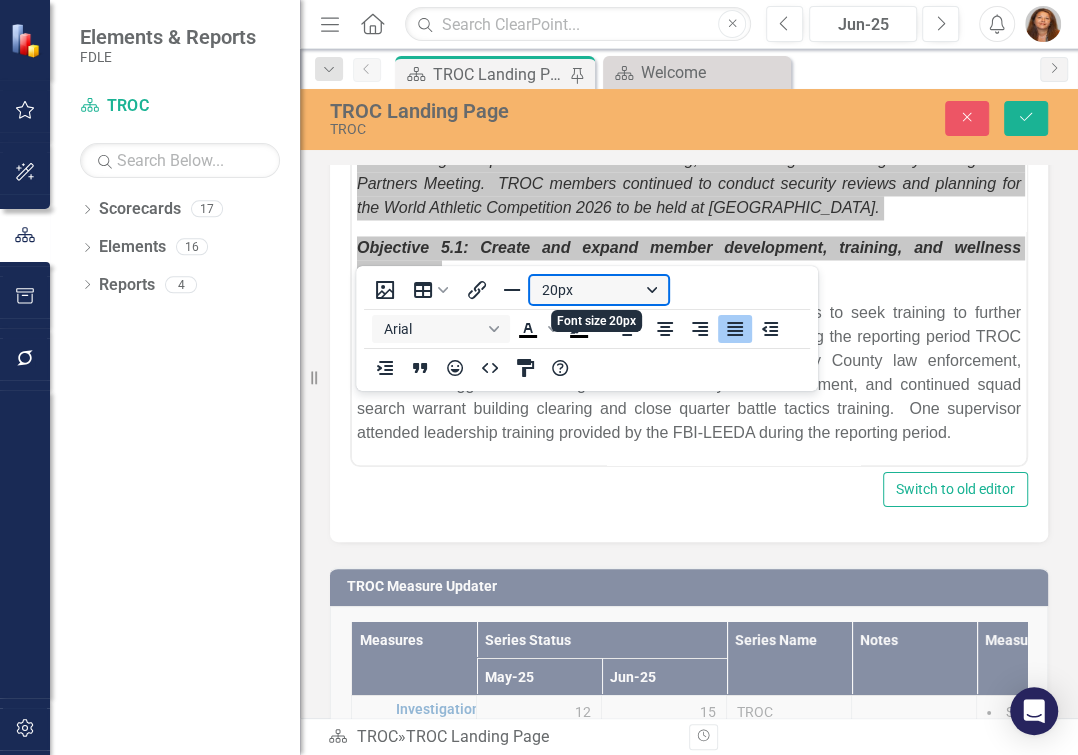 click on "20px" at bounding box center (599, 290) 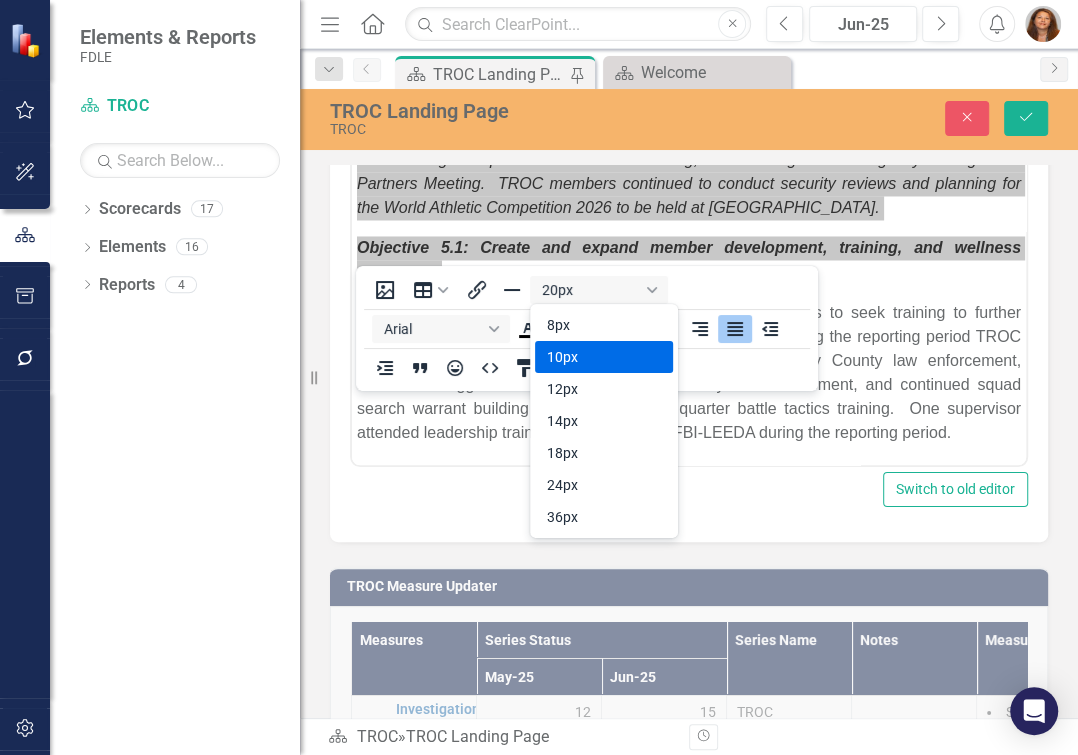 click on "10px" at bounding box center (590, 357) 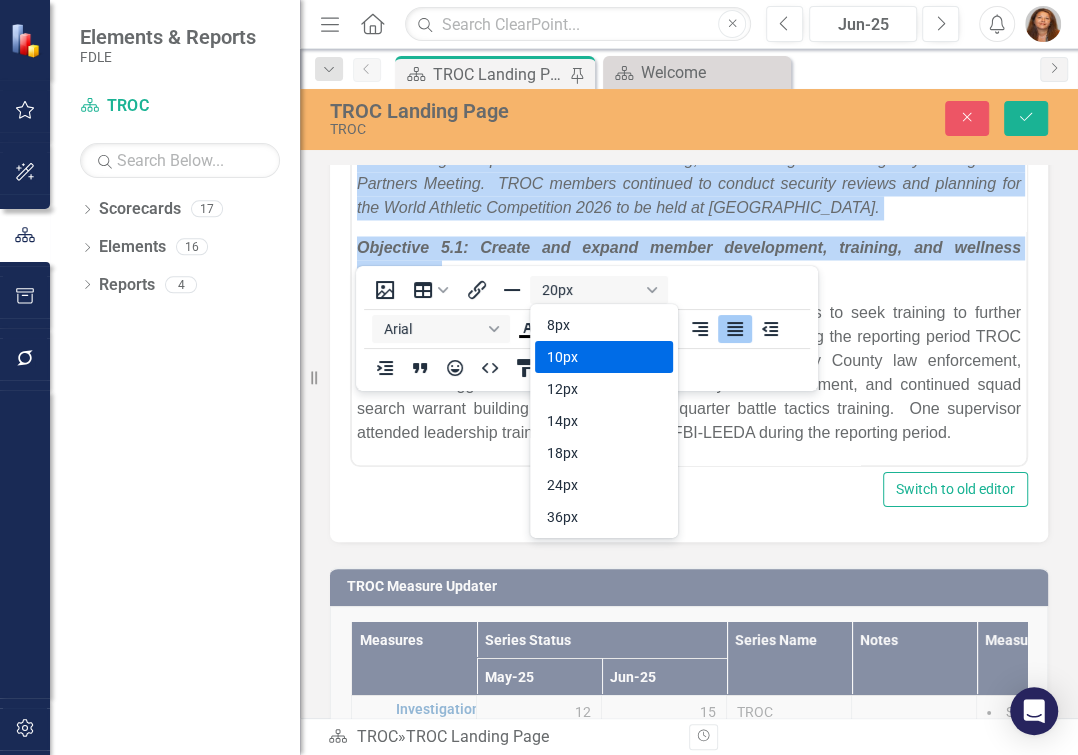 scroll, scrollTop: 2090, scrollLeft: 0, axis: vertical 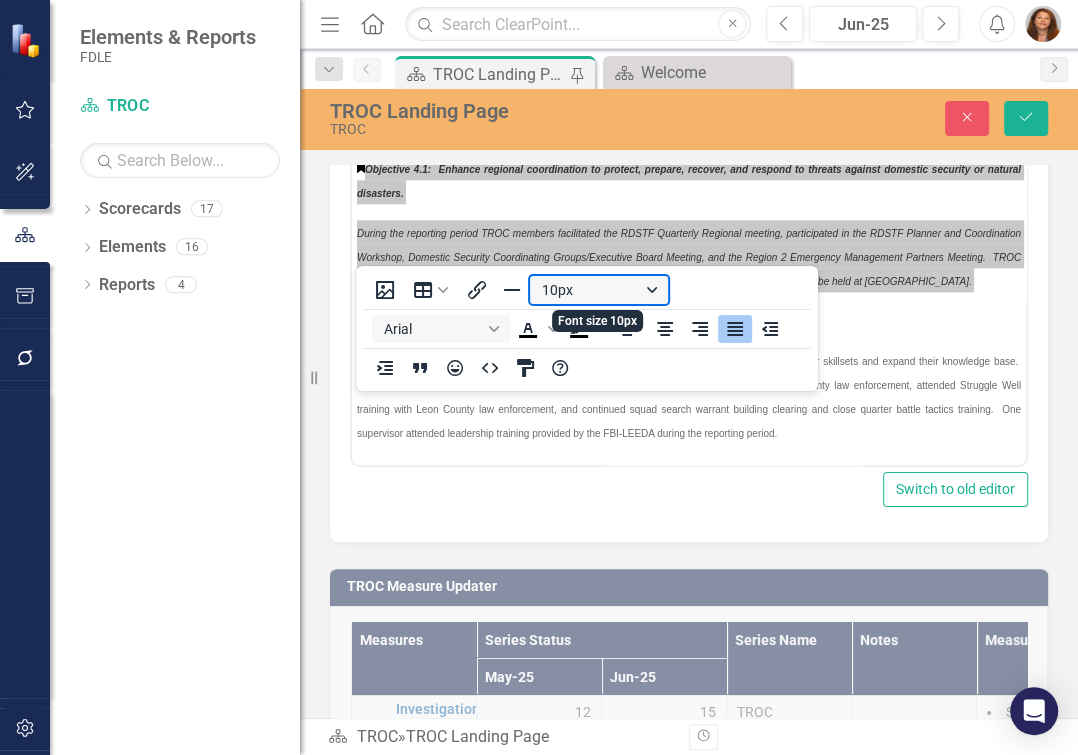 click on "10px" at bounding box center [599, 290] 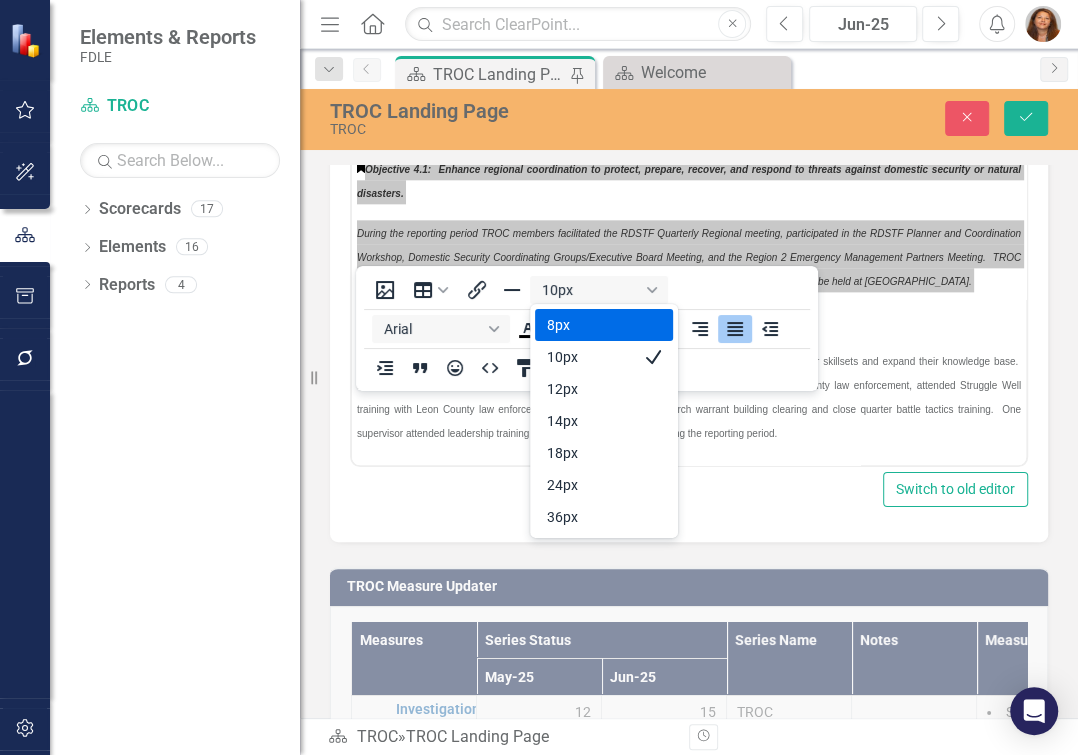 click on "8px" at bounding box center [590, 325] 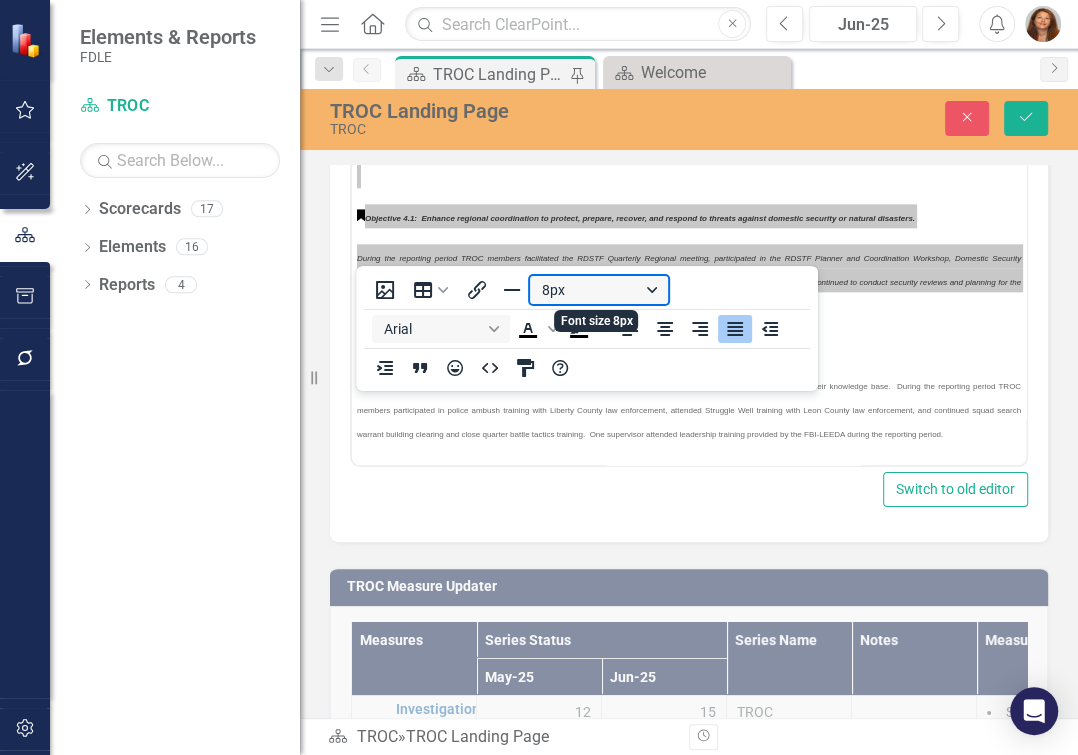 click on "8px" at bounding box center (599, 290) 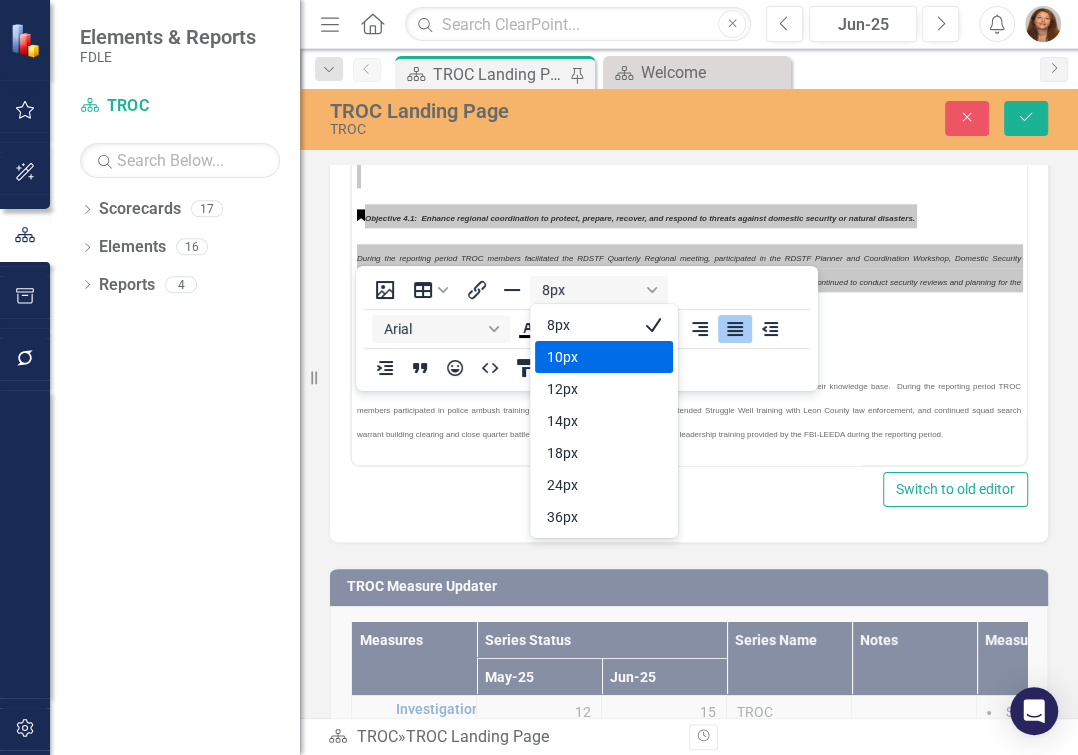 click on "10px" at bounding box center [590, 357] 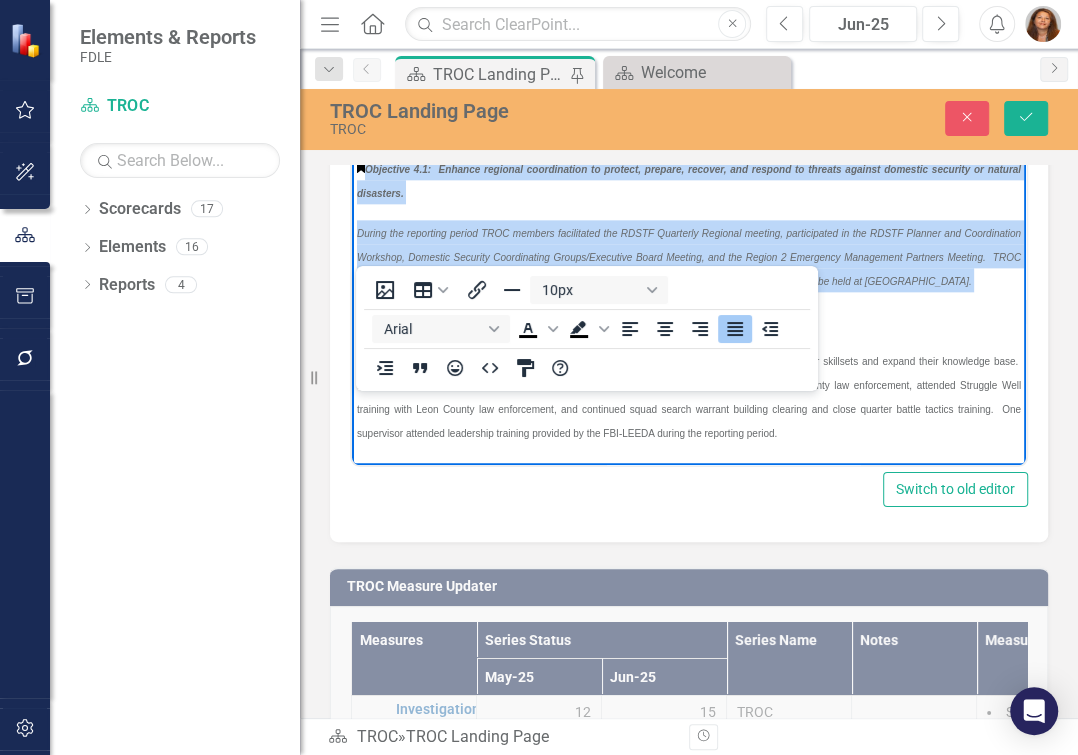 click on "TROC continues to encourage sworn and nonsworn members to seek training to further develop their skillsets and expand their knowledge base.  During the reporting period TROC members participated in police ambush training with Liberty County law enforcement, attended Struggle Well training with Leon County law enforcement, and continued squad search warrant building clearing and close quarter battle tactics training.  One supervisor attended leadership training provided by the FBI-LEEDA during the reporting period." at bounding box center (689, 396) 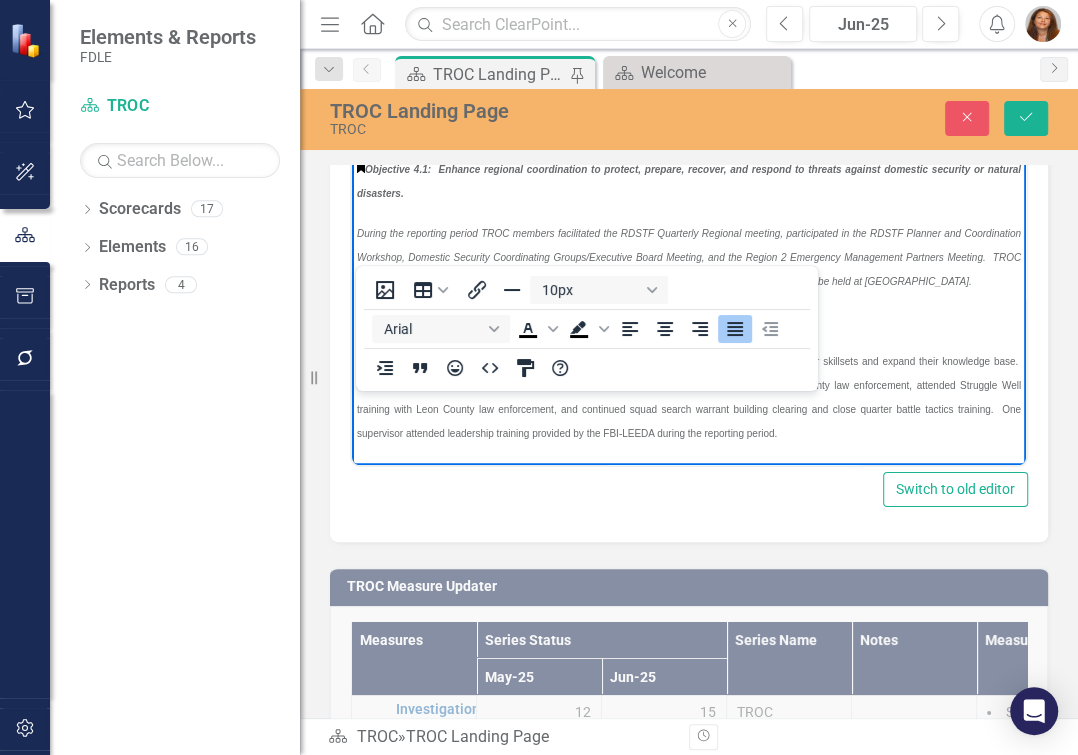 click on "TROC continues to encourage sworn and nonsworn members to seek training to further develop their skillsets and expand their knowledge base.  During the reporting period TROC members participated in police ambush training with Liberty County law enforcement, attended Struggle Well training with Leon County law enforcement, and continued squad search warrant building clearing and close quarter battle tactics training.  One supervisor attended leadership training provided by the FBI-LEEDA during the reporting period." at bounding box center (689, 396) 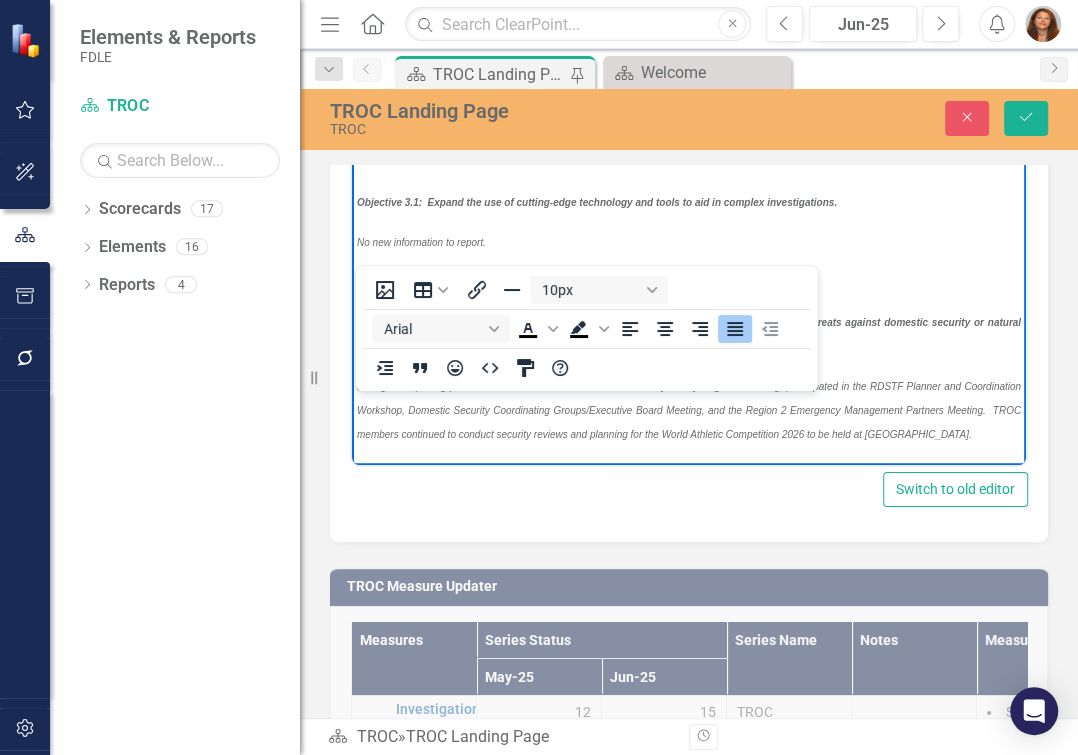 scroll, scrollTop: 1181, scrollLeft: 0, axis: vertical 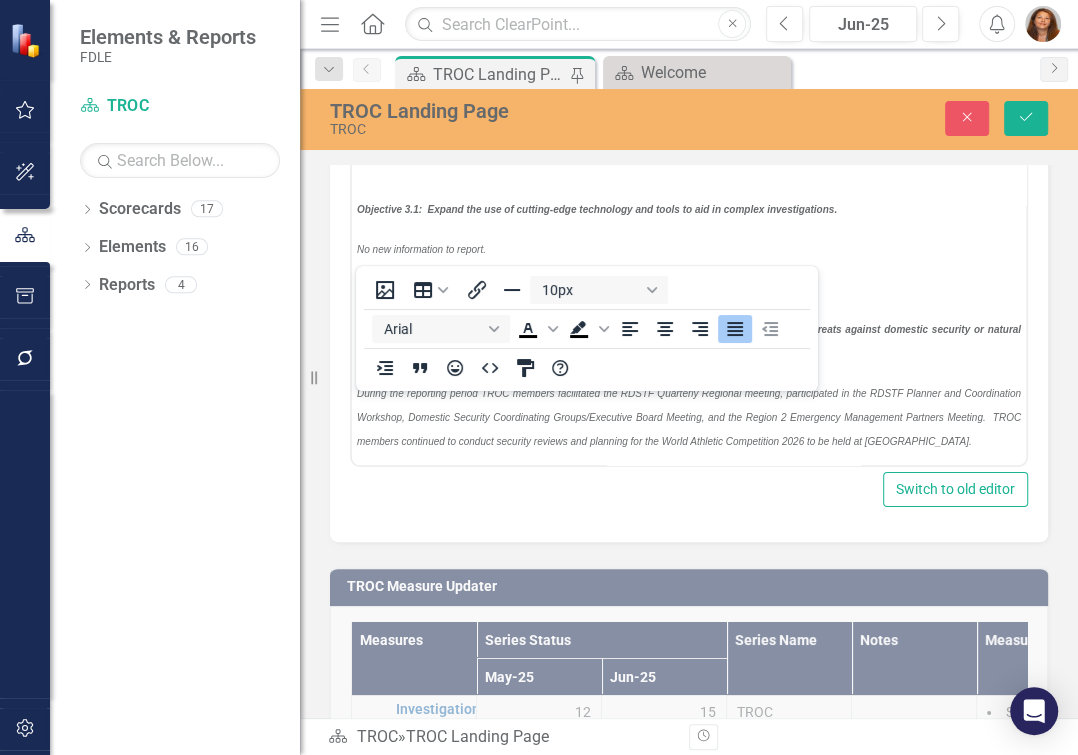 drag, startPoint x: 1081, startPoint y: 405, endPoint x: 855, endPoint y: 158, distance: 334.791 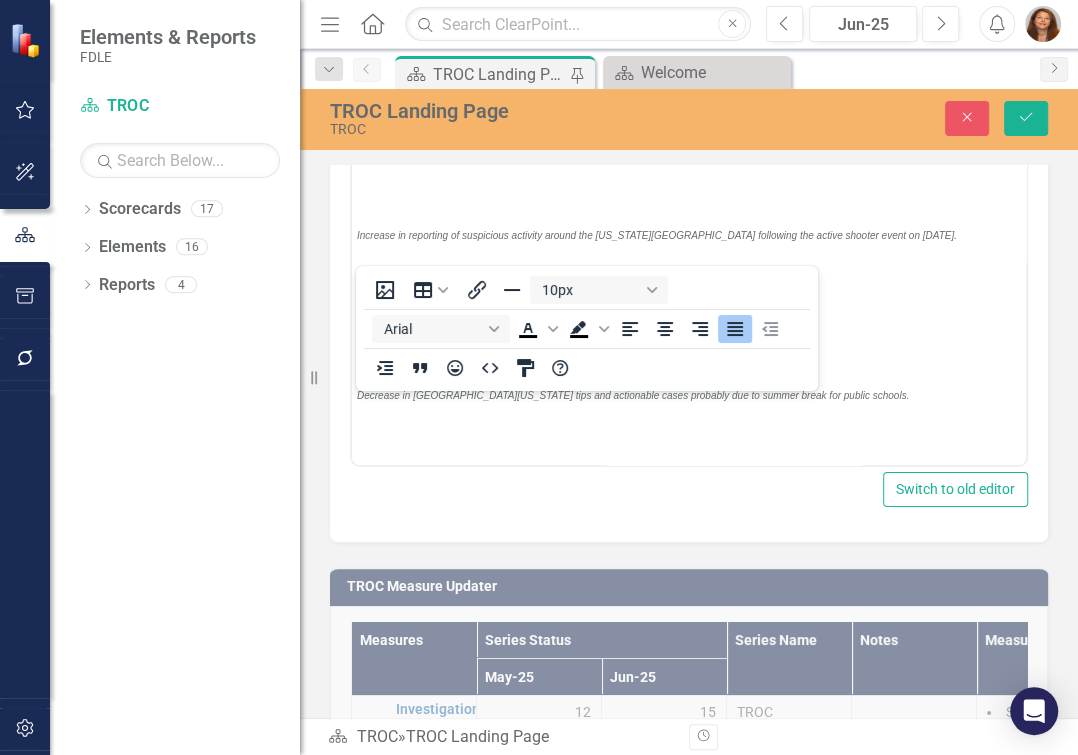 scroll, scrollTop: 0, scrollLeft: 0, axis: both 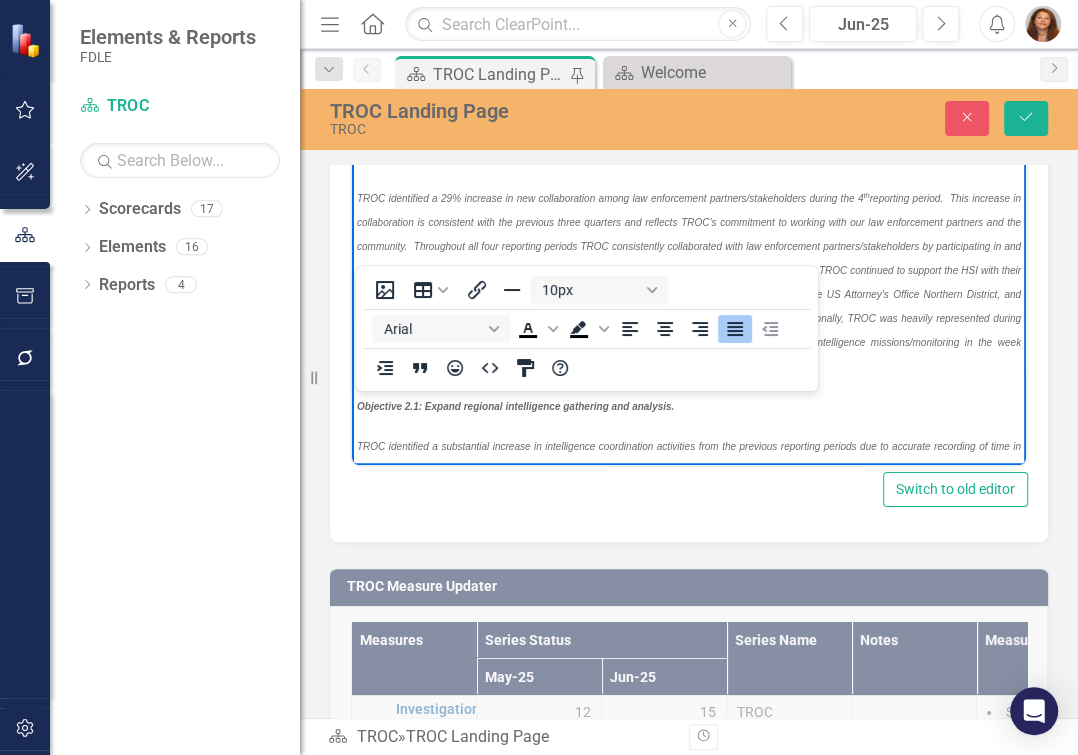 click on "Objective 1.1: Enhance collaboration among law enforcement partners and relevant stateholders regions-wide. TROC identified a 29% increase in new collaboration among law enforcement partners/stakeholders during the 4 th Objective 2.1: Expand regional intelligence gathering and analysis. TROC identified a substantial increase in intelligence coordination activities from the previous reporting periods due to accurate recording of time in AIM and the efforts of the Analytical Support Squad, specifically the Regional Strategic Analyst (RSA).  The TROC RSA was the first member of the Statewide Analytical Working Group to author and submit a product (Threats to NEXRAD towers) for dissemination. TROC analysts continued to attend the Weekly Inter-Agency Intelligence Meeting documenting all intelligence received in AIM.  Items of note during the reporting period include:   Increase in reporting of suspicious activity around the [US_STATE][GEOGRAPHIC_DATA] following the active shooter event on [DATE]." at bounding box center (689, 960) 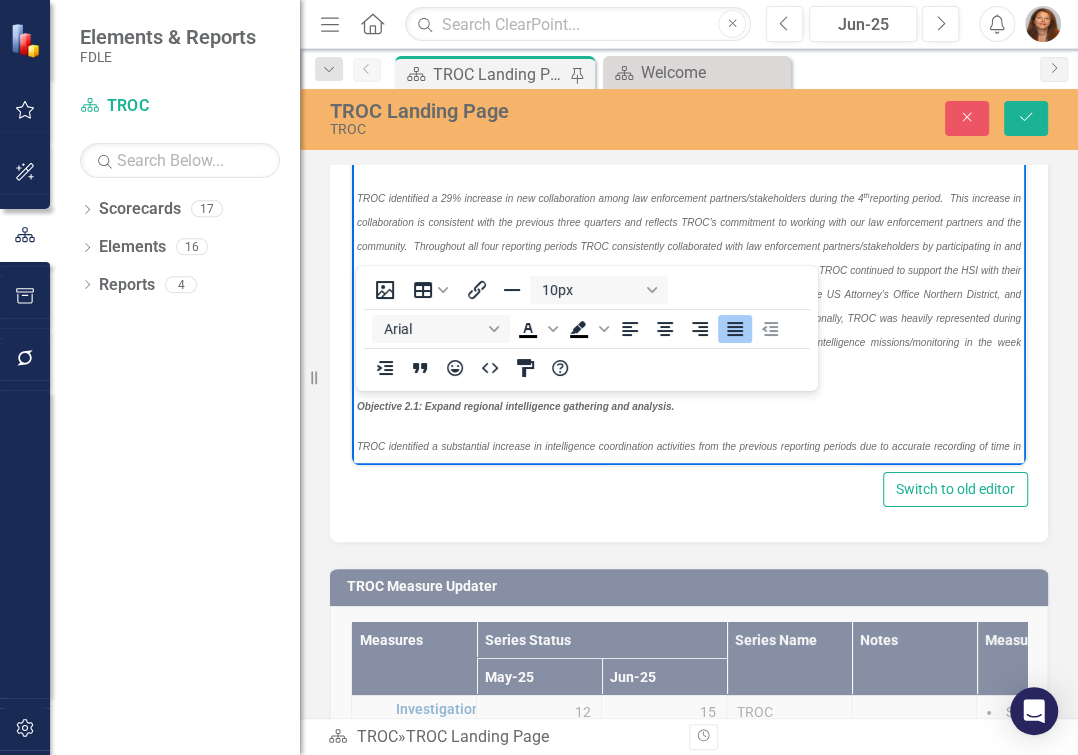 click on "Objective 1.1: Enhance collaboration among law enforcement partners and relevant stateholders regions-wide. TROC identified a 29% increase in new collaboration among law enforcement partners/stakeholders during the 4 th Objective 2.1: Expand regional intelligence gathering and analysis. TROC identified a substantial increase in intelligence coordination activities from the previous reporting periods due to accurate recording of time in AIM and the efforts of the Analytical Support Squad, specifically the Regional Strategic Analyst (RSA).  The TROC RSA was the first member of the Statewide Analytical Working Group to author and submit a product (Threats to NEXRAD towers) for dissemination. TROC analysts continued to attend the Weekly Inter-Agency Intelligence Meeting documenting all intelligence received in AIM.  Items of note during the reporting period include:   Increase in reporting of suspicious activity around the [US_STATE][GEOGRAPHIC_DATA] following the active shooter event on [DATE]." at bounding box center (689, 960) 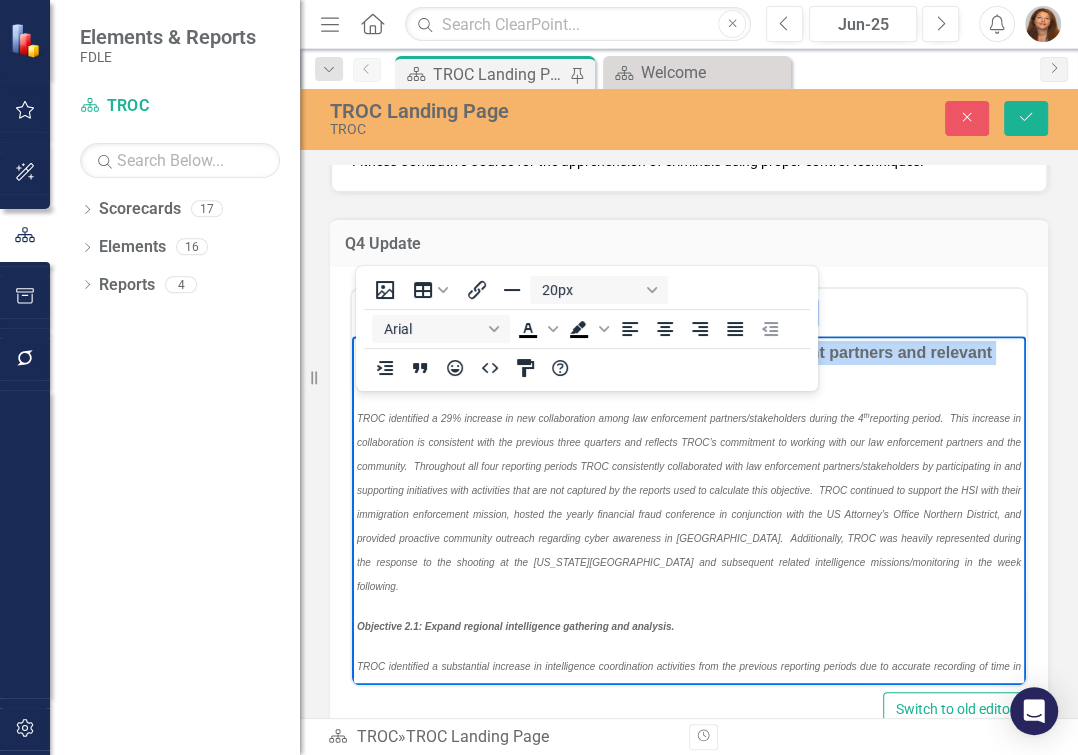 drag, startPoint x: 837, startPoint y: 381, endPoint x: 331, endPoint y: 100, distance: 578.78925 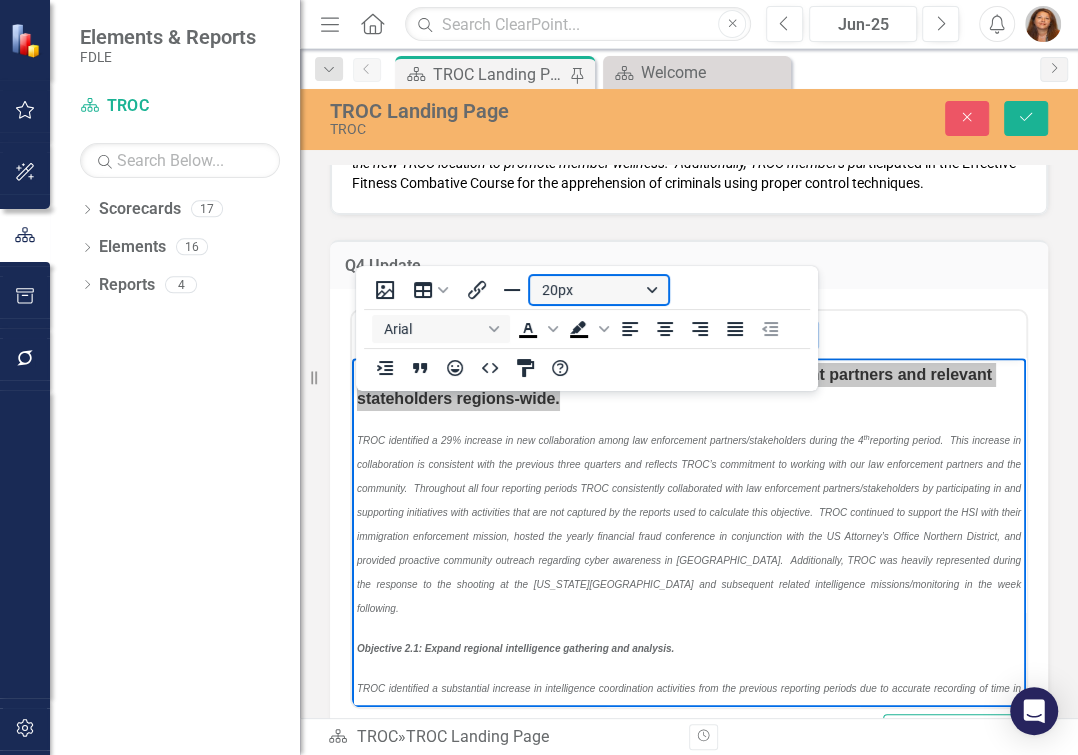 click on "20px" at bounding box center (599, 290) 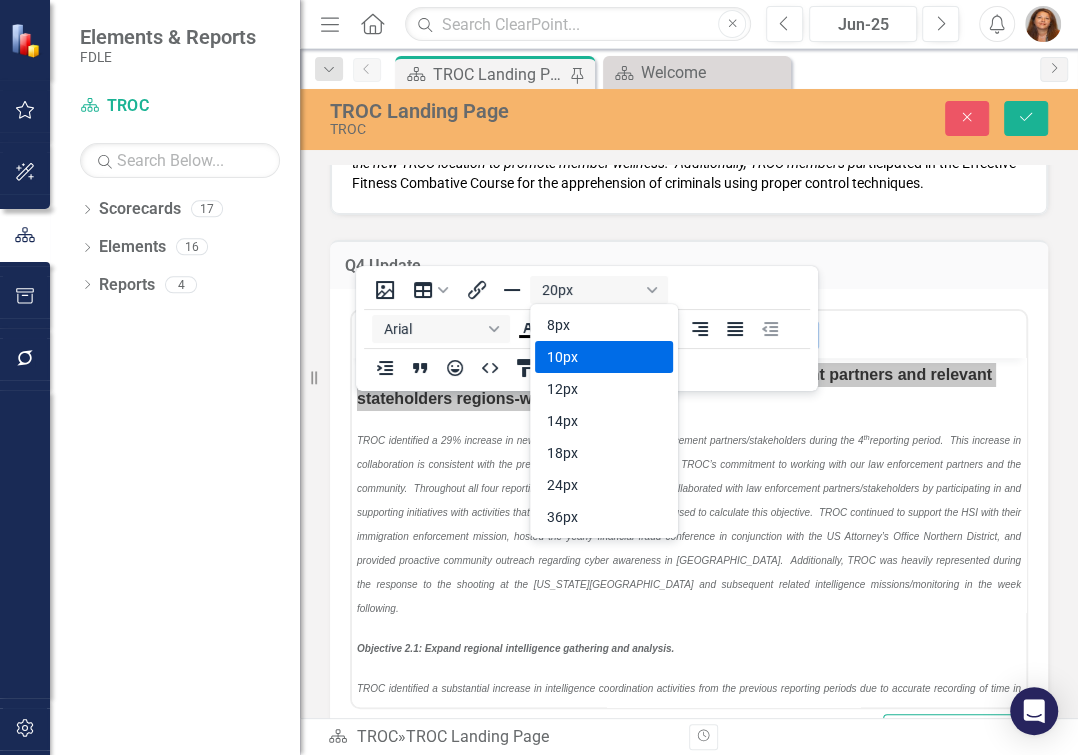 click on "10px" at bounding box center [590, 357] 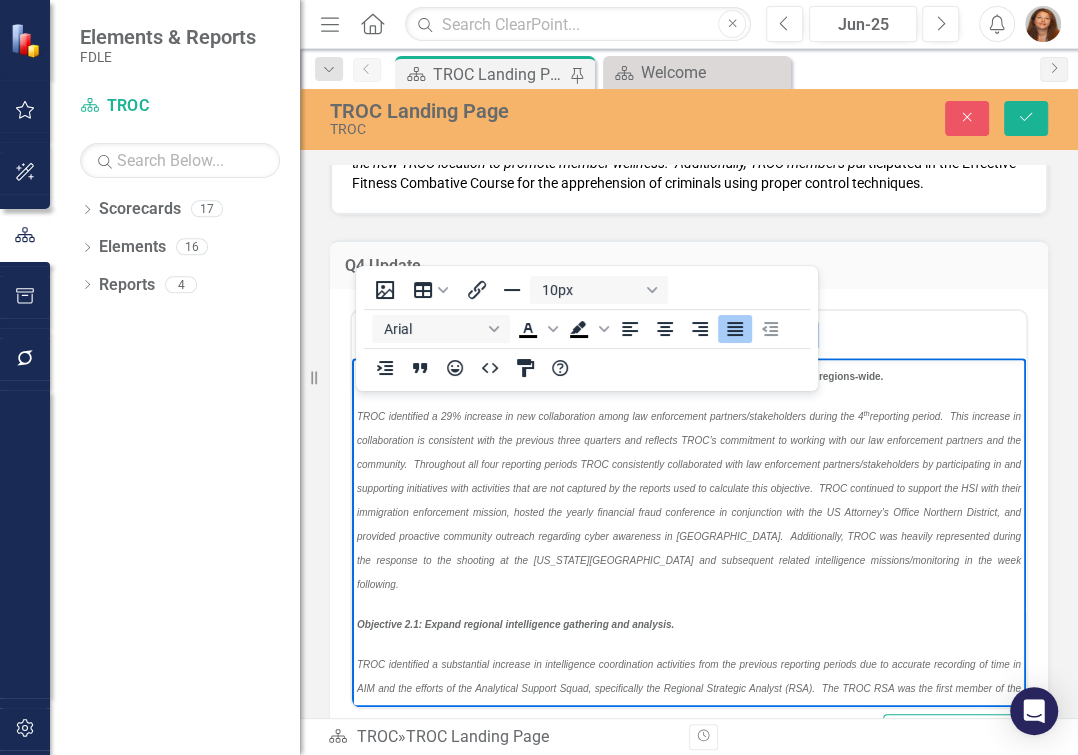 click on "TROC identified a 29% increase in new collaboration among law enforcement partners/stakeholders during the 4 th" at bounding box center [689, 499] 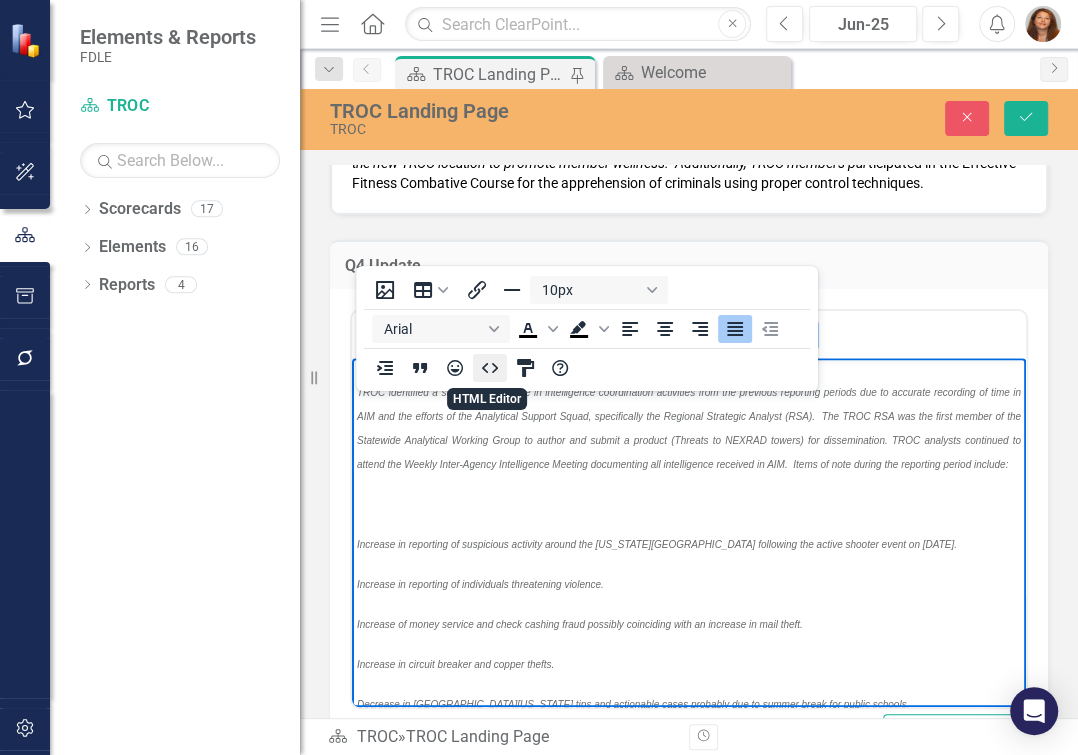 click 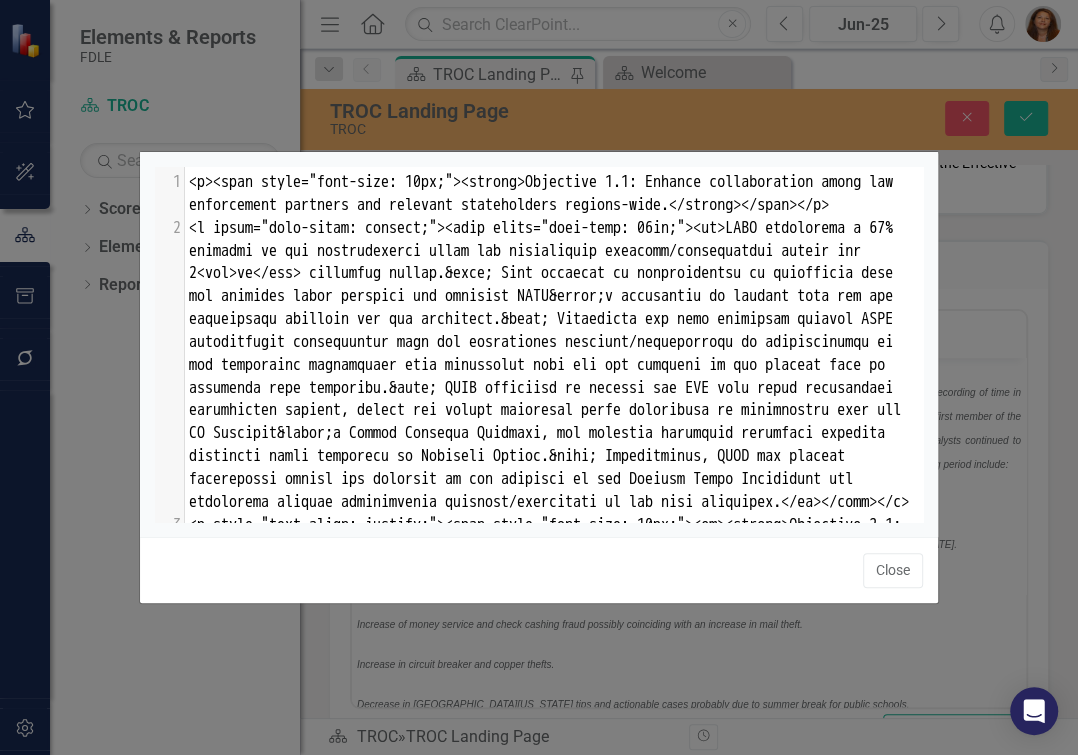 scroll, scrollTop: 8, scrollLeft: 0, axis: vertical 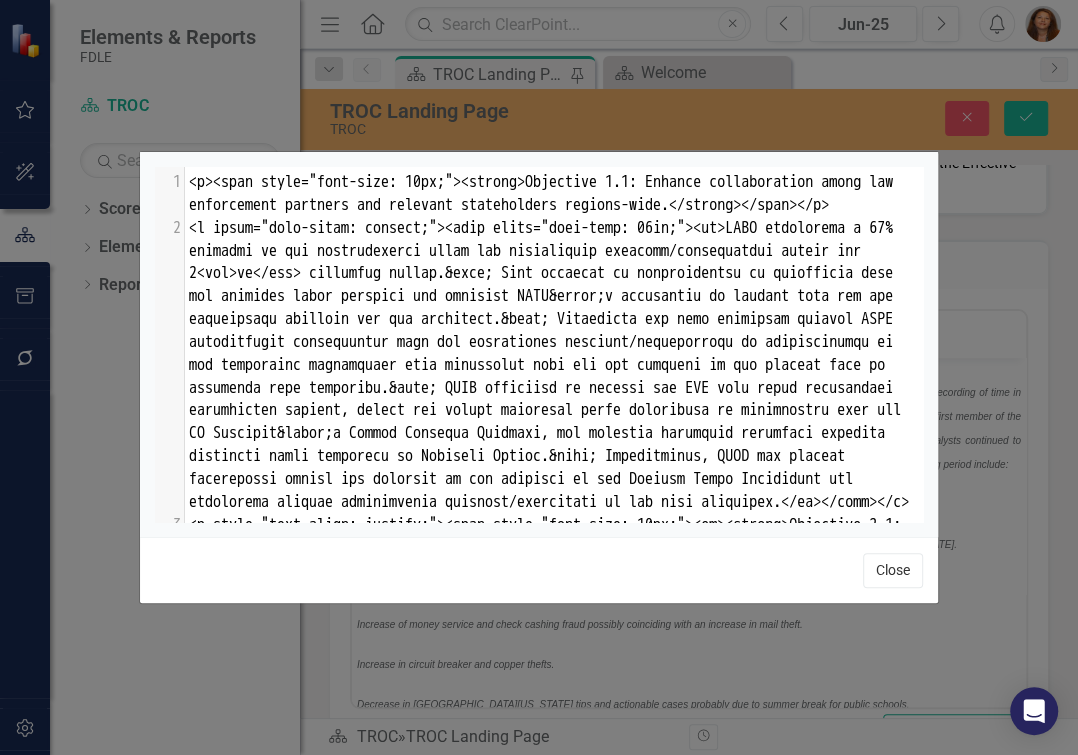 click on "Close" at bounding box center [893, 570] 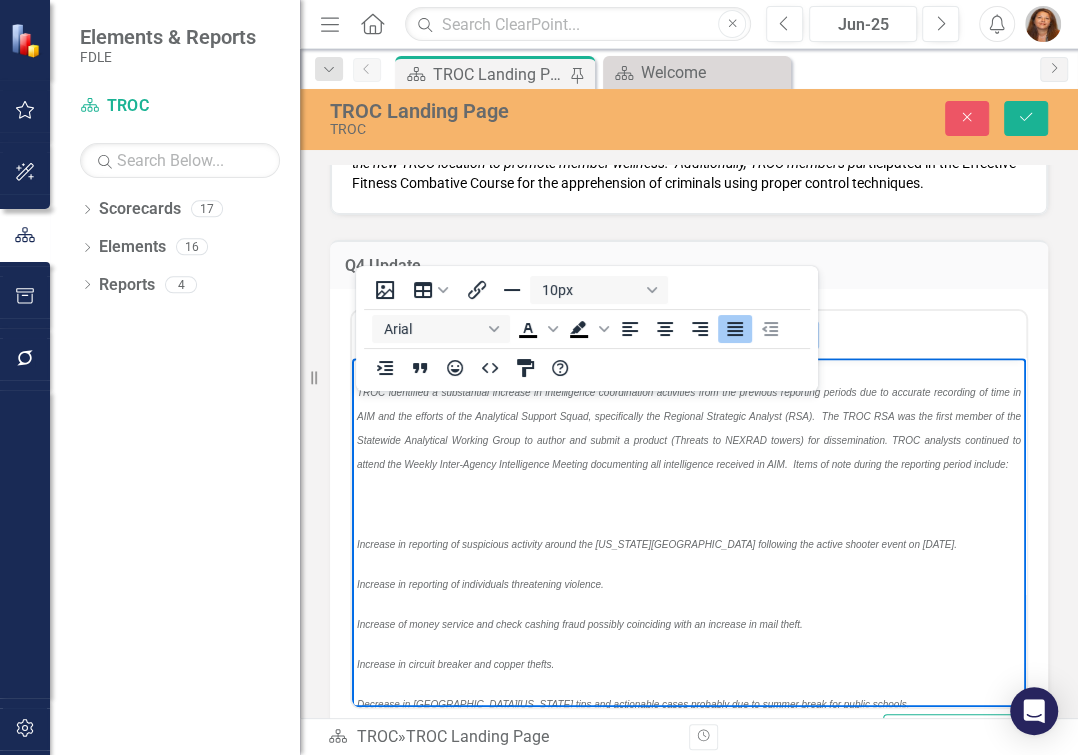 click on "TROC identified a 29% increase in new collaboration among law enforcement partners/stakeholders during the 4 th" at bounding box center [689, 226] 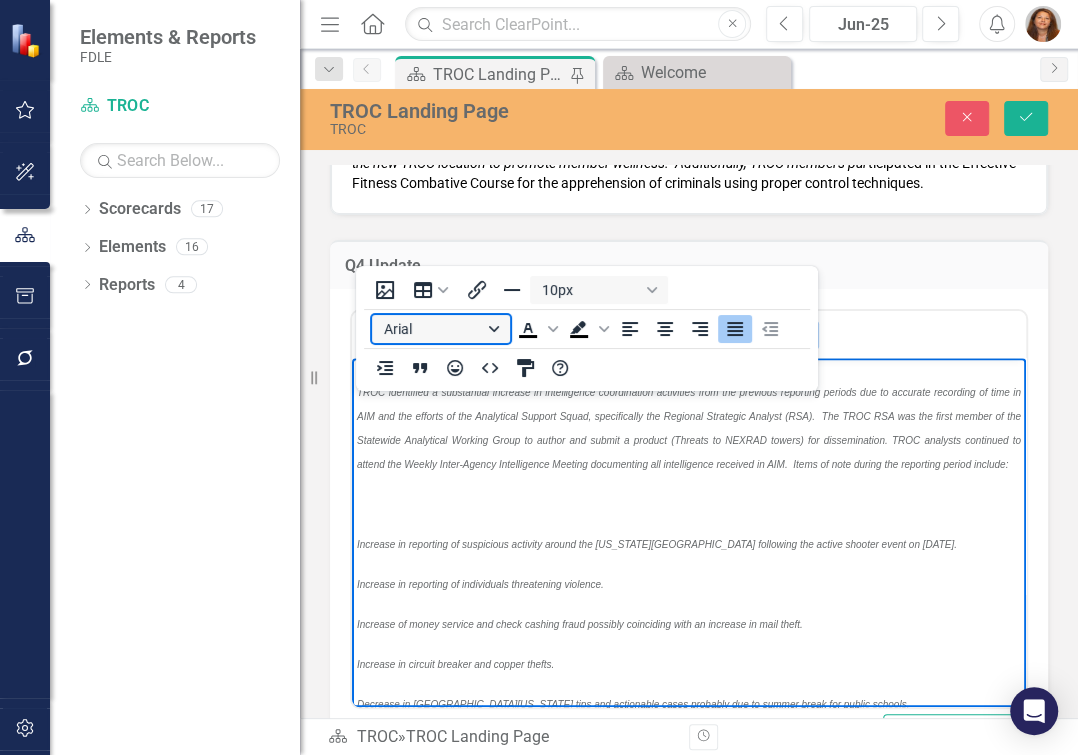click on "Arial" at bounding box center (441, 329) 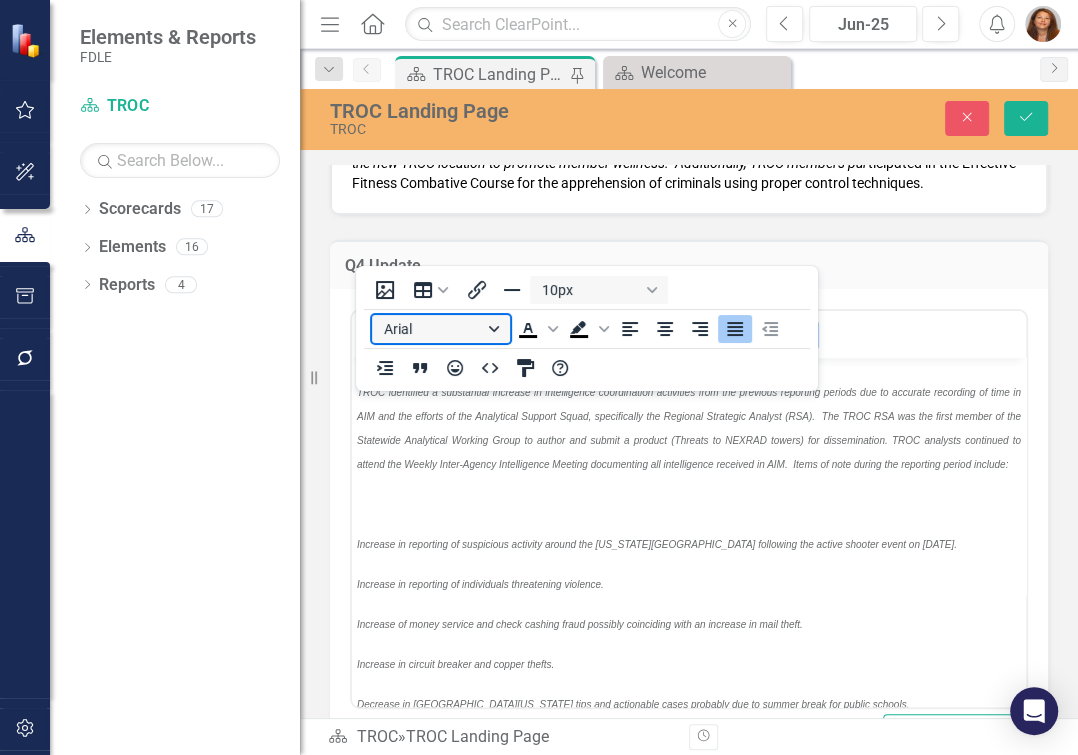 click on "Arial" at bounding box center [441, 329] 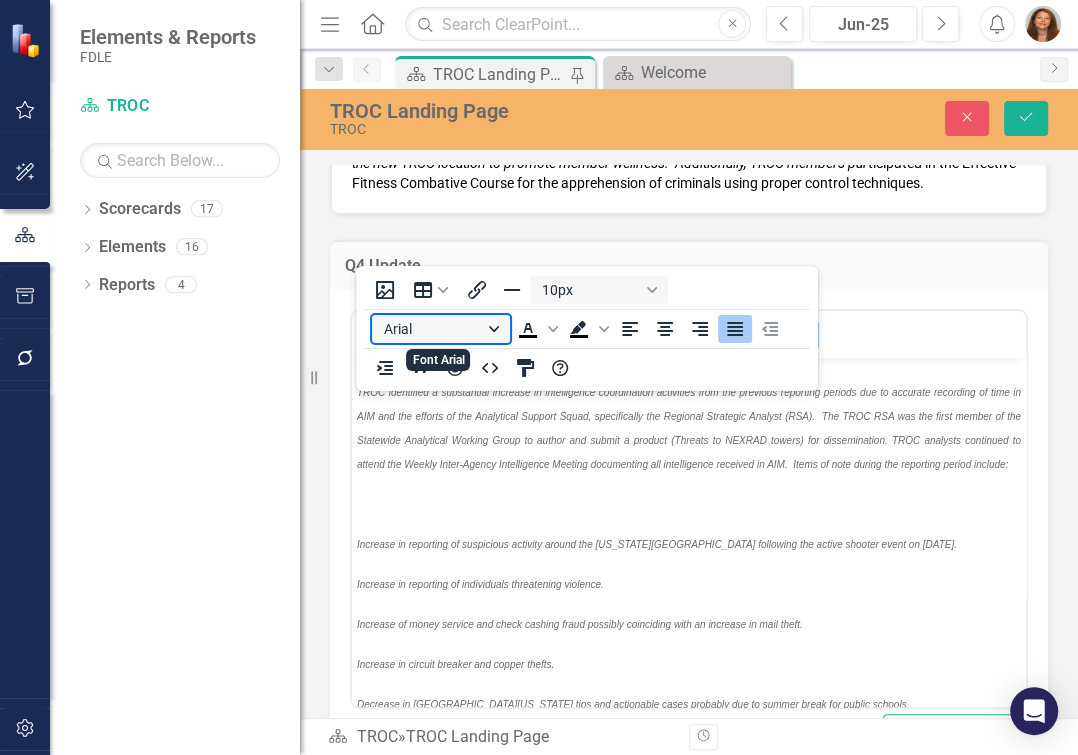 click on "Arial" at bounding box center (441, 329) 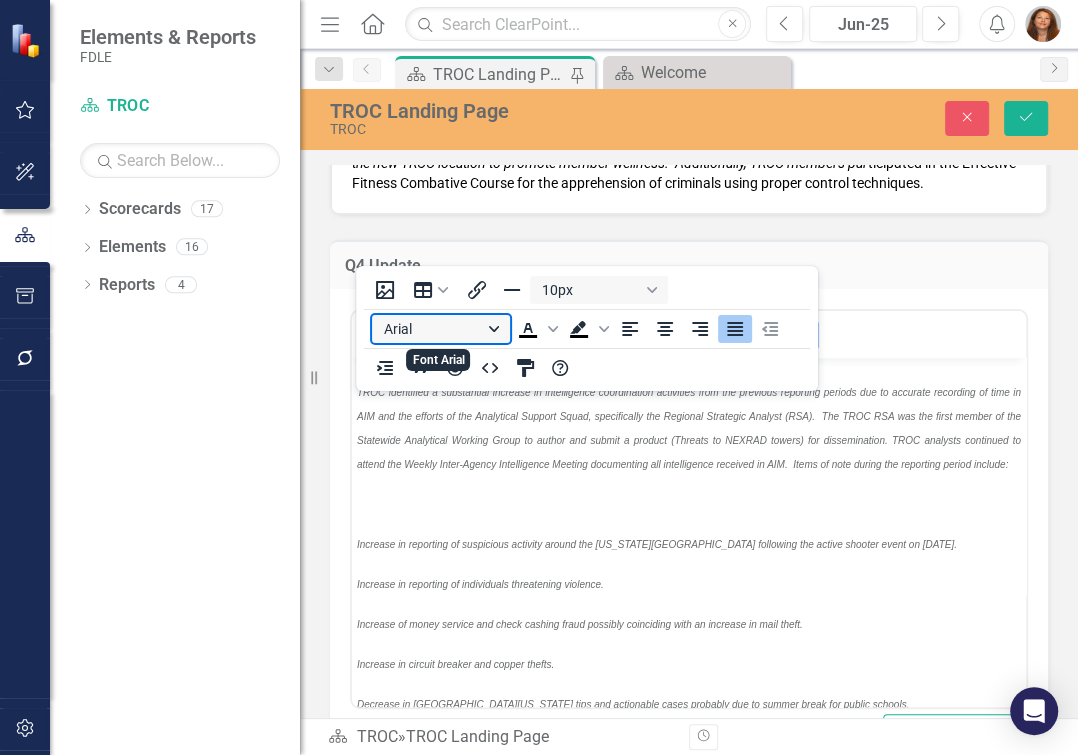 click on "Arial" at bounding box center [441, 329] 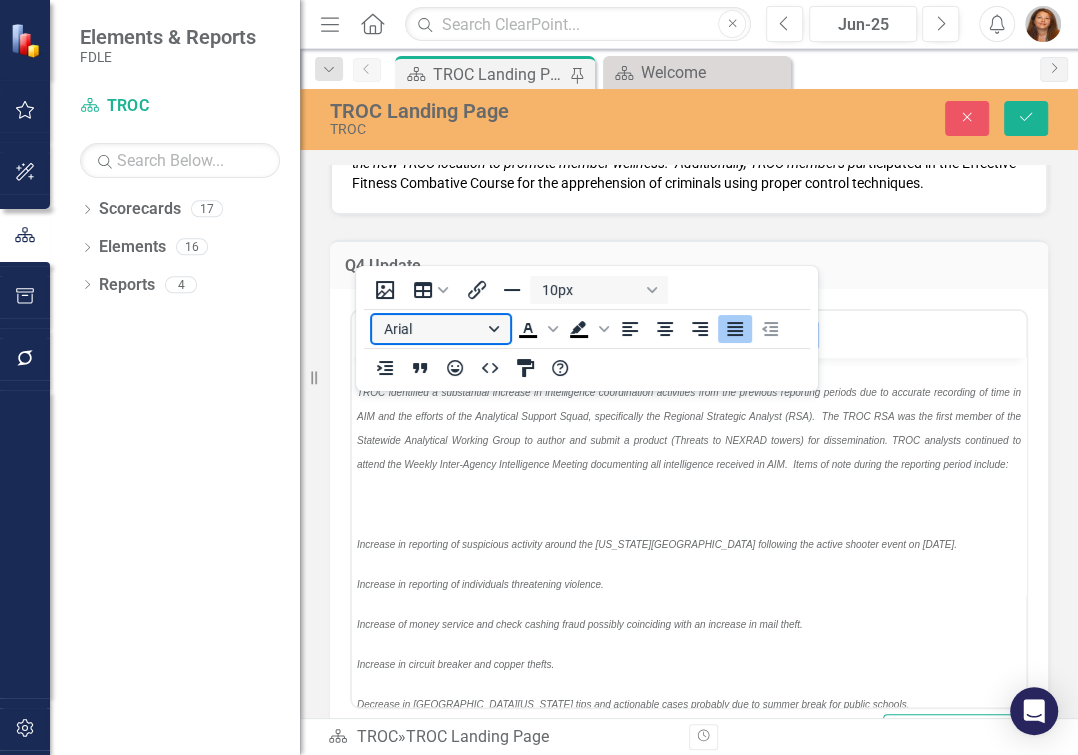 click on "Arial" at bounding box center [441, 329] 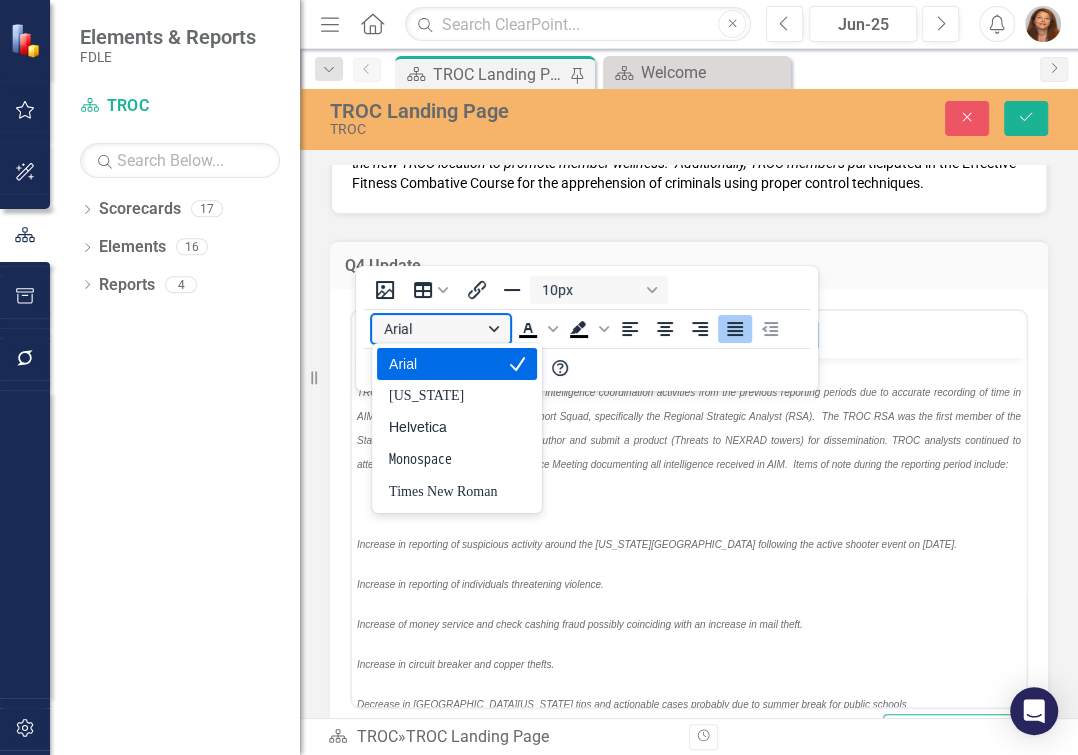 click on "Arial" at bounding box center [441, 329] 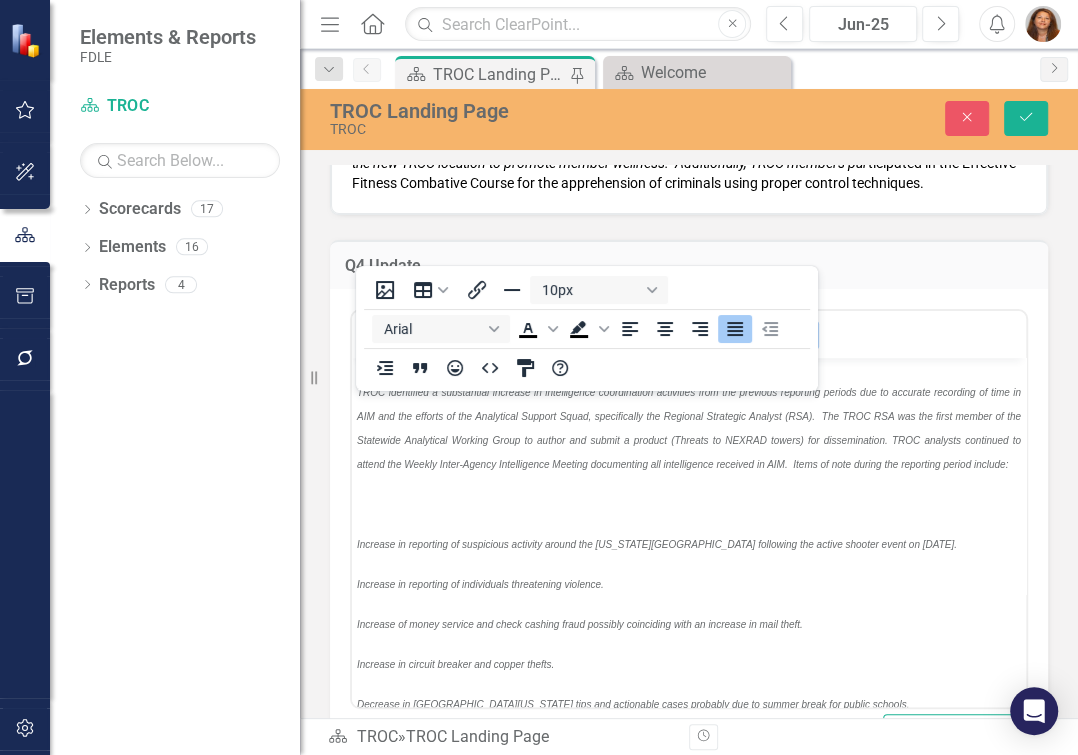 click on "TROC identified a 29% increase in new collaboration among law enforcement partners/stakeholders during the 4 th" at bounding box center [689, 227] 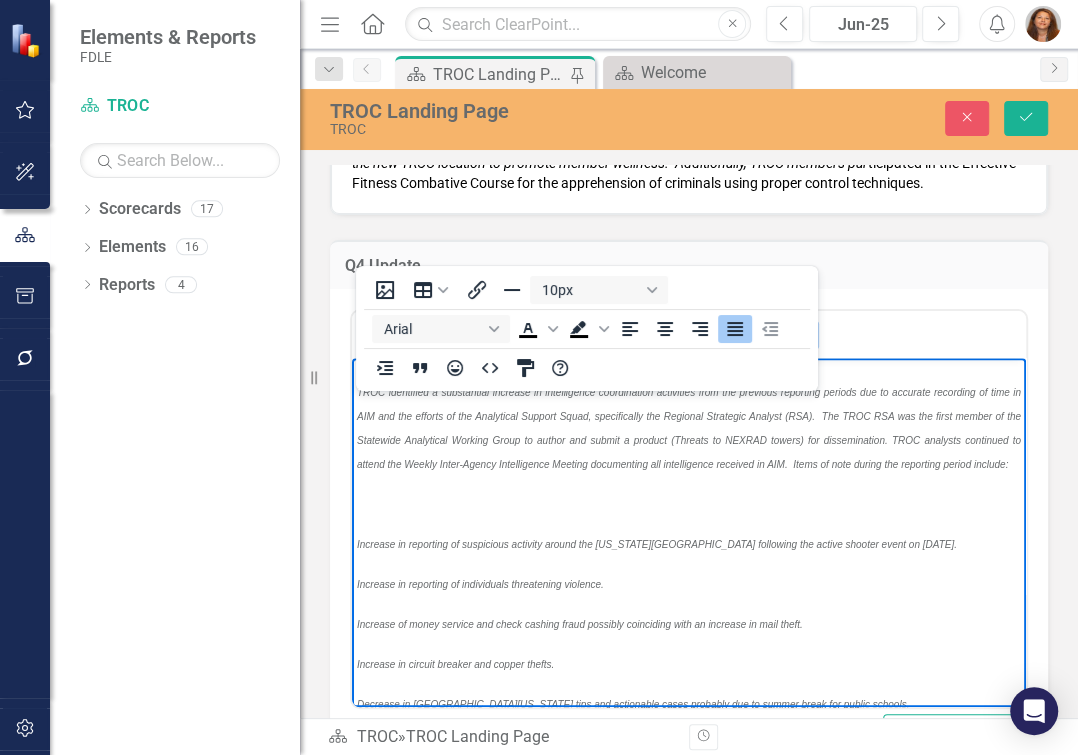 click on "TROC identified a 29% increase in new collaboration among law enforcement partners/stakeholders during the 4 th" at bounding box center [689, 226] 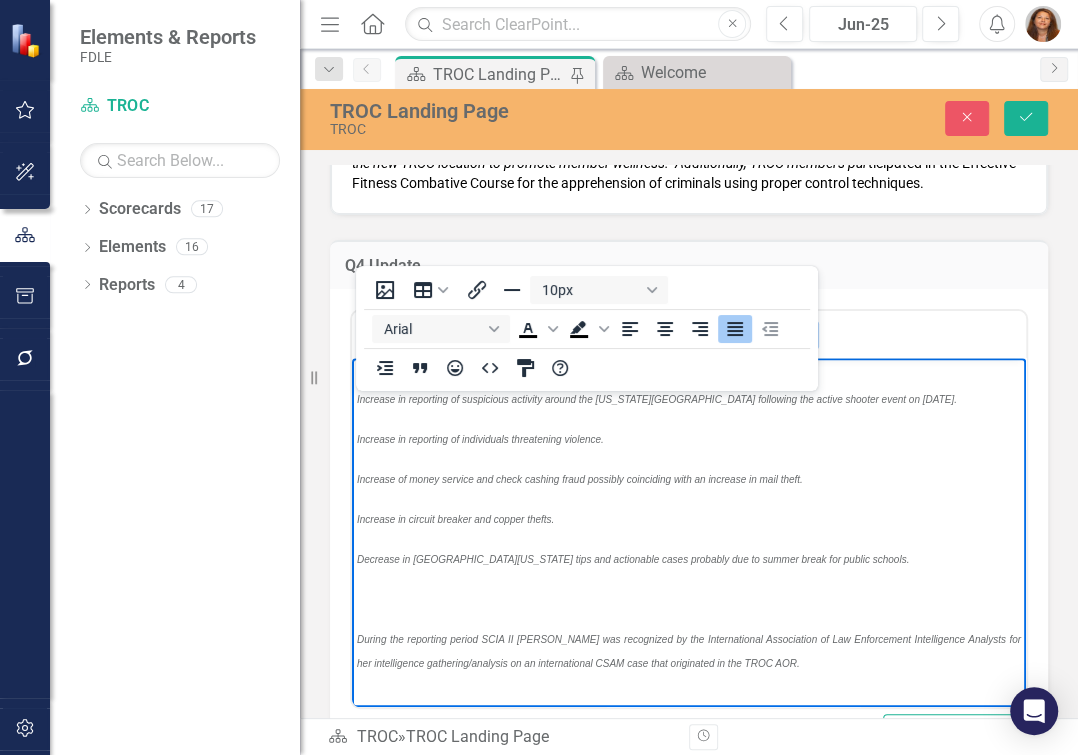 scroll, scrollTop: 454, scrollLeft: 0, axis: vertical 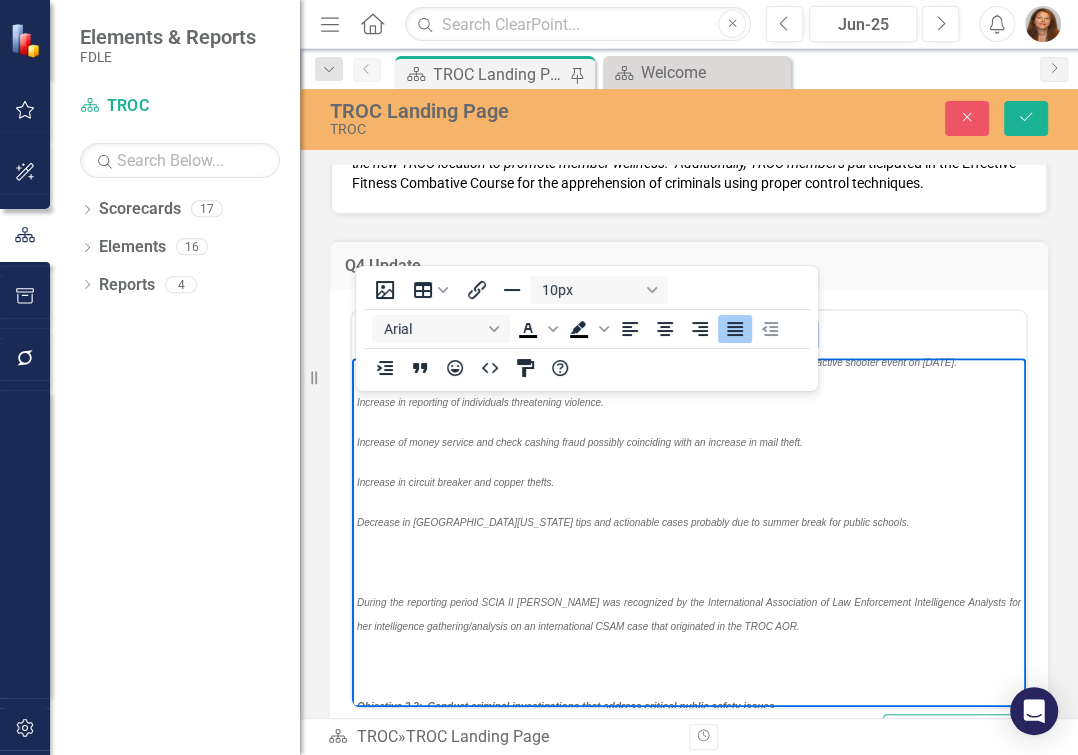 click on "Objective 1.1: Enhance collaboration among law enforcement partners and relevant stateholders regions-wide. TROC identified a 29% increase in new collaboration among law enforcement partners/stakeholders during the 4 th Objective 2.1: Expand regional intelligence gathering and analysis. TROC identified a substantial increase in intelligence coordination activities from the previous reporting periods due to accurate recording of time in AIM and the efforts of the Analytical Support Squad, specifically the Regional Strategic Analyst (RSA).  The TROC RSA was the first member of the Statewide Analytical Working Group to author and submit a product (Threats to NEXRAD towers) for dissemination. TROC analysts continued to attend the Weekly Inter-Agency Intelligence Meeting documenting all intelligence received in AIM.  Items of note during the reporting period include:   Increase in reporting of suspicious activity around the [US_STATE][GEOGRAPHIC_DATA] following the active shooter event on [DATE]." at bounding box center (689, 736) 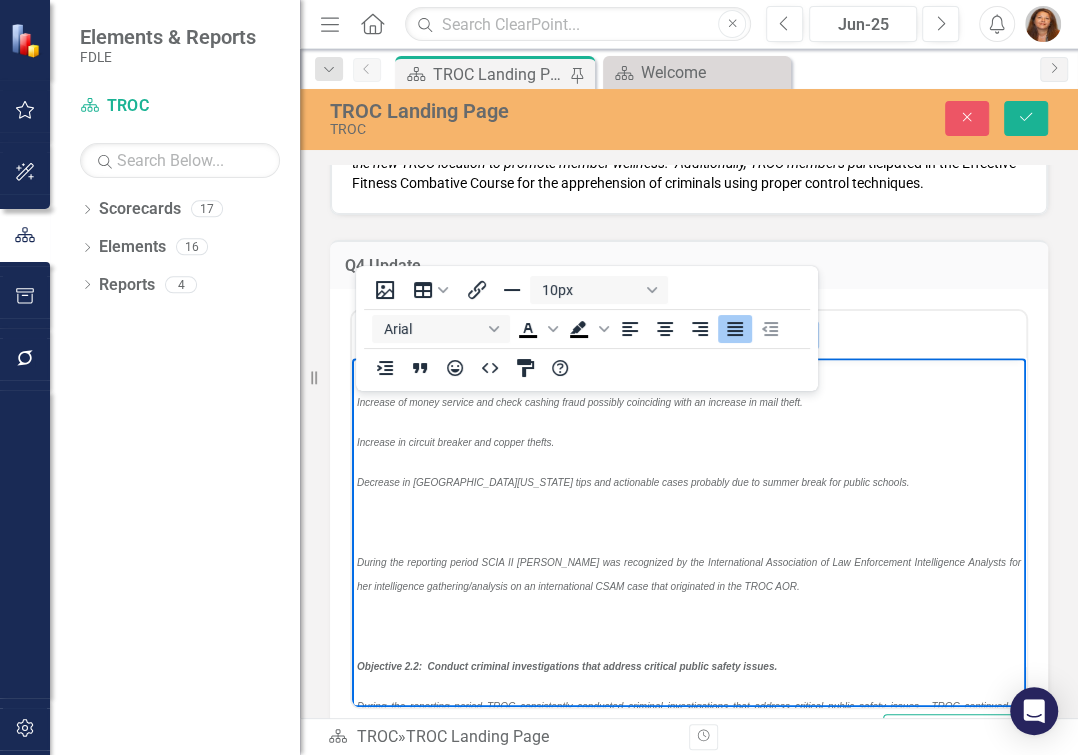 scroll, scrollTop: 460, scrollLeft: 0, axis: vertical 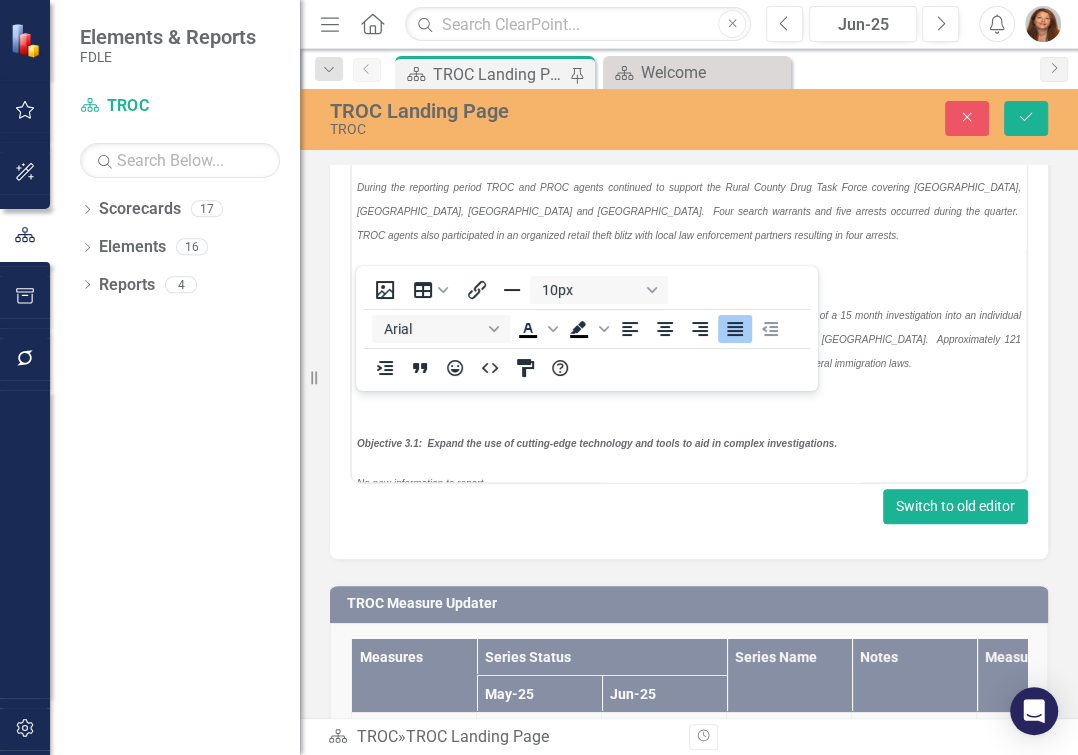 click on "Switch to old editor" at bounding box center (955, 506) 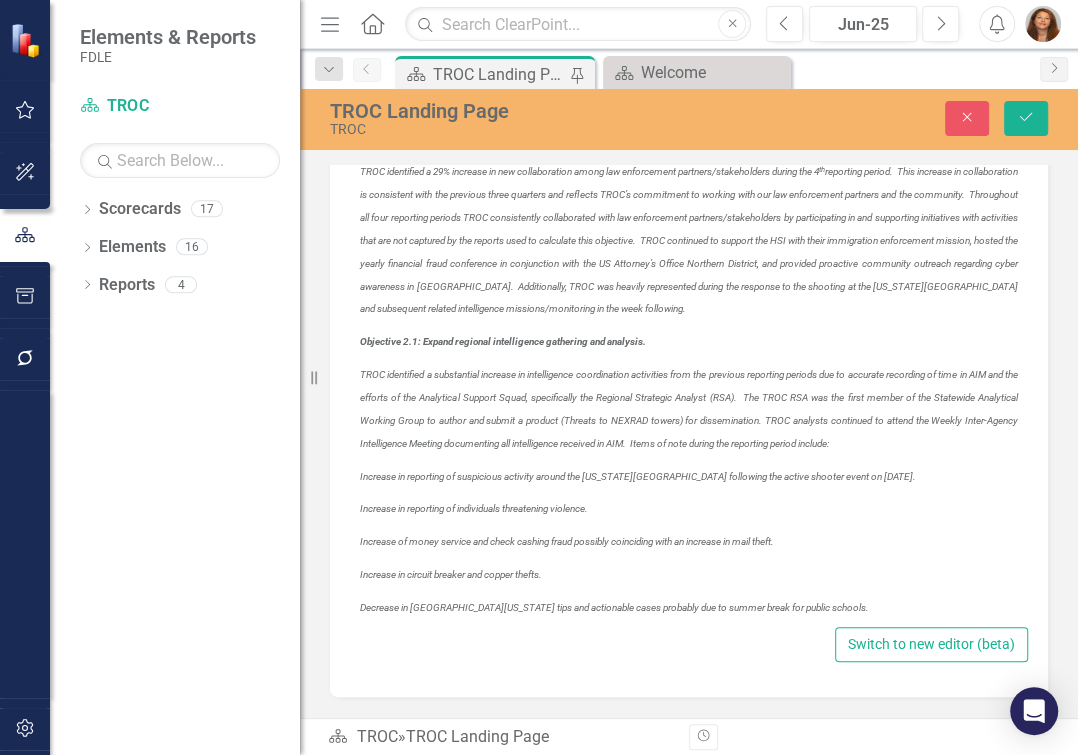 scroll, scrollTop: 9309, scrollLeft: 0, axis: vertical 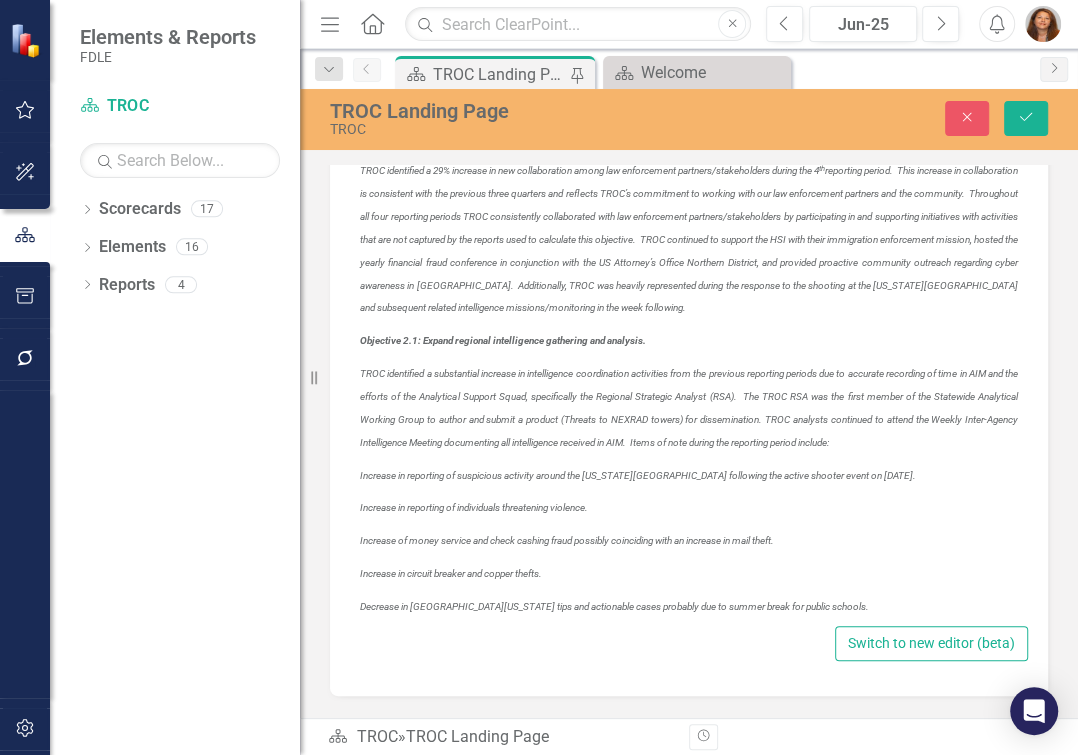 click on "TROC identified a 29% increase in new collaboration among law enforcement partners/stakeholders during the 4 th" at bounding box center [689, 239] 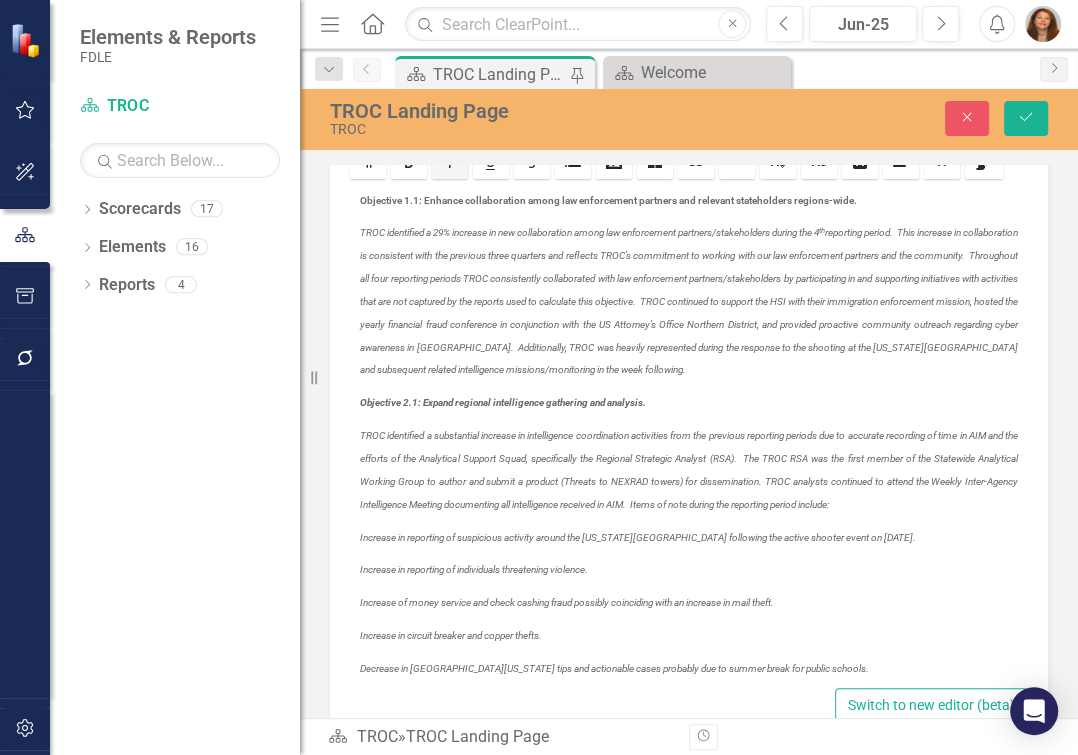 scroll, scrollTop: 9218, scrollLeft: 0, axis: vertical 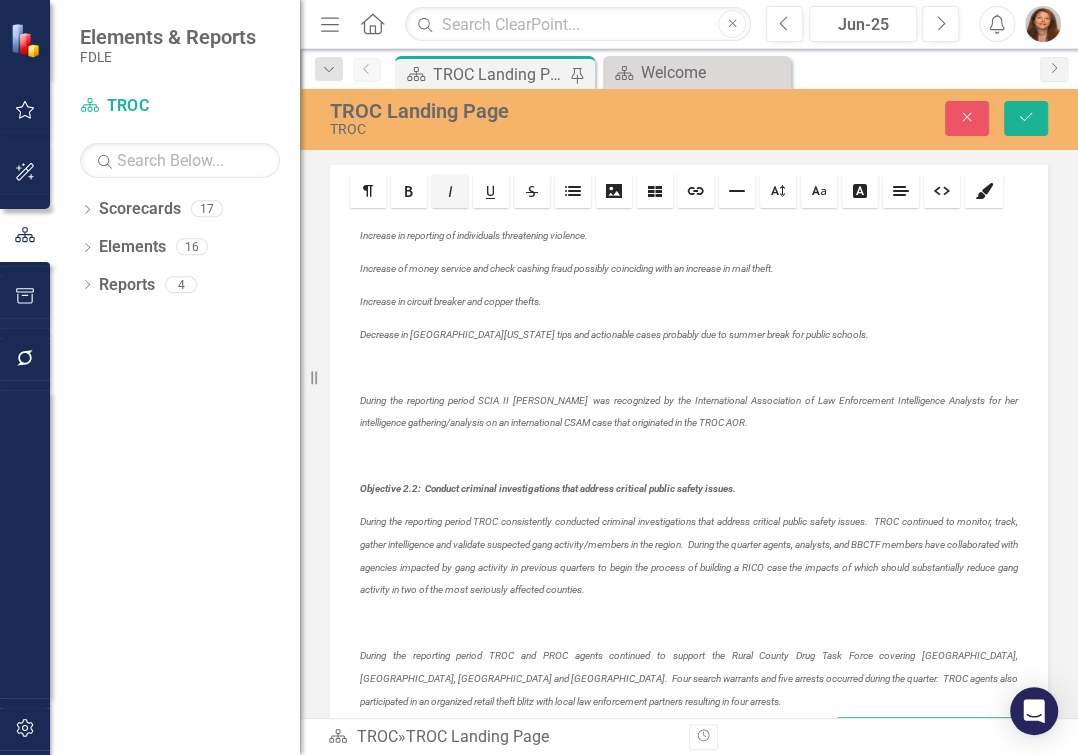 click at bounding box center (689, 366) 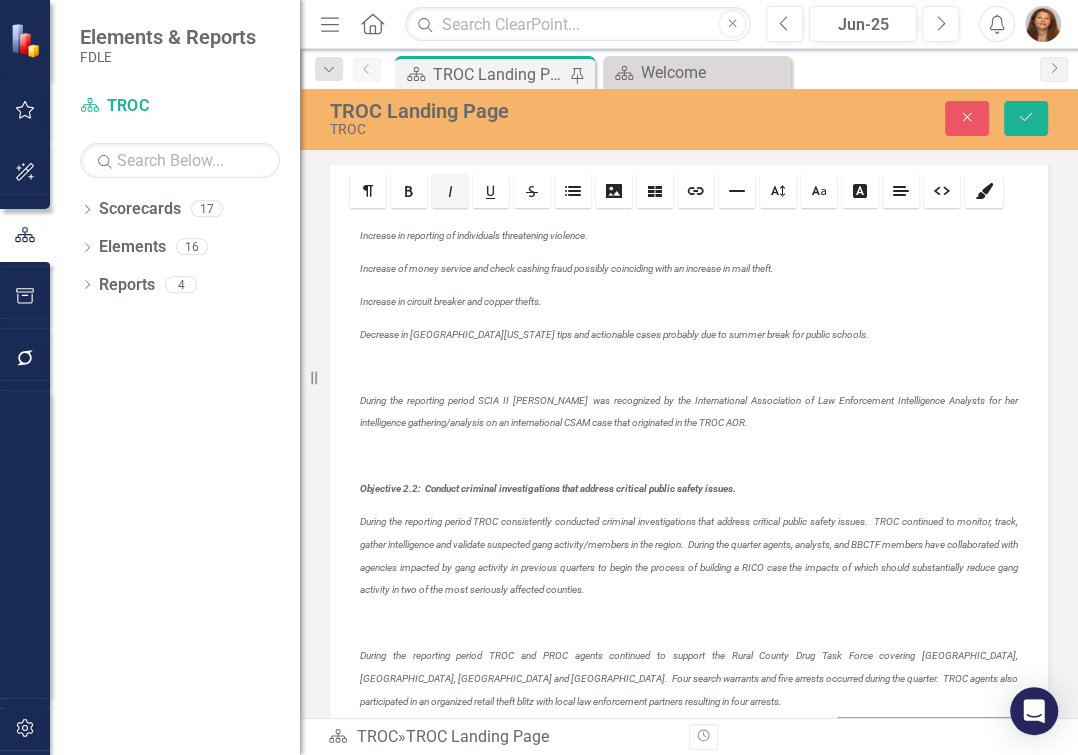 type 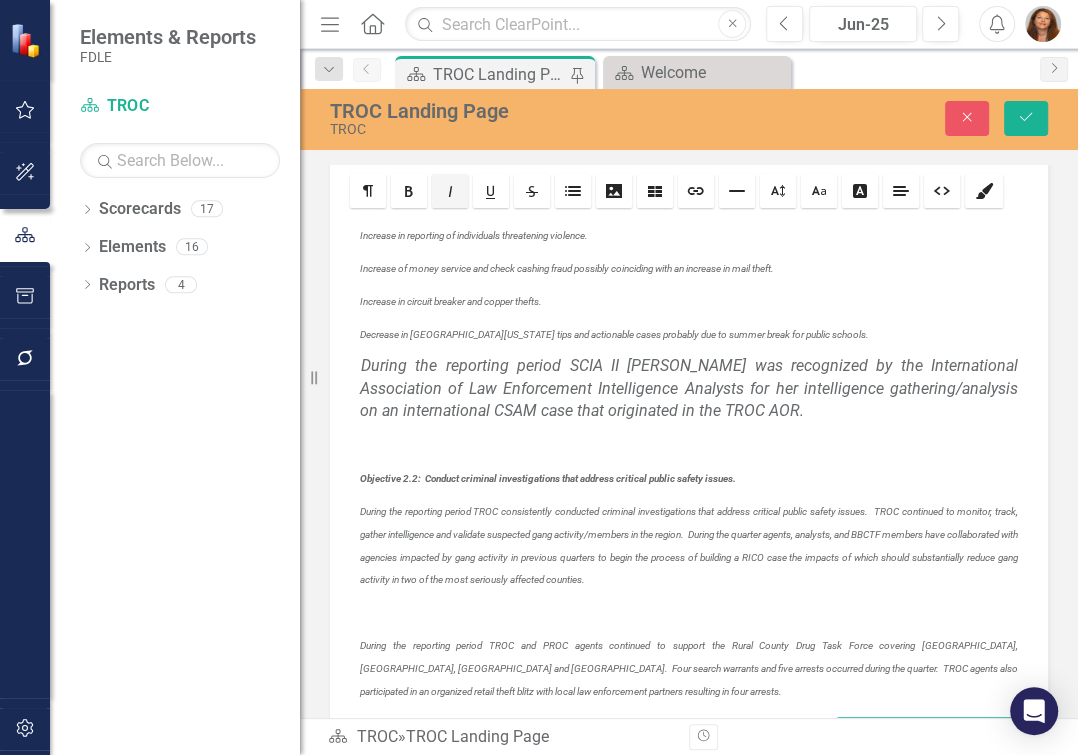 drag, startPoint x: 873, startPoint y: 638, endPoint x: 357, endPoint y: 591, distance: 518.1361 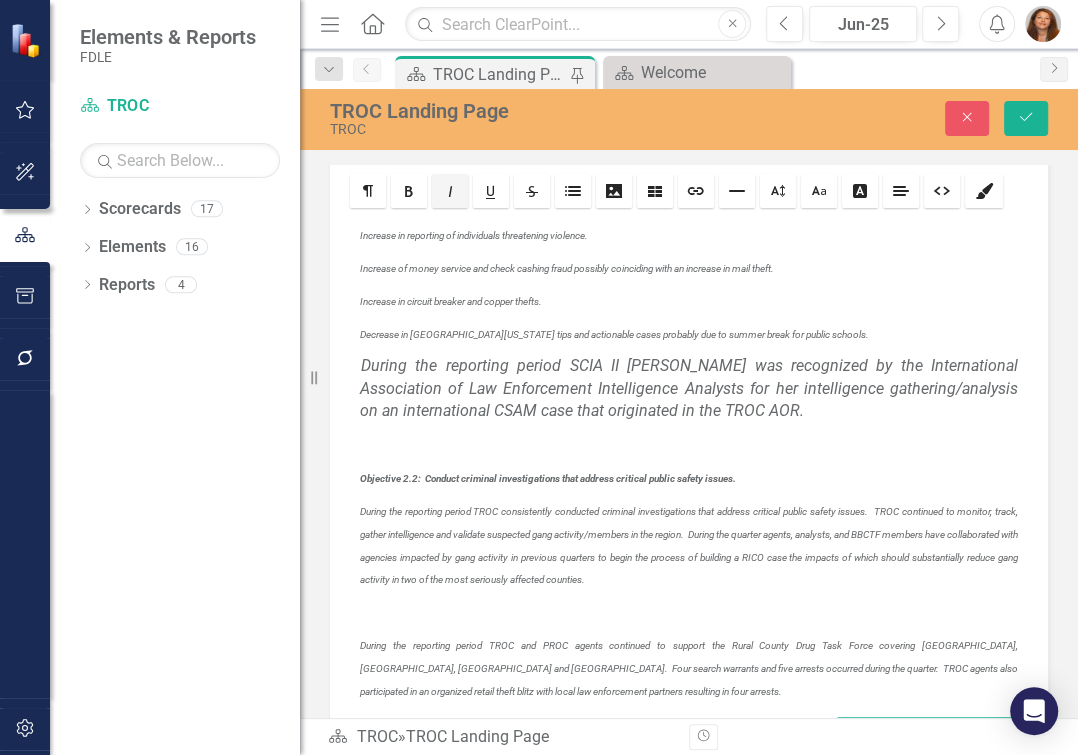 click on "Objective 1.1: Enhance collaboration among law enforcement partners and relevant stateholders regions-wide.
TROC identified a 29% increase in new collaboration among law enforcement partners/stakeholders during the 4 th
Objective 2.1: Expand regional intelligence gathering and analysis.
TROC identified a substantial increase in intelligence coordination activities from the previous reporting periods due to accurate recording of time in AIM and the efforts of the Analytical Support Squad, specifically the Regional Strategic Analyst (RSA).  The TROC RSA was the first member of the Statewide Analytical Working Group to author and submit a product (Threats to NEXRAD towers) for dissemination. TROC analysts continued to attend the Weekly Inter-Agency Intelligence Meeting documenting all intelligence received in AIM.  Items of note during the reporting period include:
Increase in reporting of suspicious activity around the [US_STATE][GEOGRAPHIC_DATA] following the active shooter event on [DATE]." at bounding box center [689, 462] 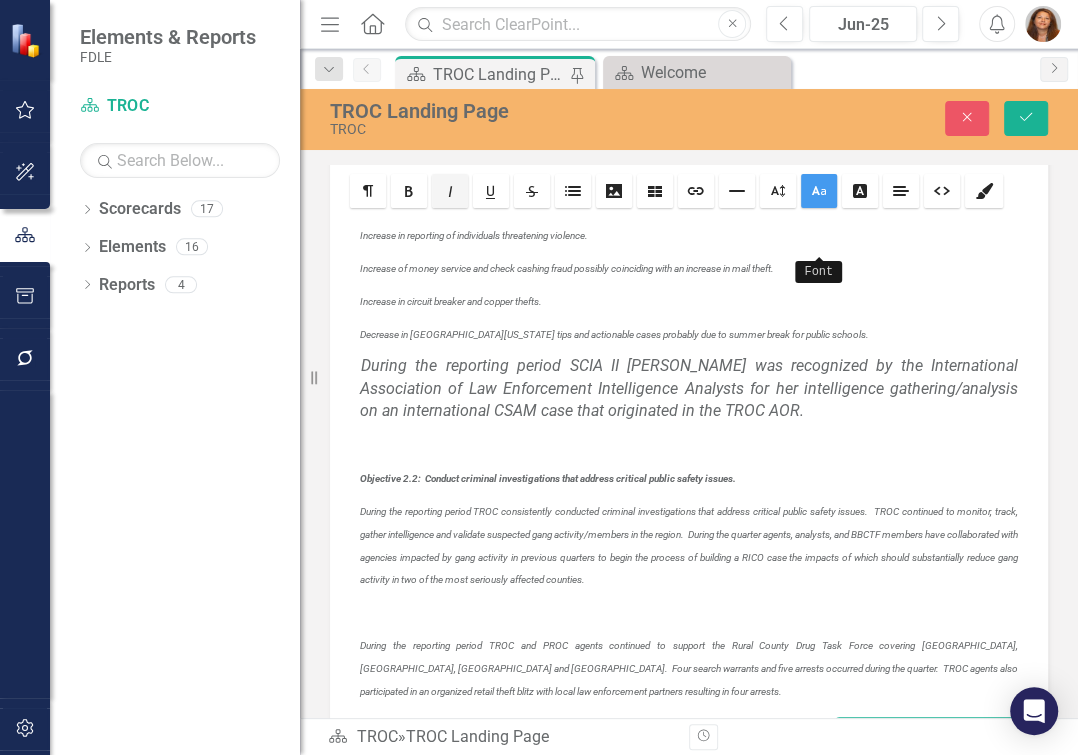click at bounding box center (819, 191) 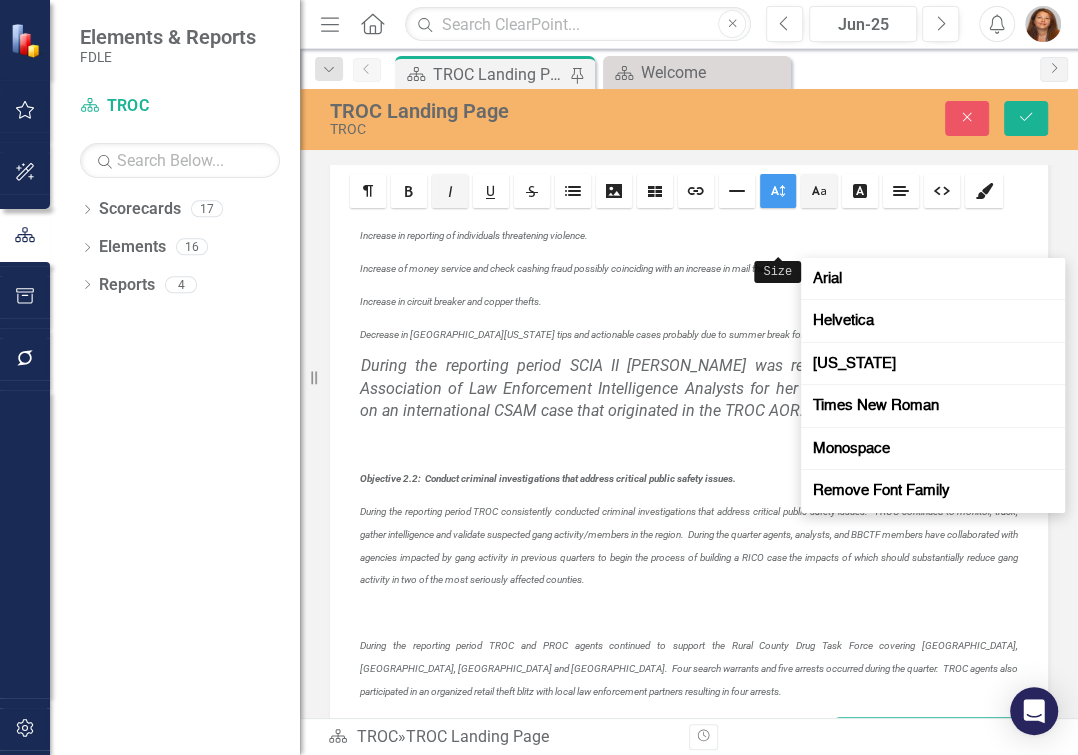 click at bounding box center (778, 191) 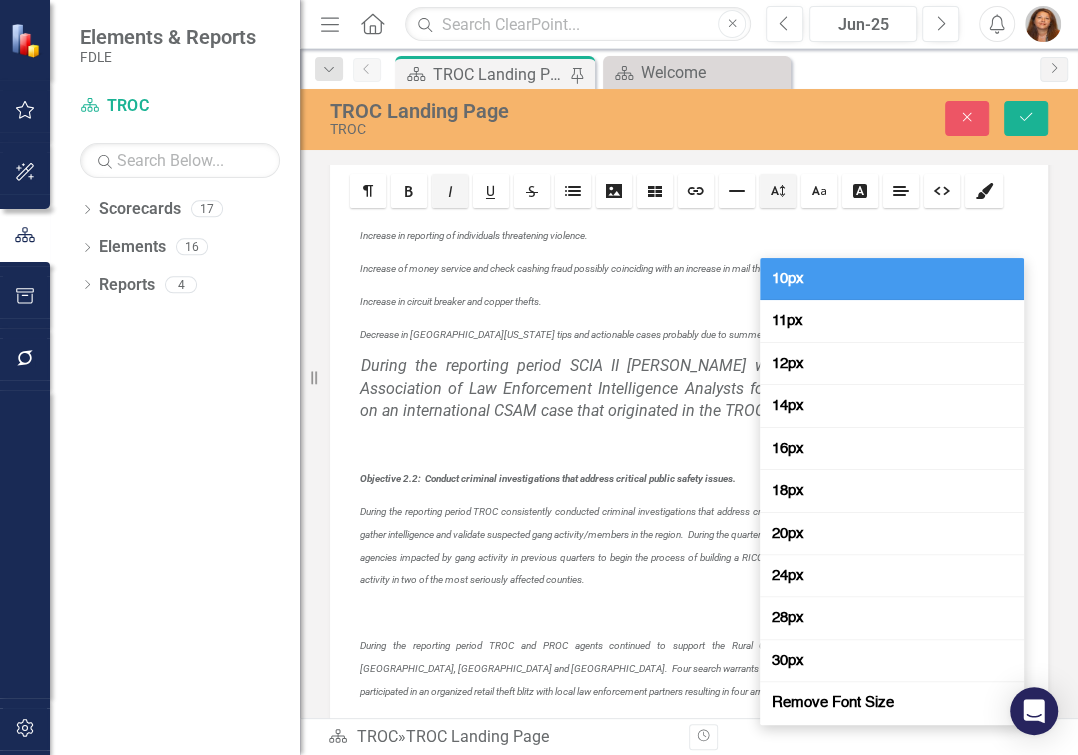 click on "10px" at bounding box center (788, 278) 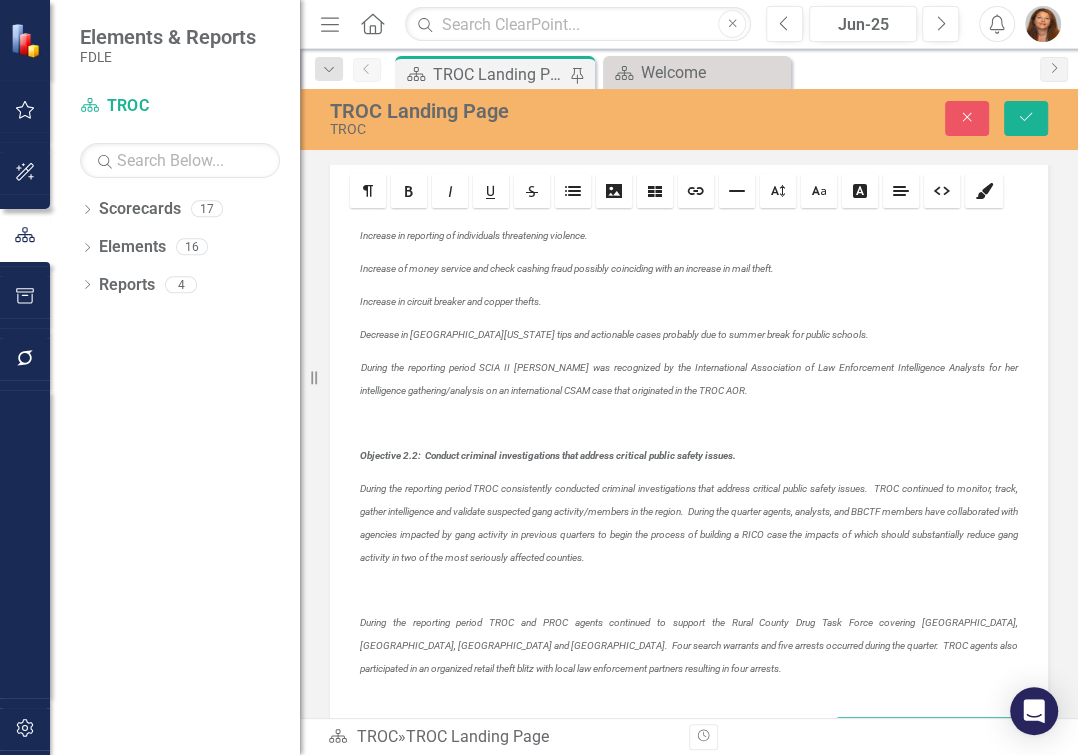click on "Increase in circuit breaker and copper thefts." at bounding box center [689, 300] 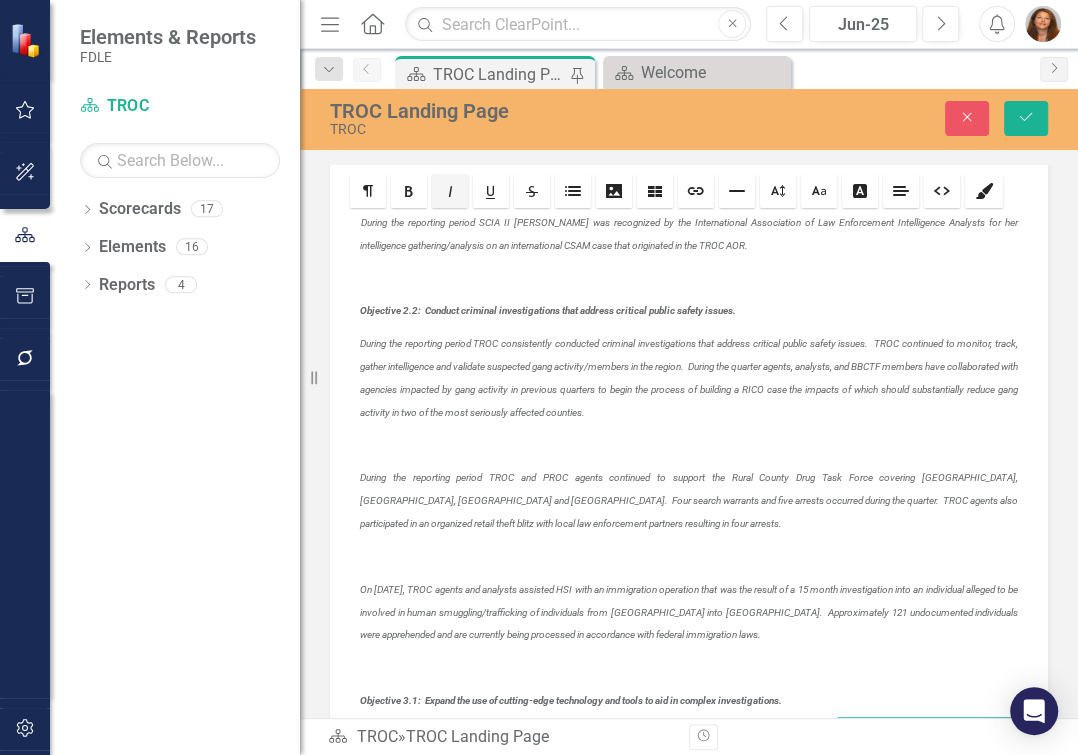 scroll, scrollTop: 545, scrollLeft: 0, axis: vertical 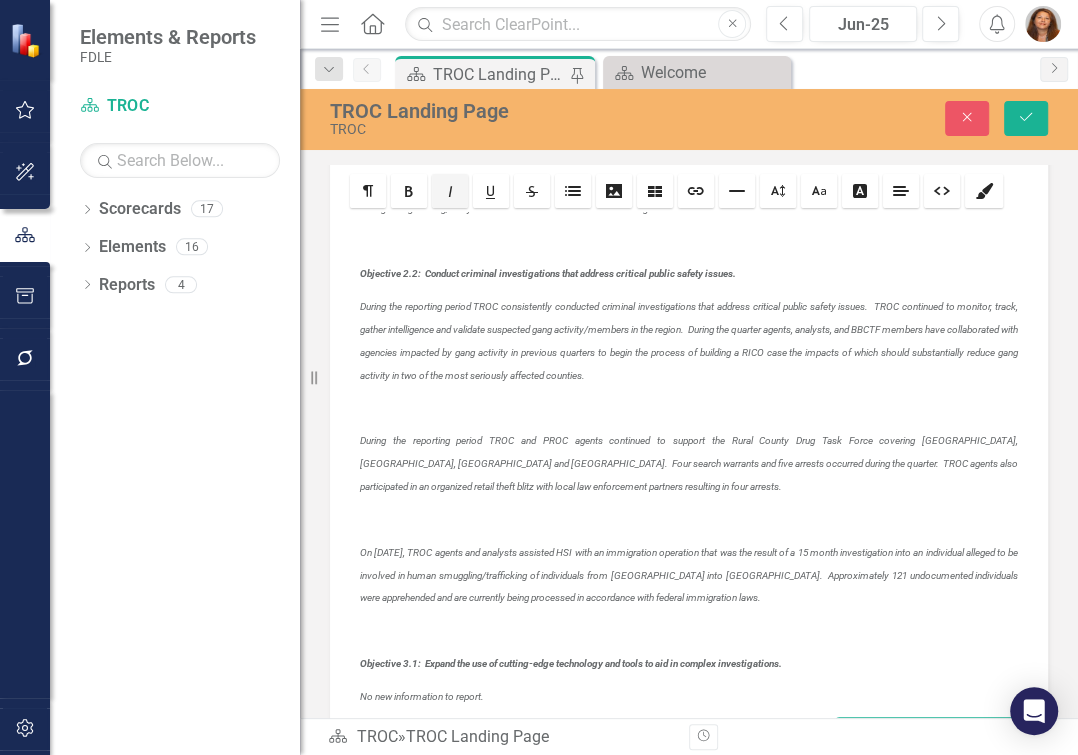 click on "Objective 1.1: Enhance collaboration among law enforcement partners and relevant stateholders regions-wide.
TROC identified a 29% increase in new collaboration among law enforcement partners/stakeholders during the 4 th
Objective 2.1: Expand regional intelligence gathering and analysis.
TROC identified a substantial increase in intelligence coordination activities from the previous reporting periods due to accurate recording of time in AIM and the efforts of the Analytical Support Squad, specifically the Regional Strategic Analyst (RSA).  The TROC RSA was the first member of the Statewide Analytical Working Group to author and submit a product (Threats to NEXRAD towers) for dissemination. TROC analysts continued to attend the Weekly Inter-Agency Intelligence Meeting documenting all intelligence received in AIM.  Items of note during the reporting period include:
Increase in reporting of suspicious activity around the [US_STATE][GEOGRAPHIC_DATA] following the active shooter event on [DATE]." at bounding box center (689, 462) 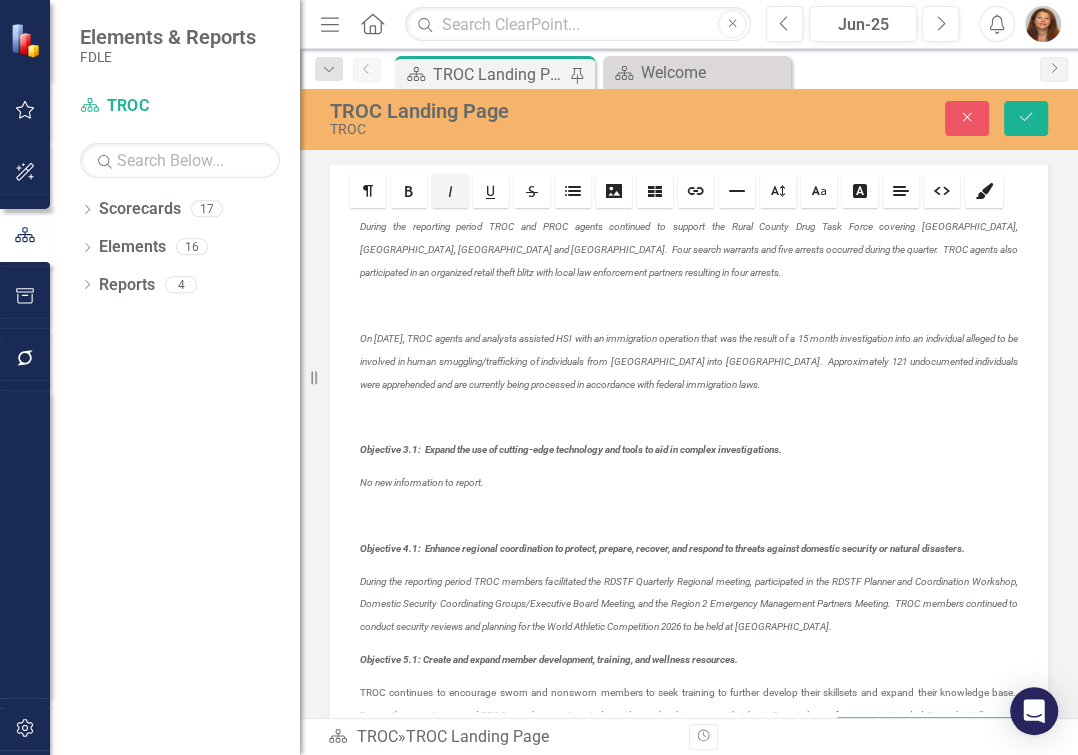 scroll, scrollTop: 727, scrollLeft: 0, axis: vertical 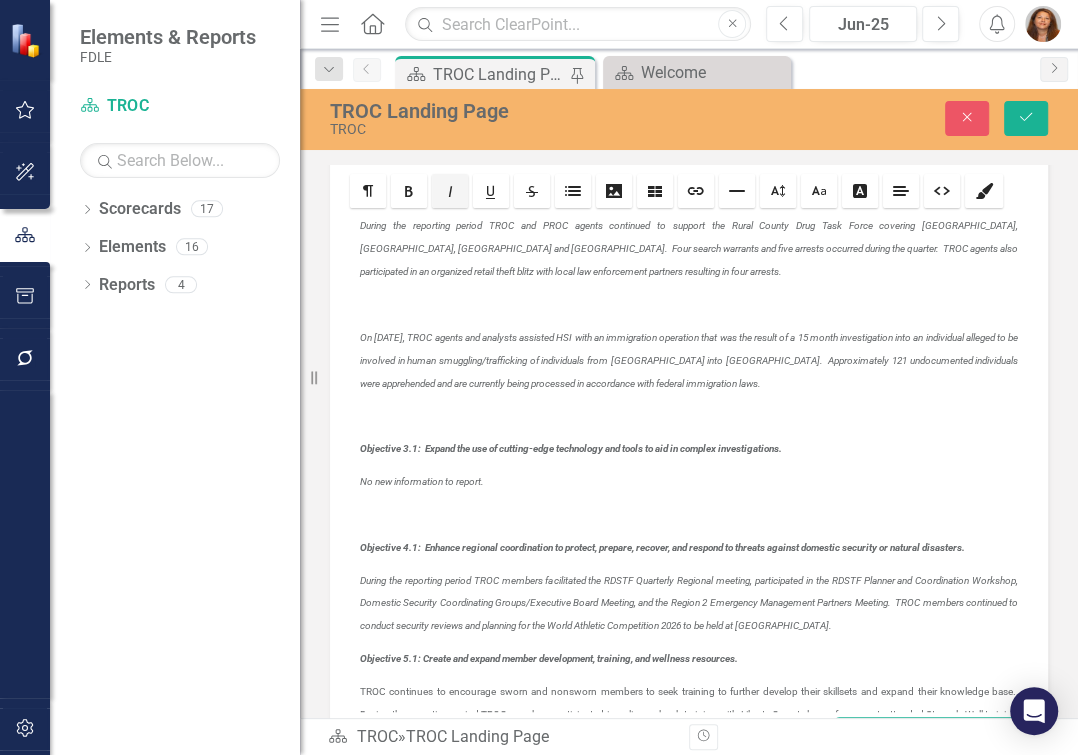 click on "Objective 1.1: Enhance collaboration among law enforcement partners and relevant stateholders regions-wide.
TROC identified a 29% increase in new collaboration among law enforcement partners/stakeholders during the 4 th
Objective 2.1: Expand regional intelligence gathering and analysis.
TROC identified a substantial increase in intelligence coordination activities from the previous reporting periods due to accurate recording of time in AIM and the efforts of the Analytical Support Squad, specifically the Regional Strategic Analyst (RSA).  The TROC RSA was the first member of the Statewide Analytical Working Group to author and submit a product (Threats to NEXRAD towers) for dissemination. TROC analysts continued to attend the Weekly Inter-Agency Intelligence Meeting documenting all intelligence received in AIM.  Items of note during the reporting period include:
Increase in reporting of suspicious activity around the [US_STATE][GEOGRAPHIC_DATA] following the active shooter event on [DATE]." at bounding box center (689, 462) 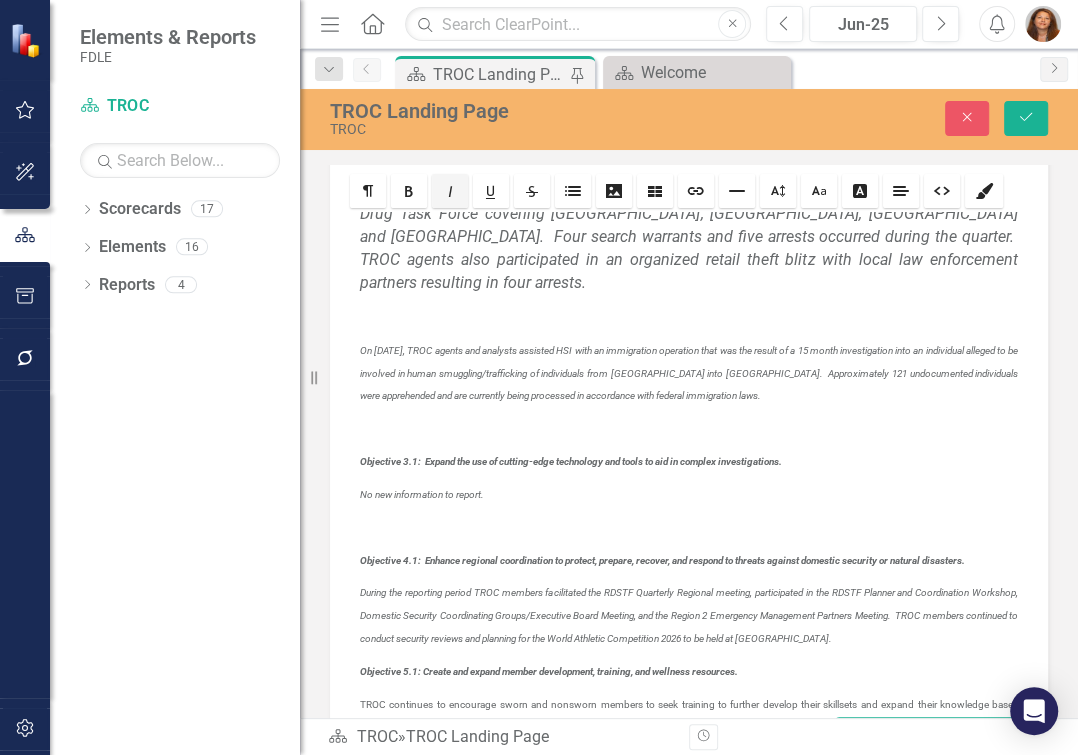 click at bounding box center [689, 316] 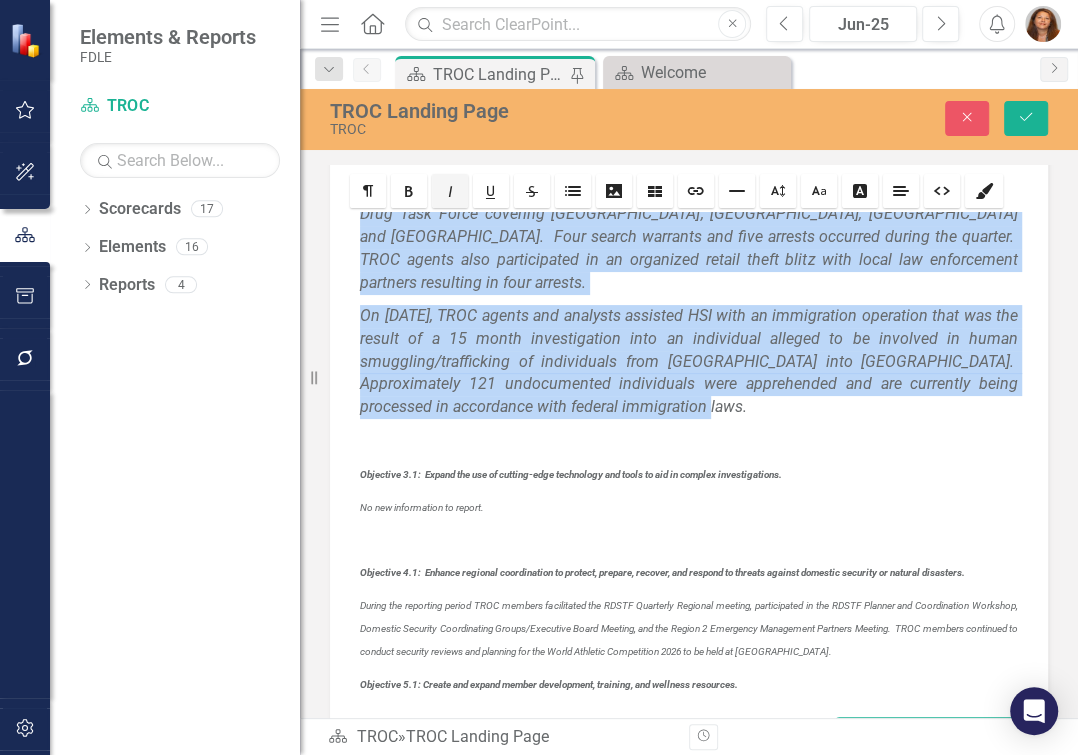 drag, startPoint x: 354, startPoint y: 483, endPoint x: 863, endPoint y: 678, distance: 545.0743 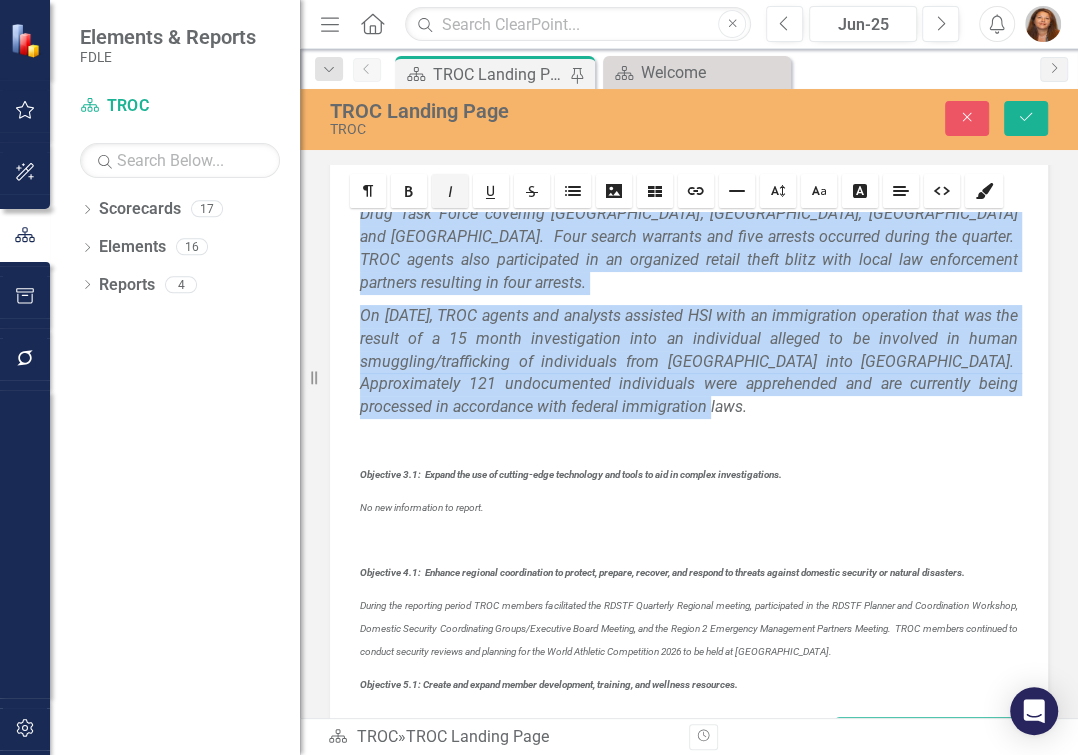 click on "Objective 1.1: Enhance collaboration among law enforcement partners and relevant stateholders regions-wide.
TROC identified a 29% increase in new collaboration among law enforcement partners/stakeholders during the 4 th
Objective 2.1: Expand regional intelligence gathering and analysis.
TROC identified a substantial increase in intelligence coordination activities from the previous reporting periods due to accurate recording of time in AIM and the efforts of the Analytical Support Squad, specifically the Regional Strategic Analyst (RSA).  The TROC RSA was the first member of the Statewide Analytical Working Group to author and submit a product (Threats to NEXRAD towers) for dissemination. TROC analysts continued to attend the Weekly Inter-Agency Intelligence Meeting documenting all intelligence received in AIM.  Items of note during the reporting period include:
Increase in reporting of suspicious activity around the [US_STATE][GEOGRAPHIC_DATA] following the active shooter event on [DATE]." at bounding box center (689, 462) 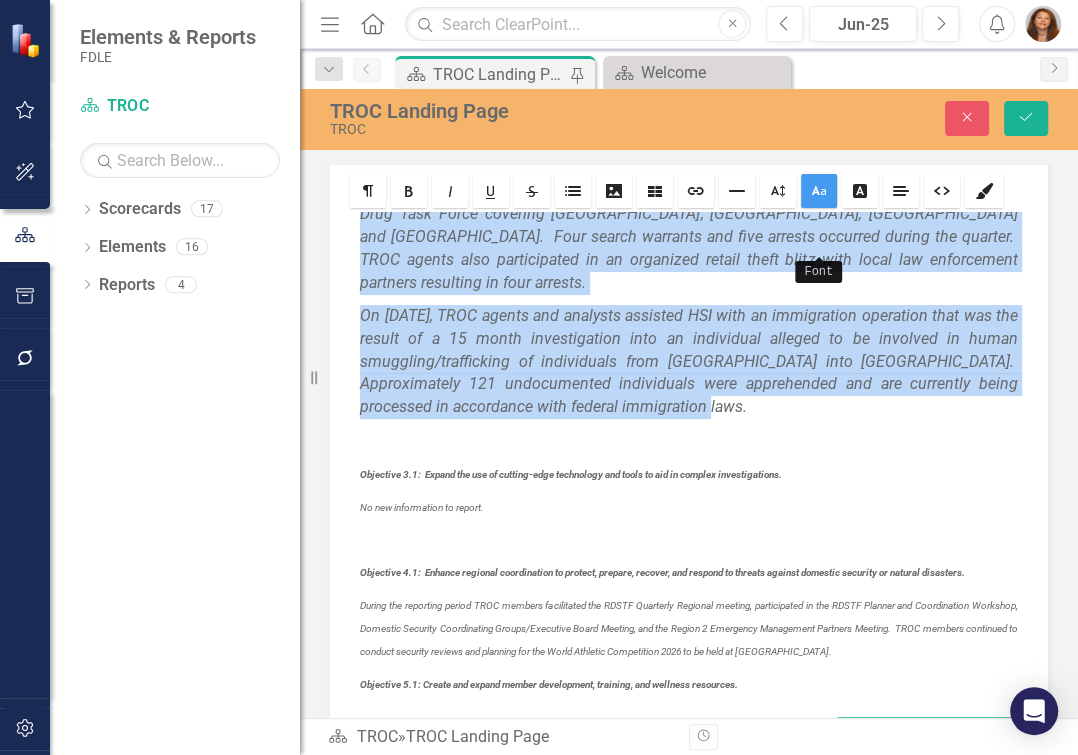 click at bounding box center (819, 191) 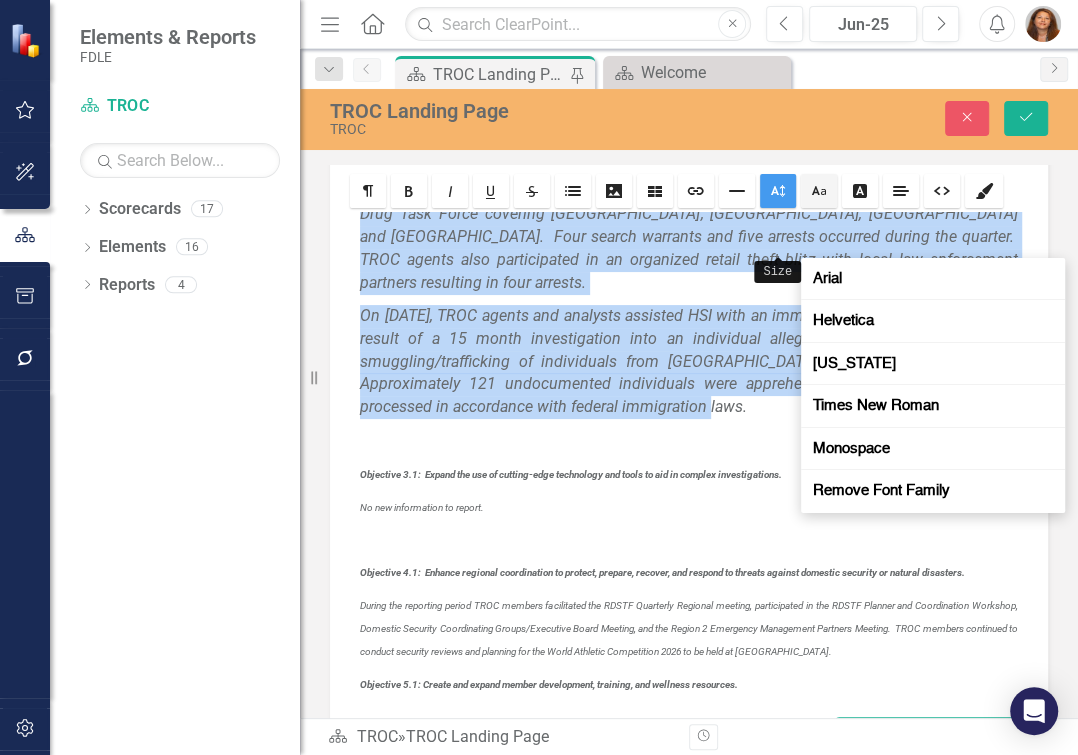 click at bounding box center (778, 191) 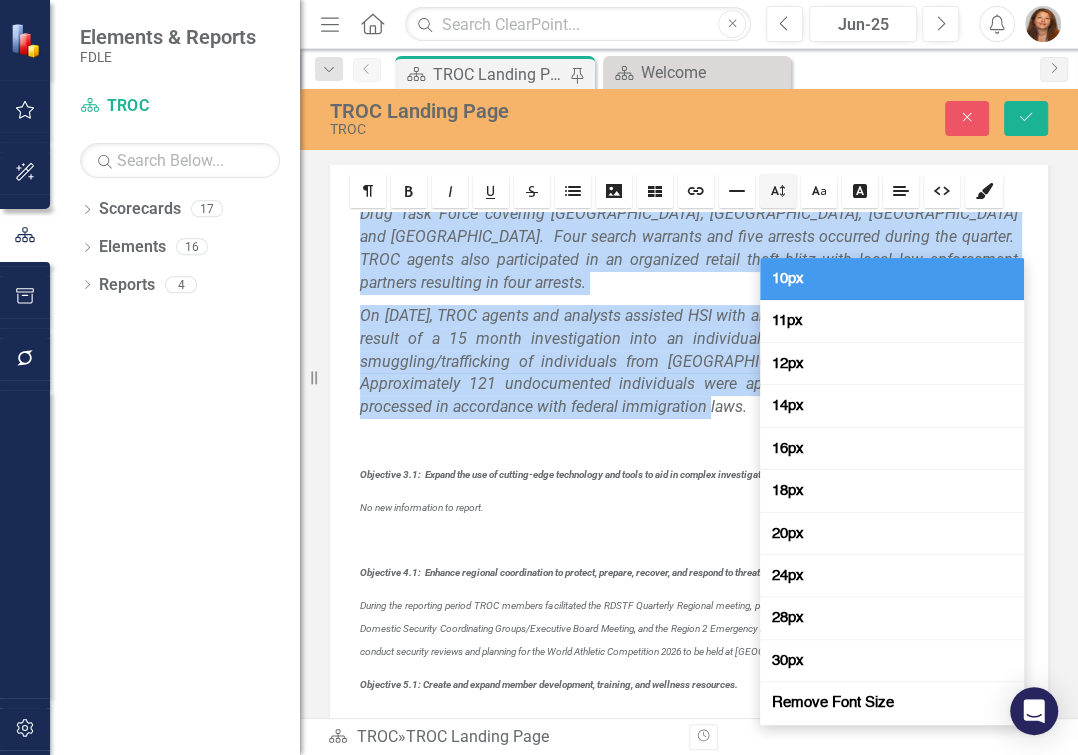 click on "10px" at bounding box center (788, 278) 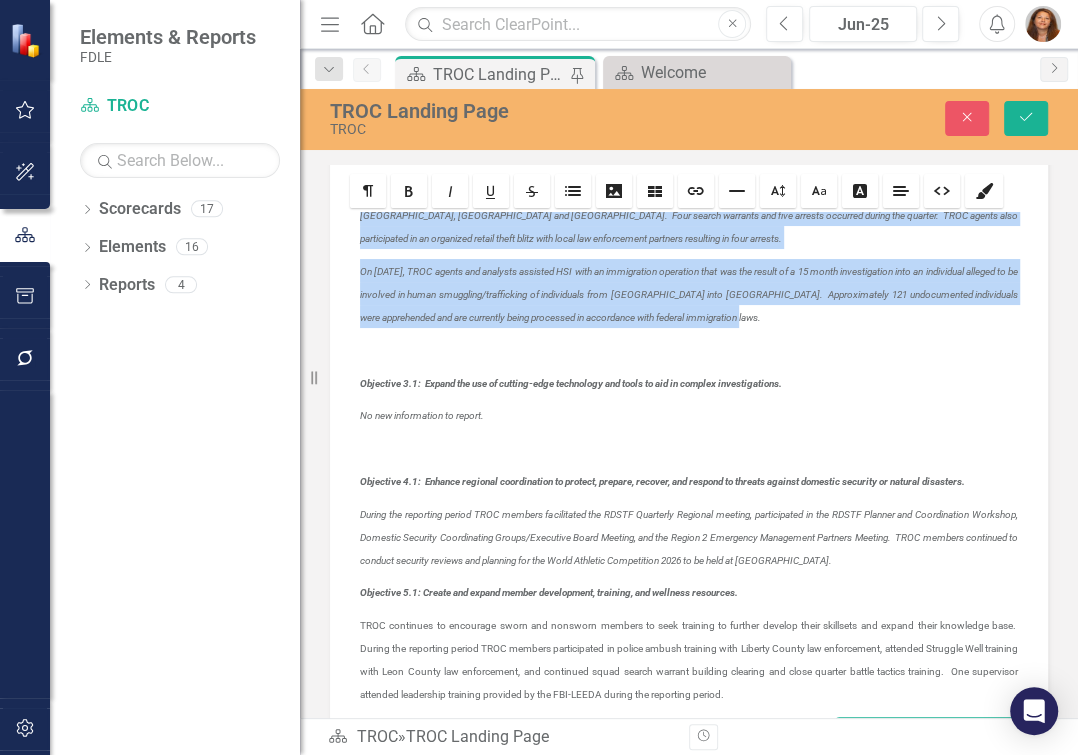 click on "On [DATE], TROC agents and analysts assisted HSI with an immigration operation that was the result of a 15 month investigation into an individual alleged to be involved in human smuggling/trafficking of individuals from [GEOGRAPHIC_DATA] into [GEOGRAPHIC_DATA].  Approximately 121 undocumented individuals were apprehended and are currently being processed in accordance with federal immigration laws." at bounding box center [689, 294] 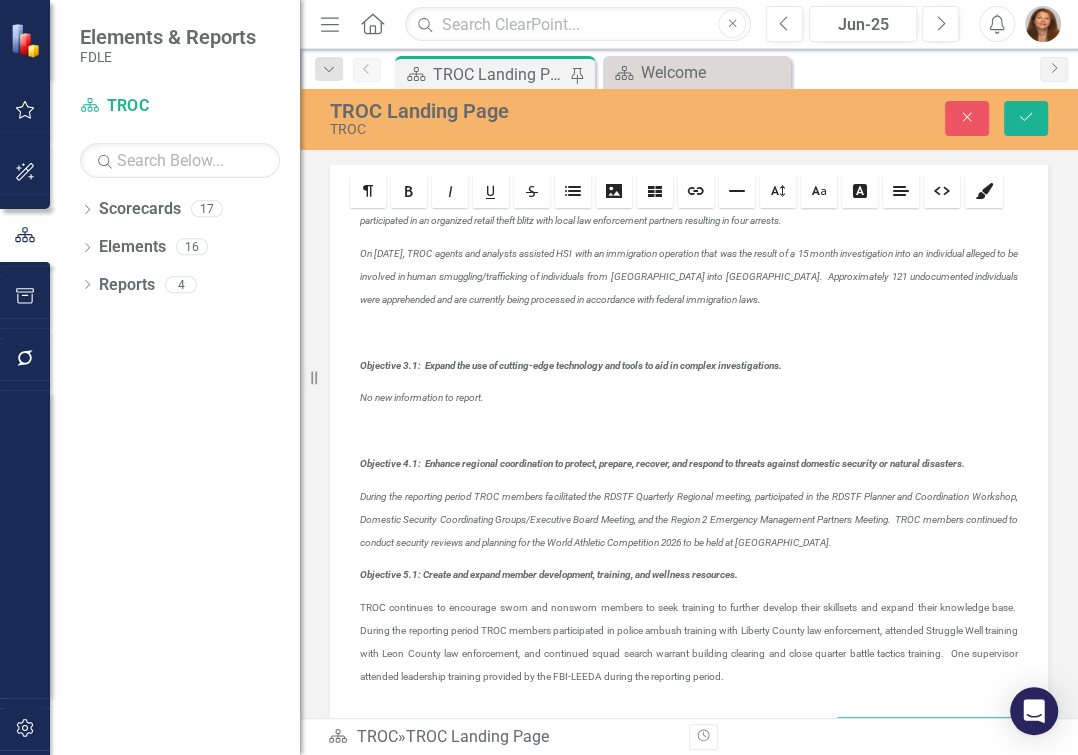 scroll, scrollTop: 909, scrollLeft: 0, axis: vertical 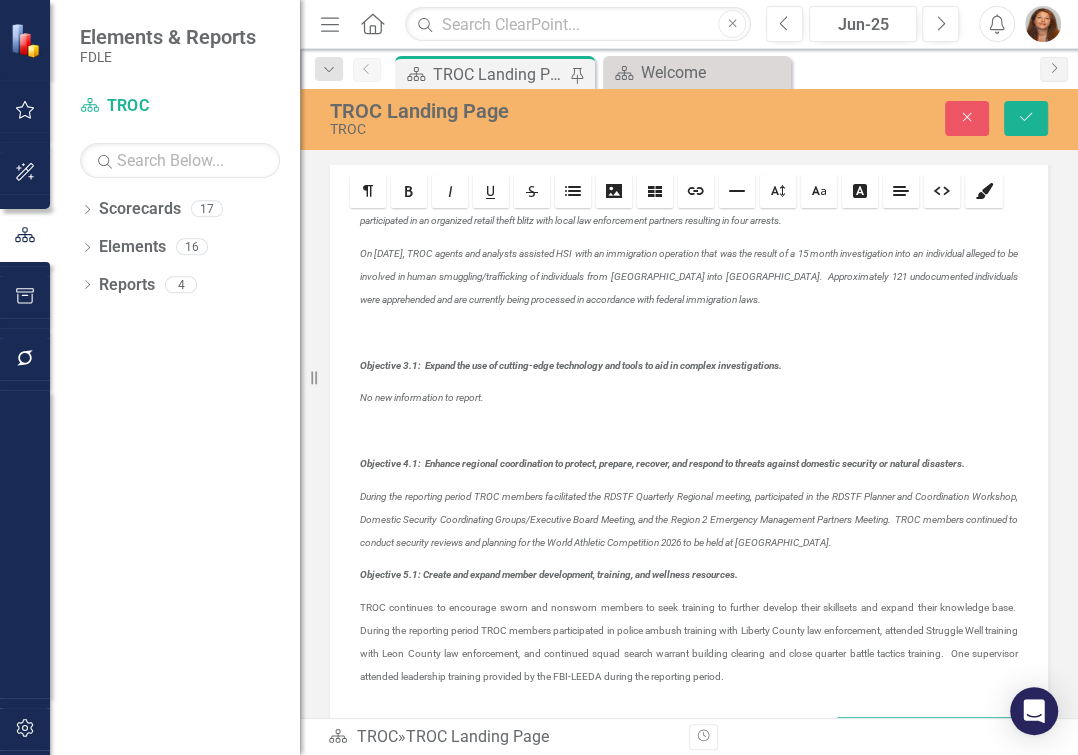 click at bounding box center (689, 331) 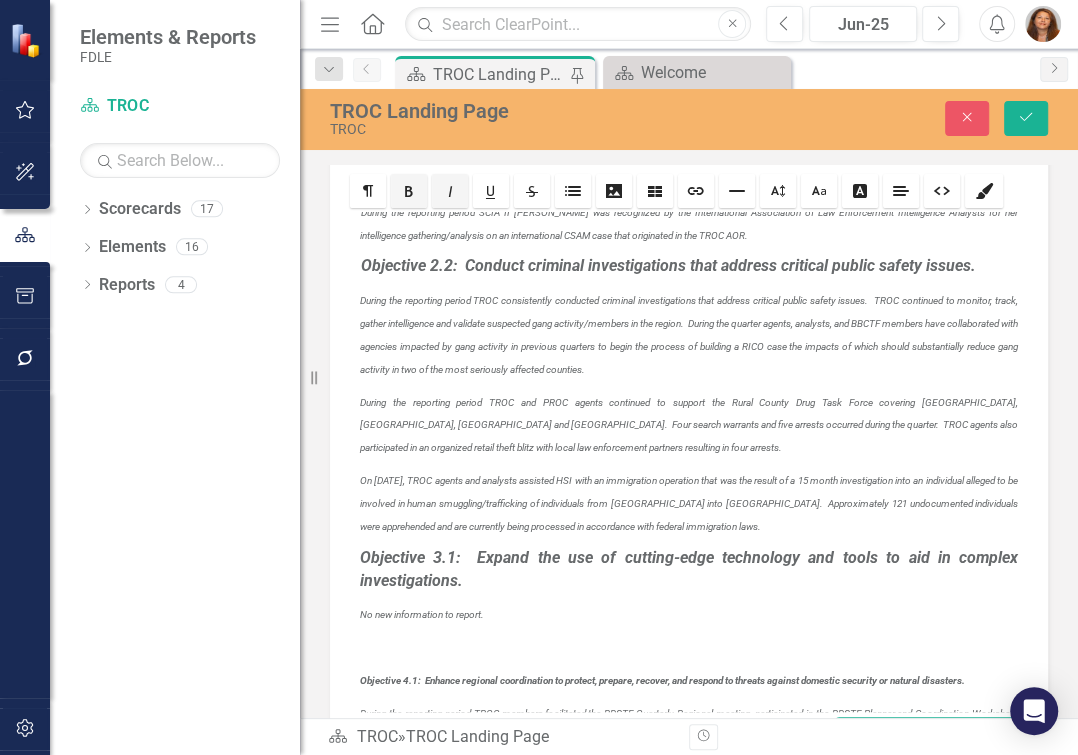 scroll, scrollTop: 545, scrollLeft: 0, axis: vertical 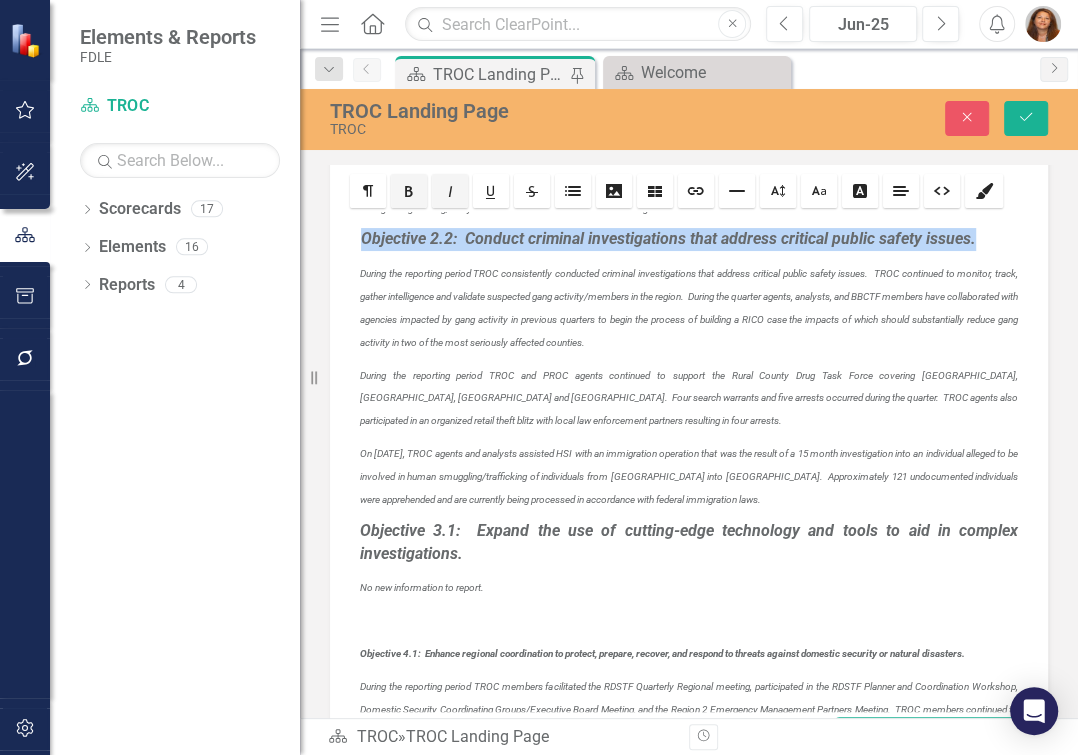 drag, startPoint x: 357, startPoint y: 503, endPoint x: 983, endPoint y: 503, distance: 626 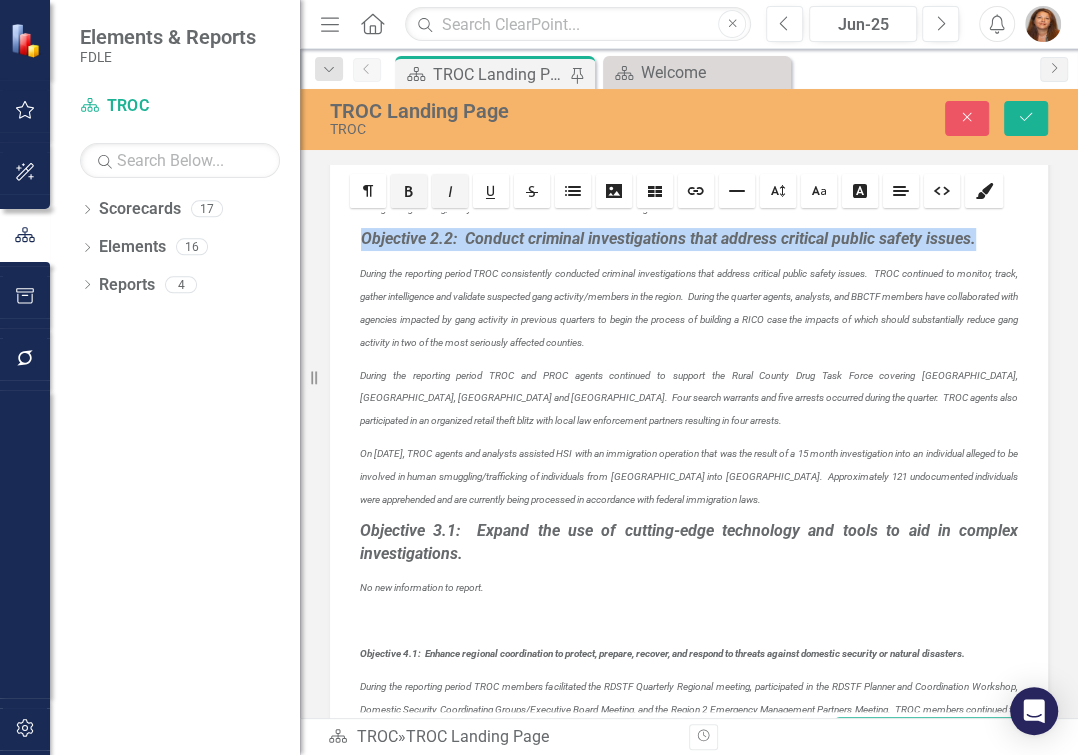 click on "Objective 1.1: Enhance collaboration among law enforcement partners and relevant stateholders regions-wide.
TROC identified a 29% increase in new collaboration among law enforcement partners/stakeholders during the 4 th
Objective 2.1: Expand regional intelligence gathering and analysis.
TROC identified a substantial increase in intelligence coordination activities from the previous reporting periods due to accurate recording of time in AIM and the efforts of the Analytical Support Squad, specifically the Regional Strategic Analyst (RSA).  The TROC RSA was the first member of the Statewide Analytical Working Group to author and submit a product (Threats to NEXRAD towers) for dissemination. TROC analysts continued to attend the Weekly Inter-Agency Intelligence Meeting documenting all intelligence received in AIM.  Items of note during the reporting period include:
Increase in reporting of suspicious activity around the [US_STATE][GEOGRAPHIC_DATA] following the active shooter event on [DATE]." at bounding box center [689, 462] 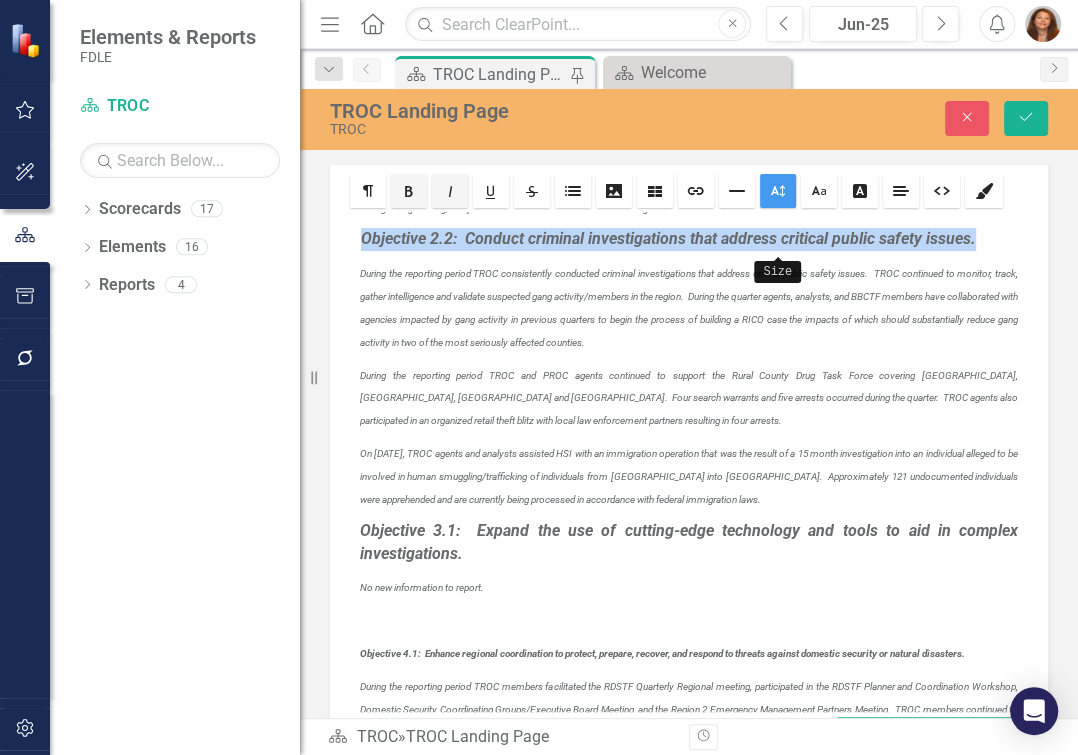 click at bounding box center (778, 191) 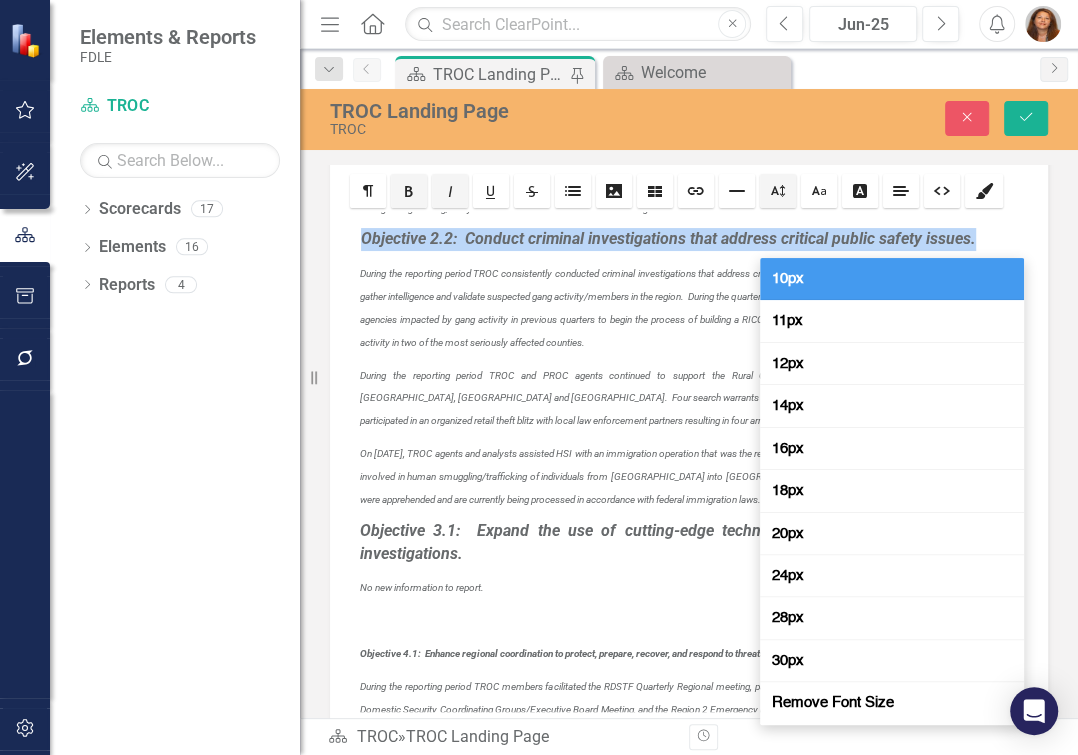 click on "10px" at bounding box center [788, 278] 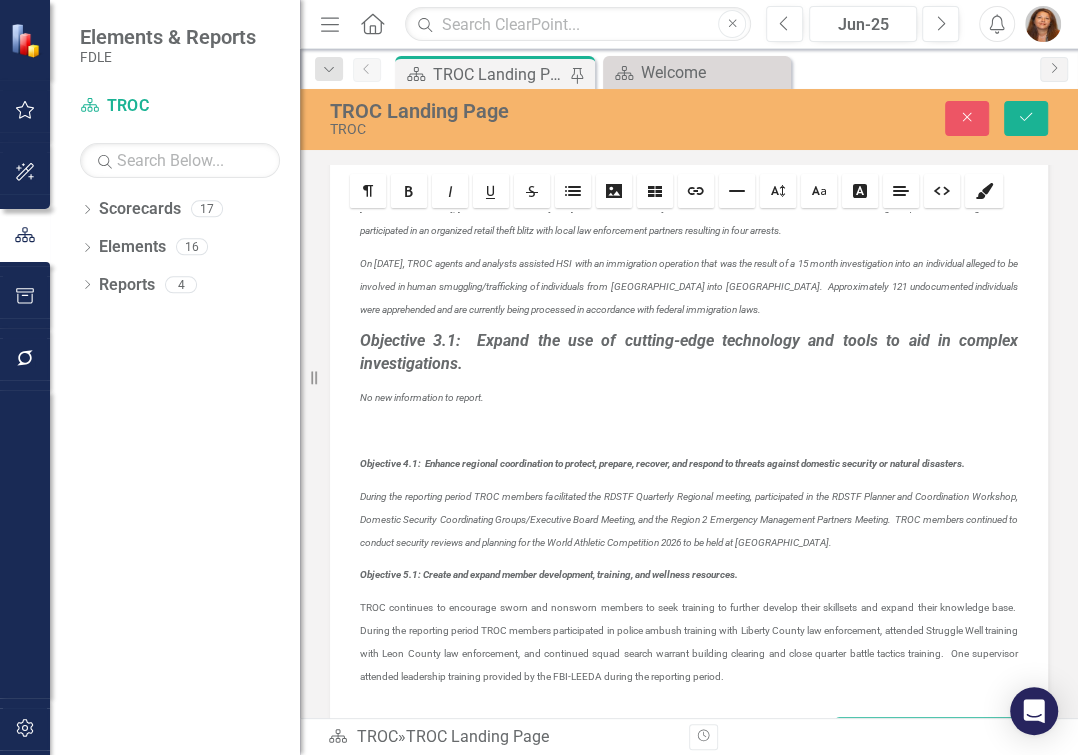 scroll, scrollTop: 909, scrollLeft: 0, axis: vertical 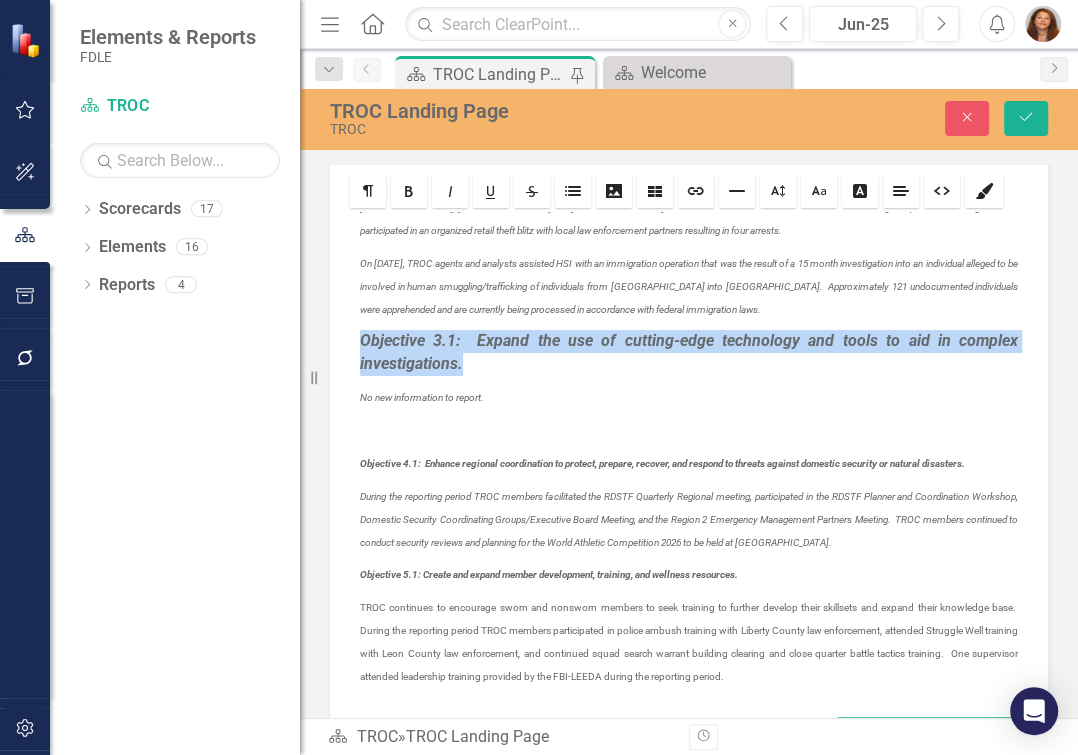 drag, startPoint x: 356, startPoint y: 501, endPoint x: 579, endPoint y: 529, distance: 224.75098 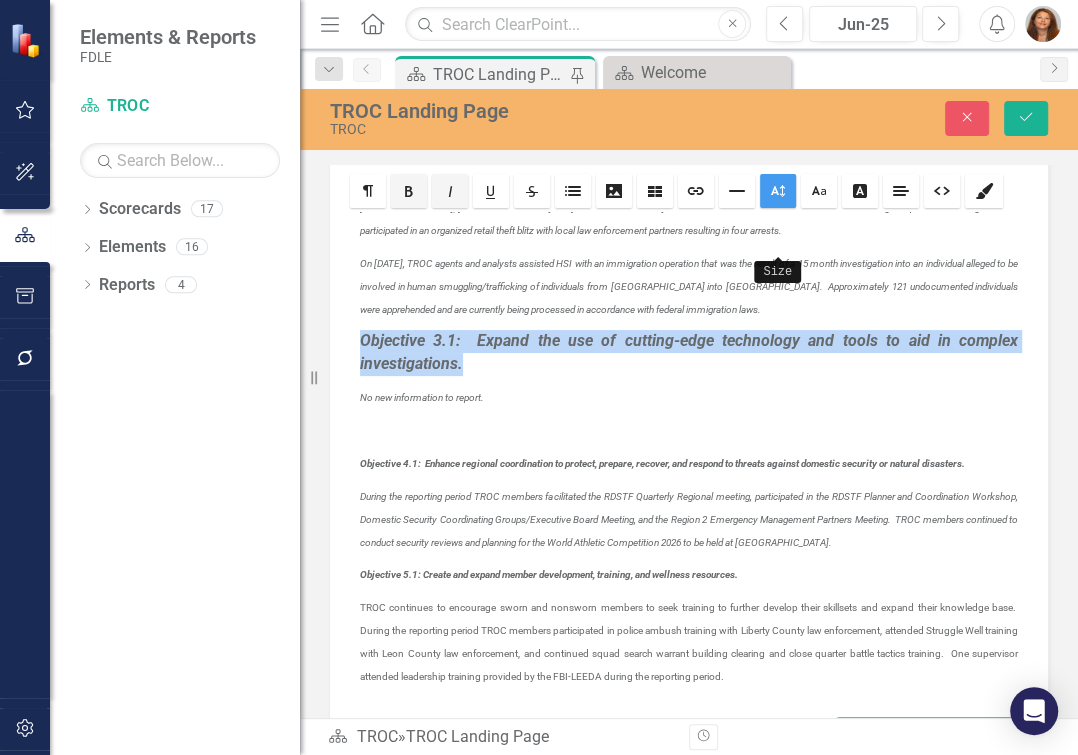 click at bounding box center (778, 191) 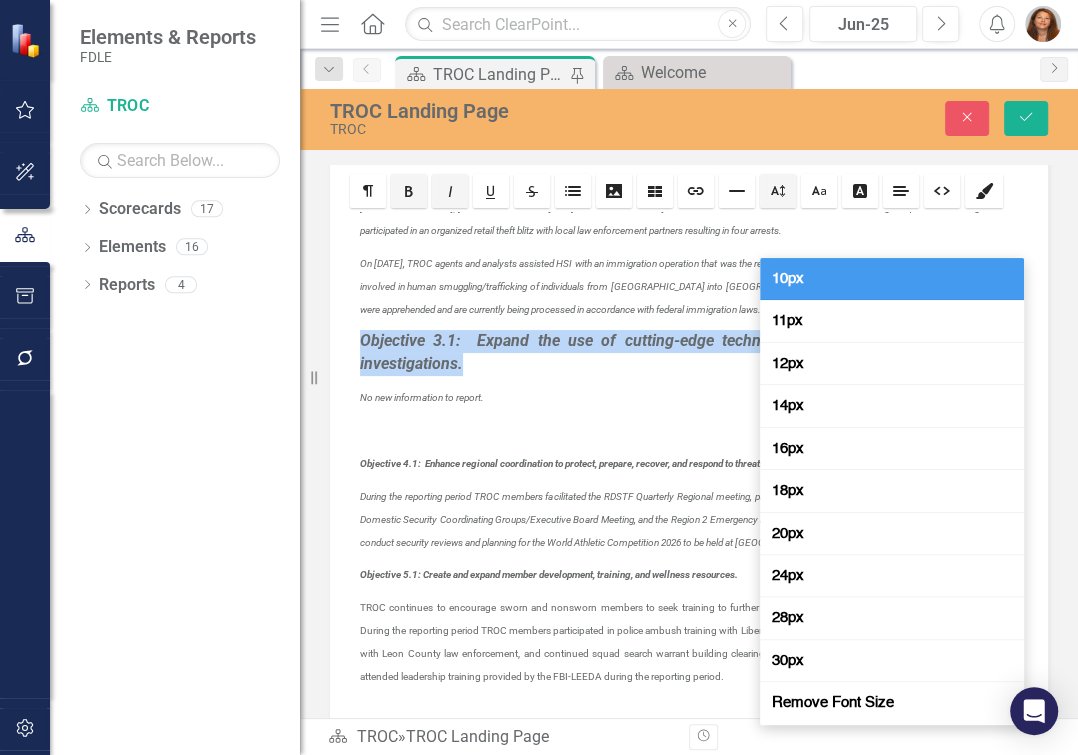 click on "10px" at bounding box center (788, 278) 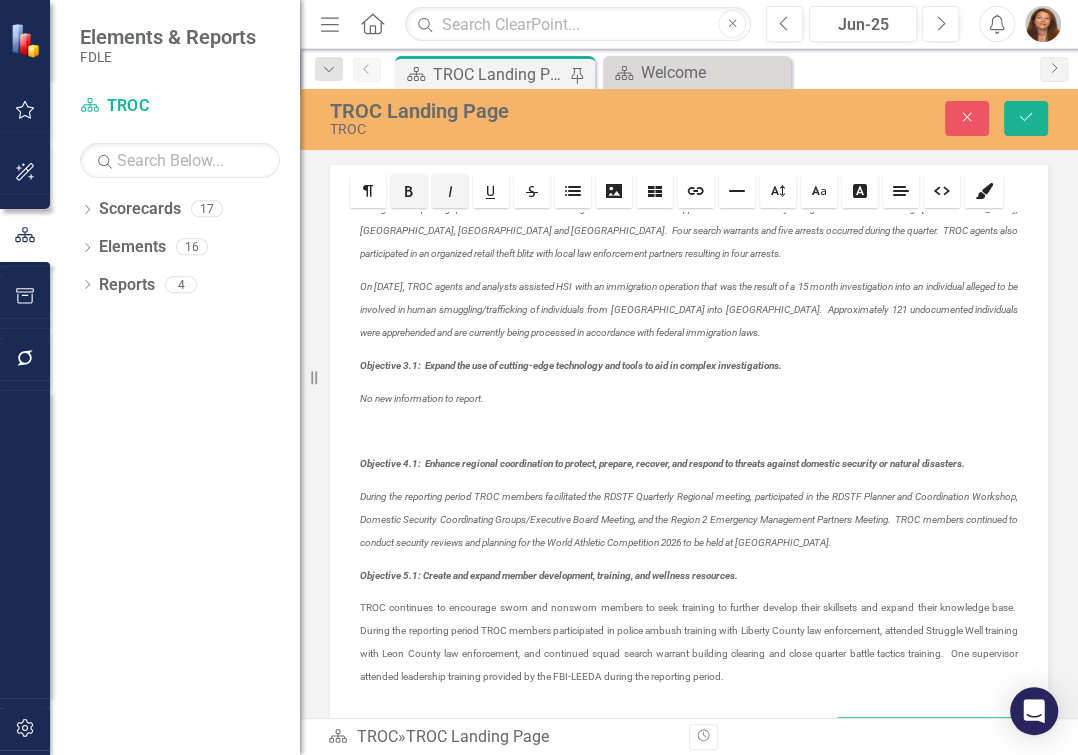 click at bounding box center (689, 429) 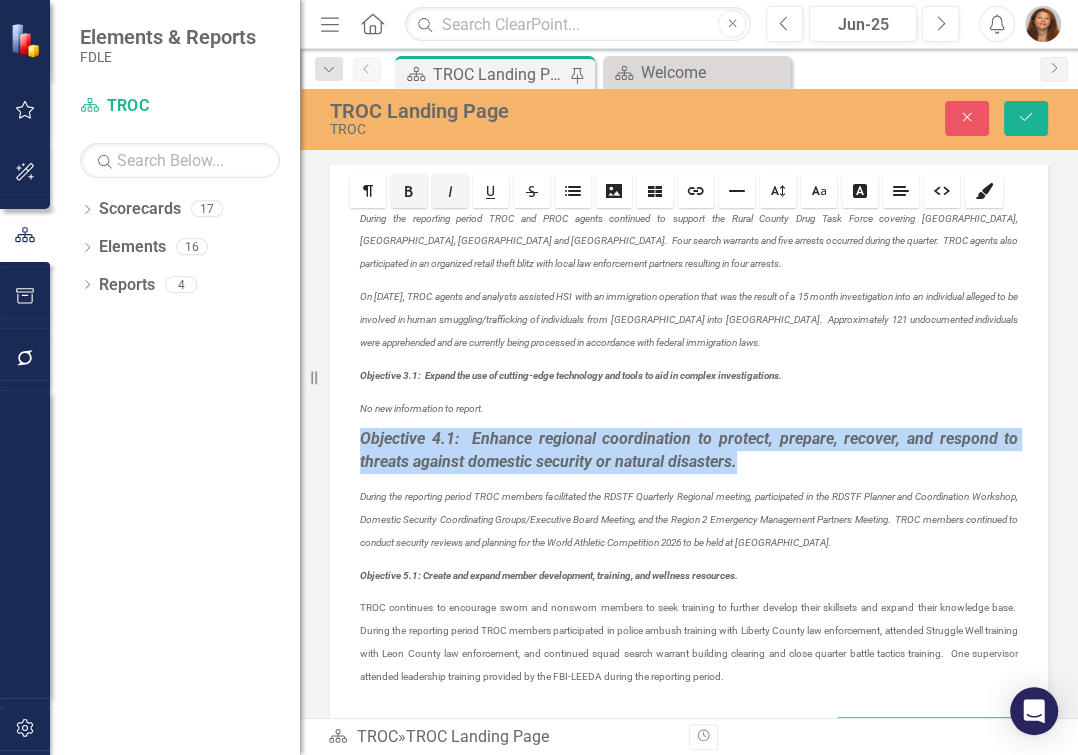 drag, startPoint x: 359, startPoint y: 577, endPoint x: 965, endPoint y: 599, distance: 606.39923 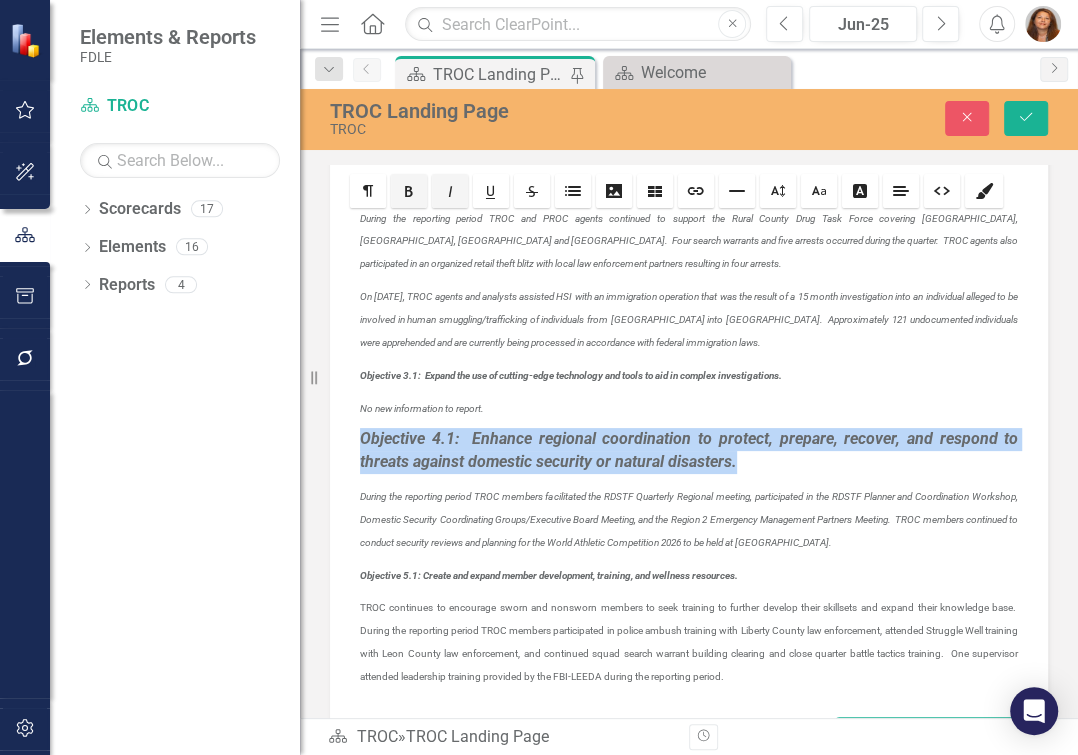 click on "Objective 1.1: Enhance collaboration among law enforcement partners and relevant stateholders regions-wide.
TROC identified a 29% increase in new collaboration among law enforcement partners/stakeholders during the 4 th
Objective 2.1: Expand regional intelligence gathering and analysis.
TROC identified a substantial increase in intelligence coordination activities from the previous reporting periods due to accurate recording of time in AIM and the efforts of the Analytical Support Squad, specifically the Regional Strategic Analyst (RSA).  The TROC RSA was the first member of the Statewide Analytical Working Group to author and submit a product (Threats to NEXRAD towers) for dissemination. TROC analysts continued to attend the Weekly Inter-Agency Intelligence Meeting documenting all intelligence received in AIM.  Items of note during the reporting period include:
Increase in reporting of suspicious activity around the [US_STATE][GEOGRAPHIC_DATA] following the active shooter event on [DATE]." at bounding box center [689, 462] 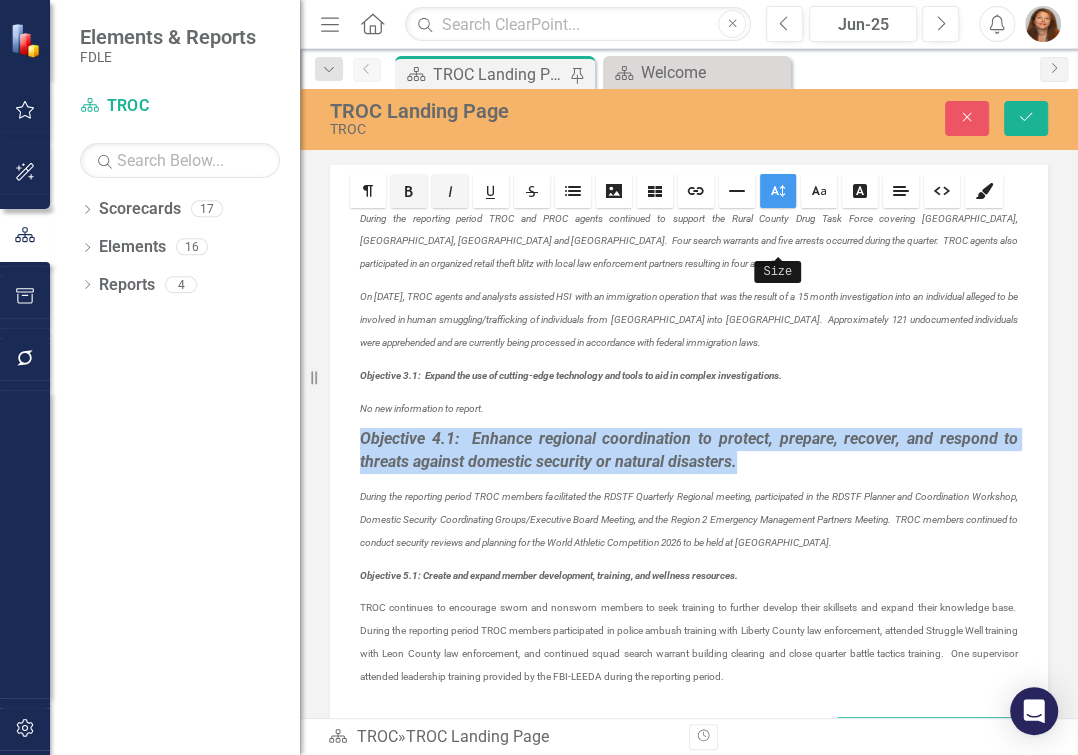 click at bounding box center (778, 191) 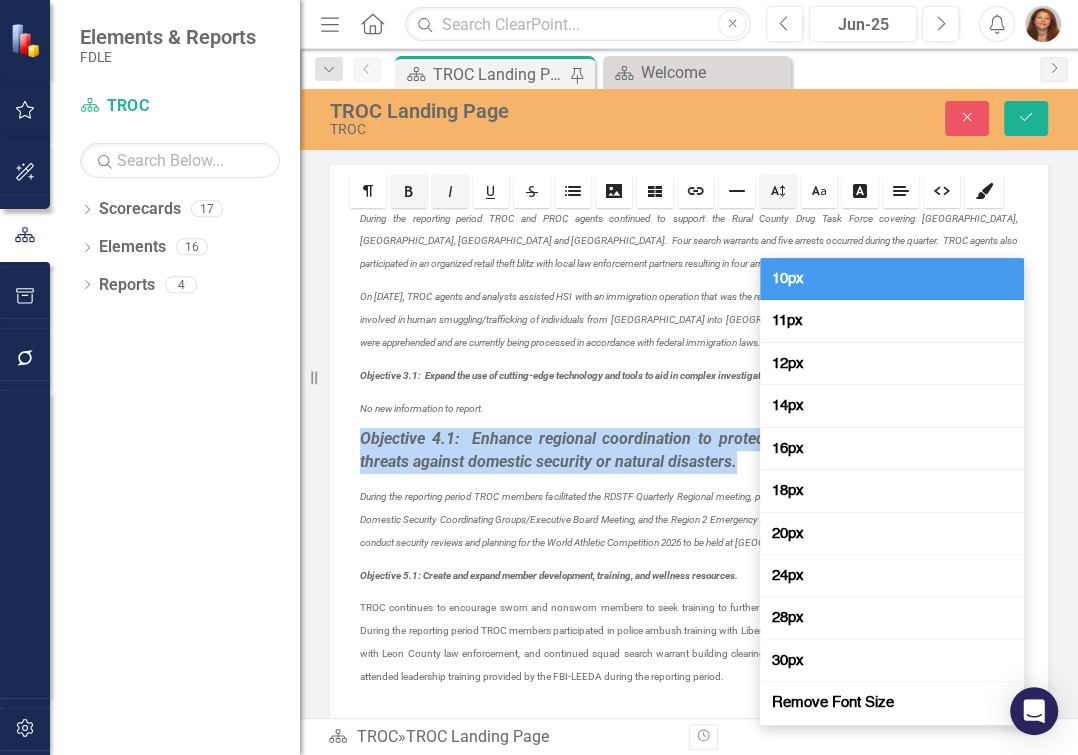 click on "10px" at bounding box center [788, 278] 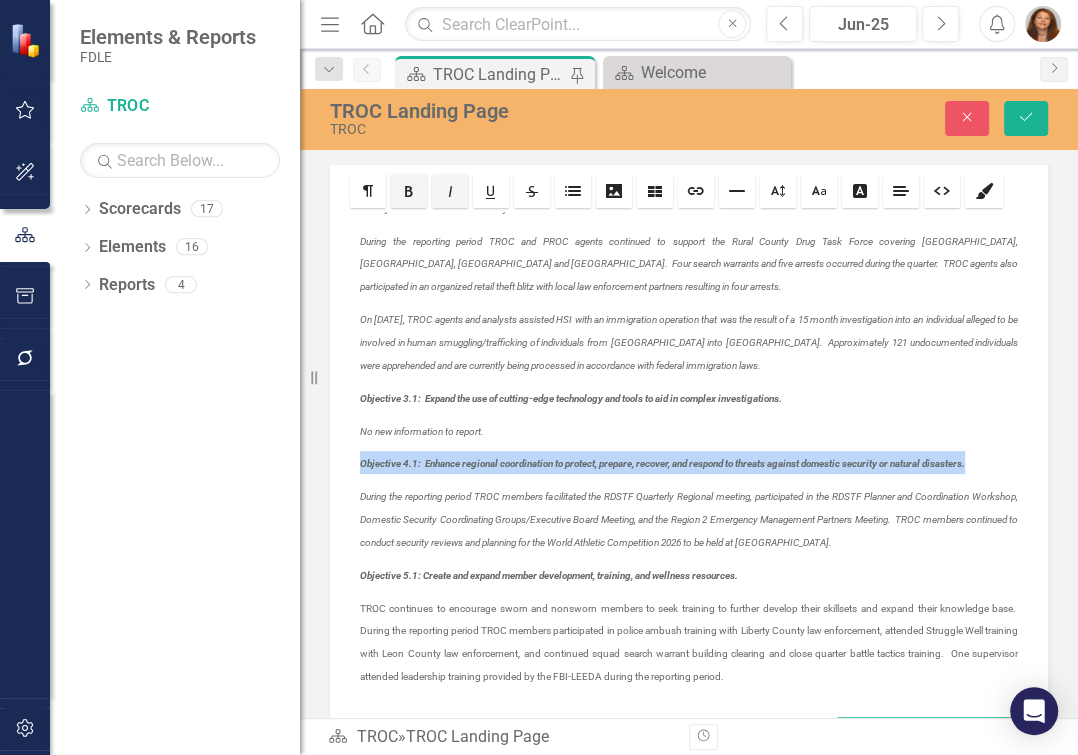 scroll, scrollTop: 1055, scrollLeft: 0, axis: vertical 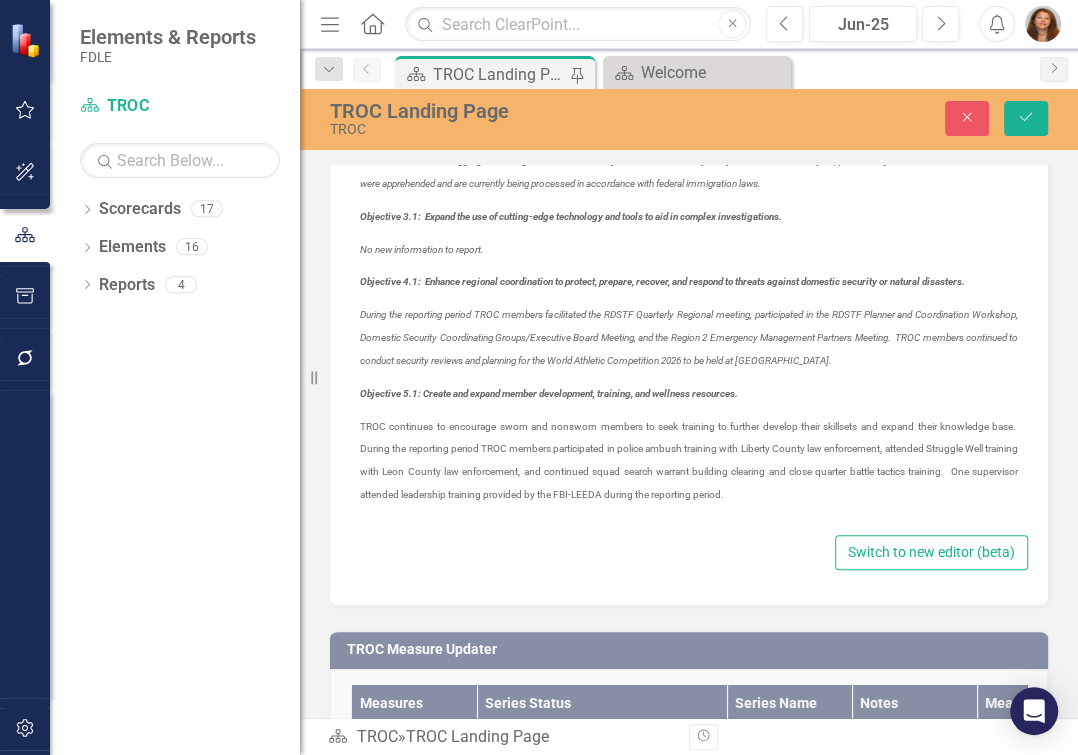 click on "TROC continues to encourage sworn and nonsworn members to seek training to further develop their skillsets and expand their knowledge base.  During the reporting period TROC members participated in police ambush training with Liberty County law enforcement, attended Struggle Well training with Leon County law enforcement, and continued squad search warrant building clearing and close quarter battle tactics training.  One supervisor attended leadership training provided by the FBI-LEEDA during the reporting period." at bounding box center (689, 461) 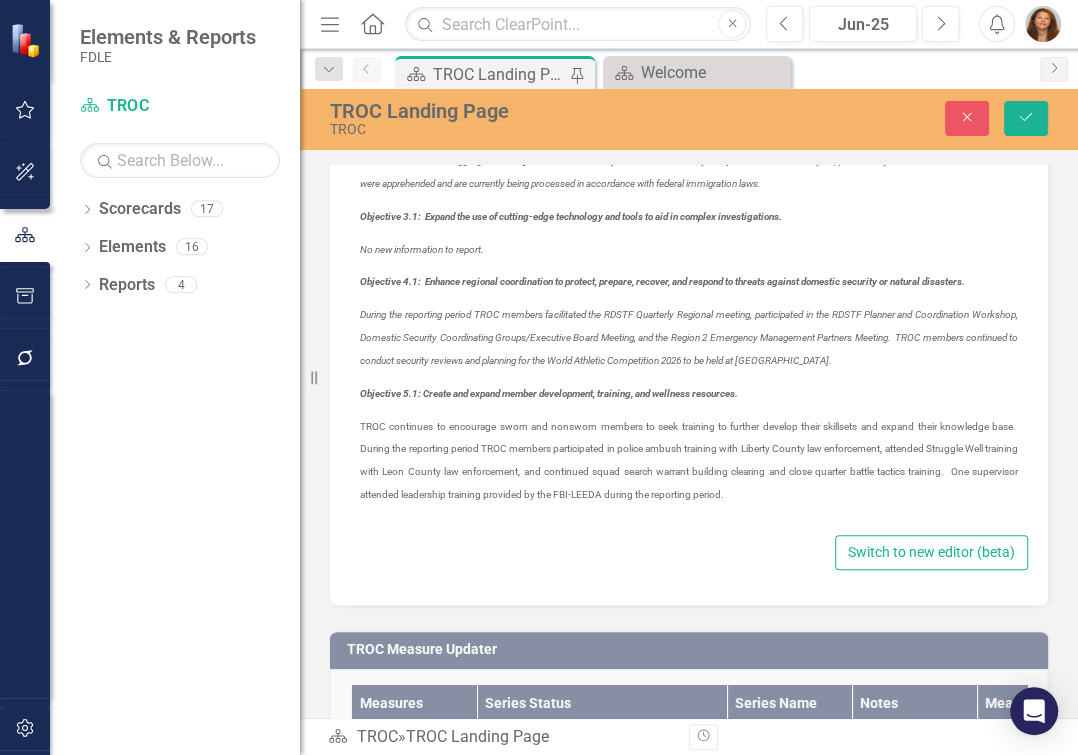 click on "During the reporting period TROC members facilitated the RDSTF Quarterly Regional meeting, participated in the RDSTF Planner and Coordination Workshop, Domestic Security Coordinating Groups/Executive Board Meeting, and the Region 2 Emergency Management Partners Meeting.  TROC members continued to conduct security reviews and planning for the World Athletic Competition 2026 to be held at [GEOGRAPHIC_DATA]." at bounding box center (689, 336) 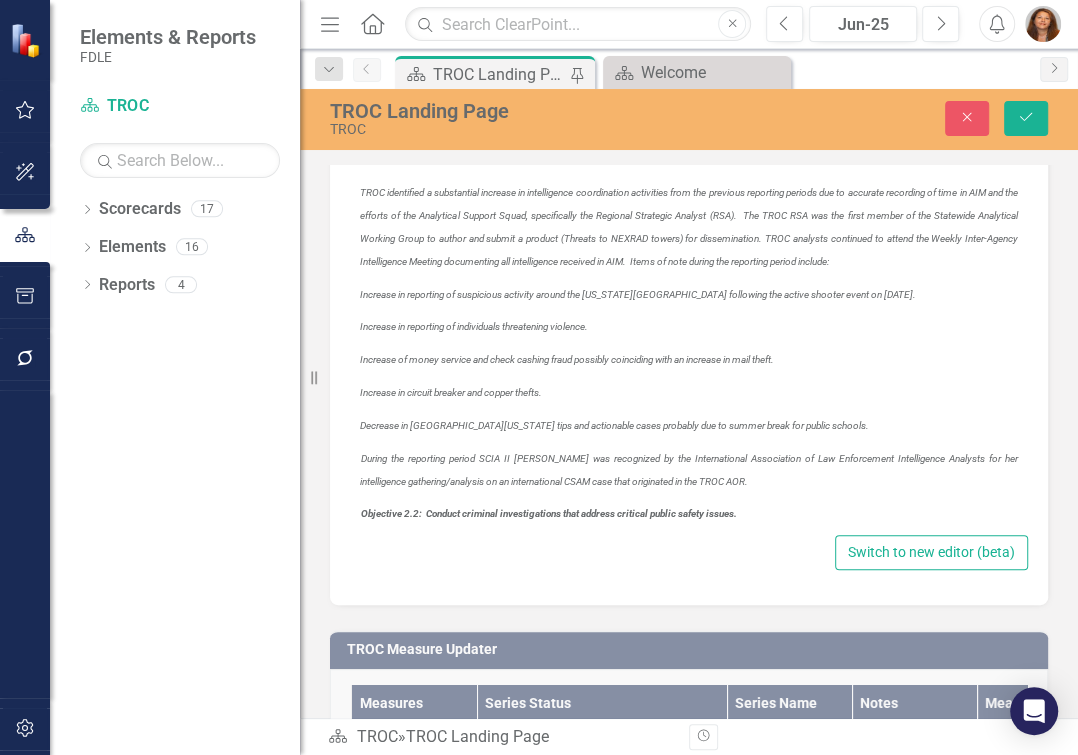 scroll, scrollTop: 0, scrollLeft: 0, axis: both 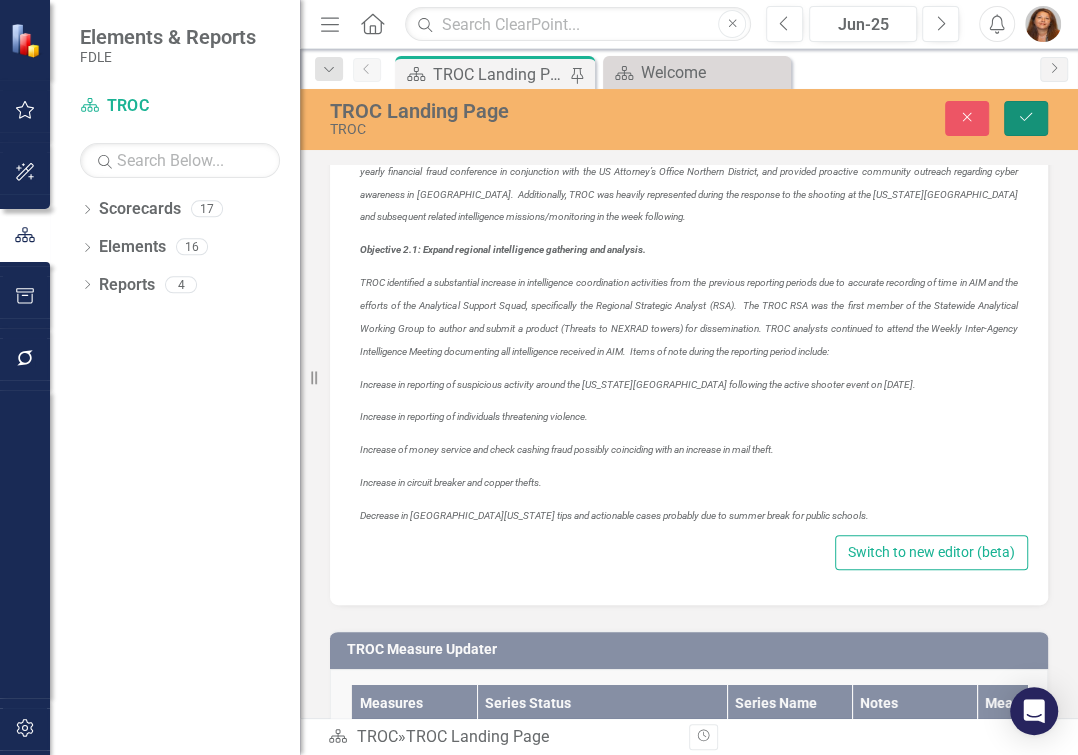 click on "Save" 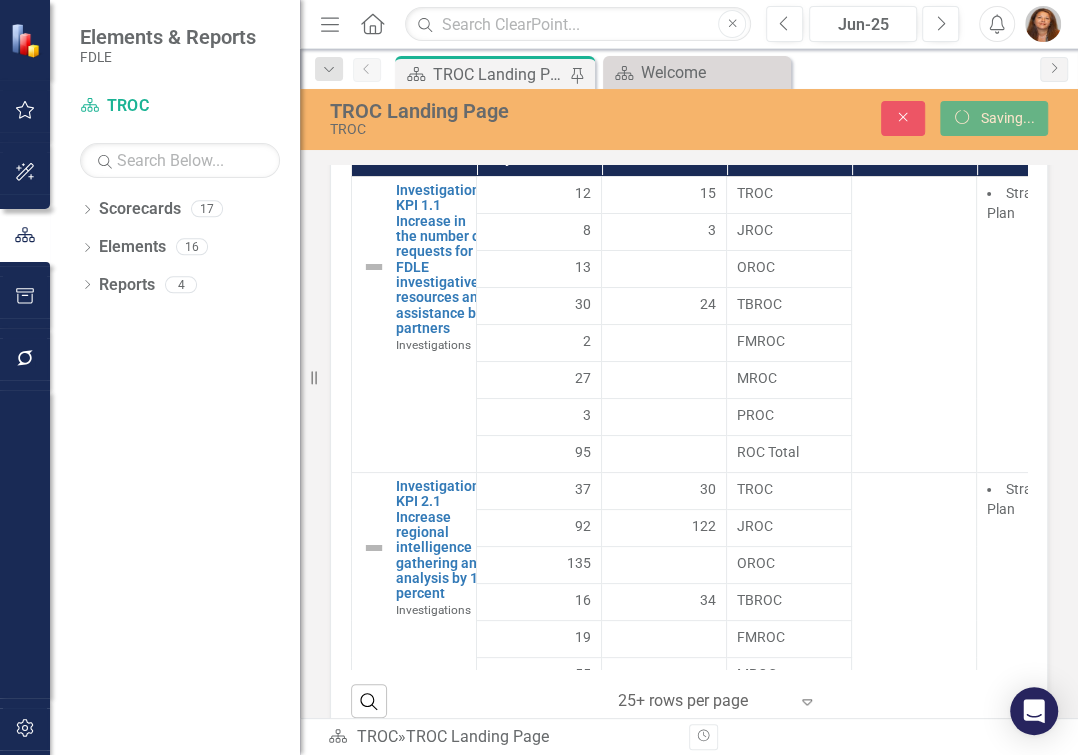 scroll, scrollTop: 0, scrollLeft: 0, axis: both 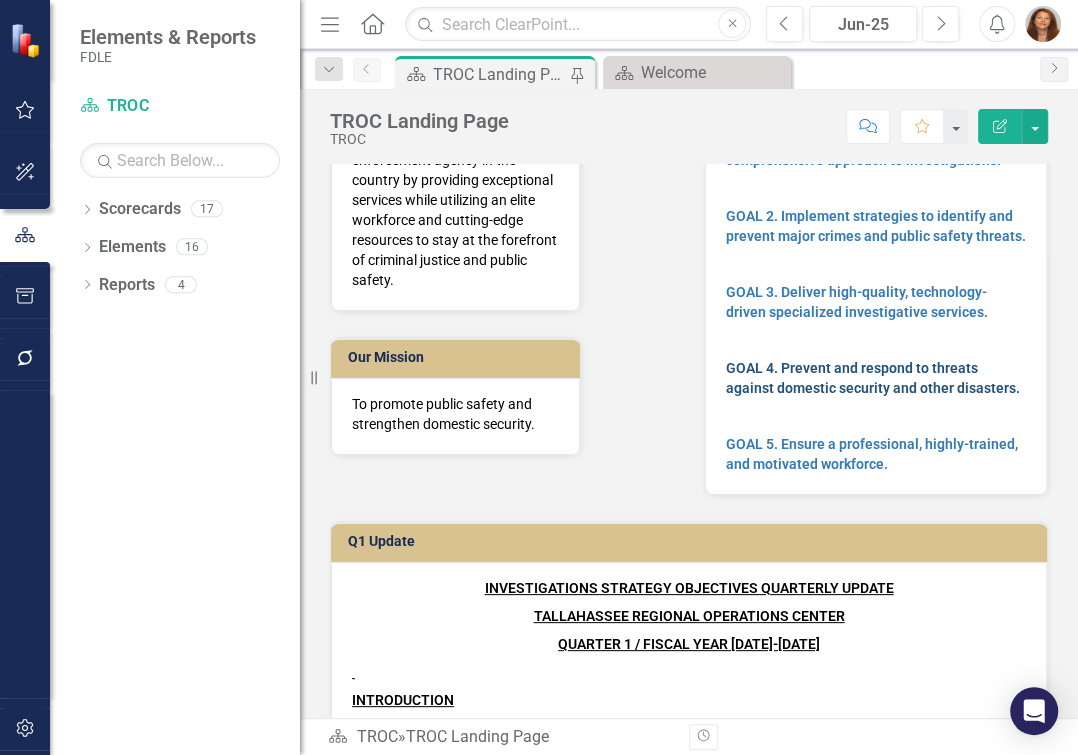 click on "GOAL 4. Prevent and respond to threats against domestic security and other disasters." at bounding box center (873, 378) 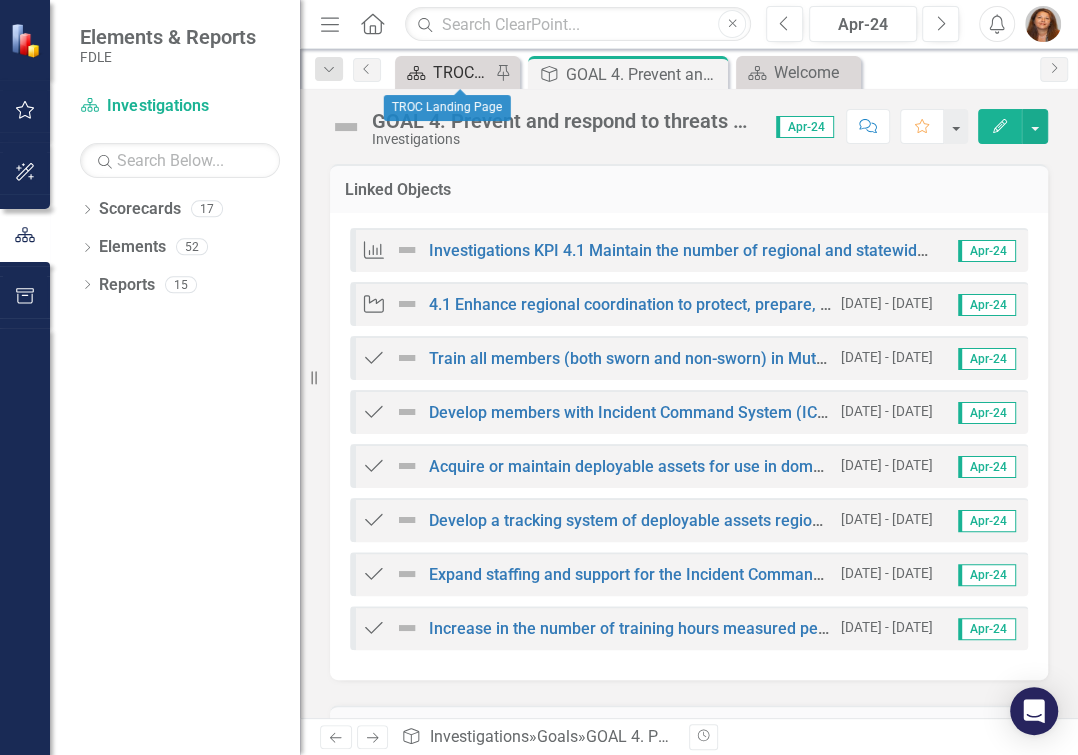 click on "TROC Landing Page" at bounding box center (461, 72) 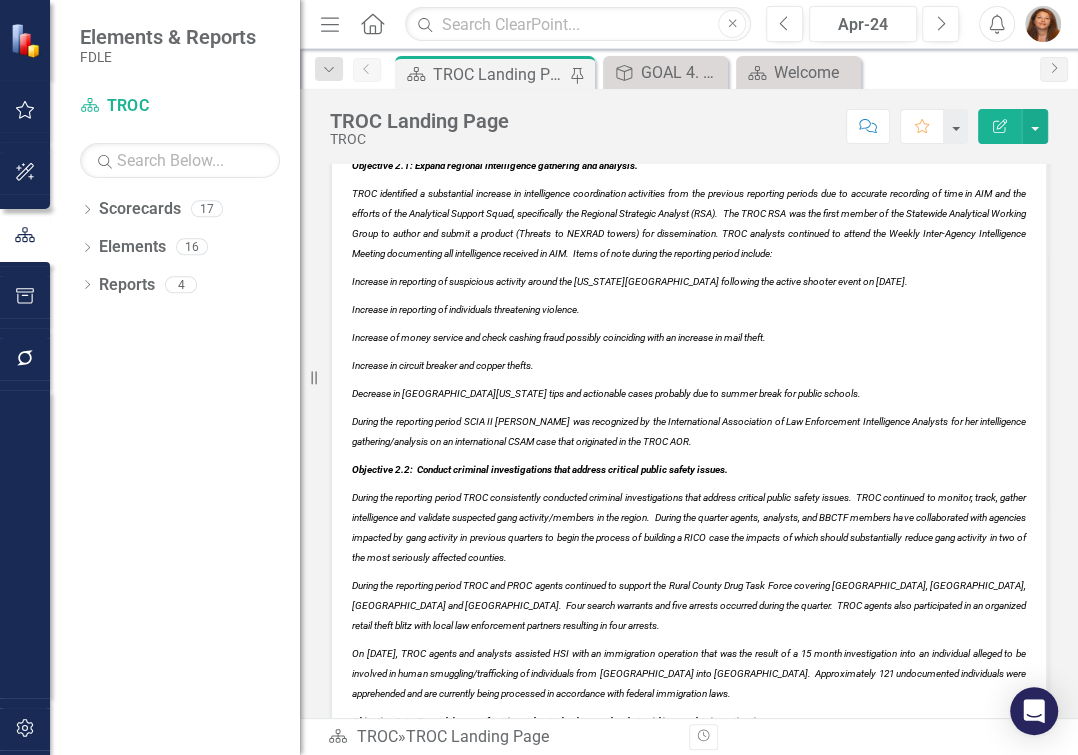scroll, scrollTop: 9454, scrollLeft: 0, axis: vertical 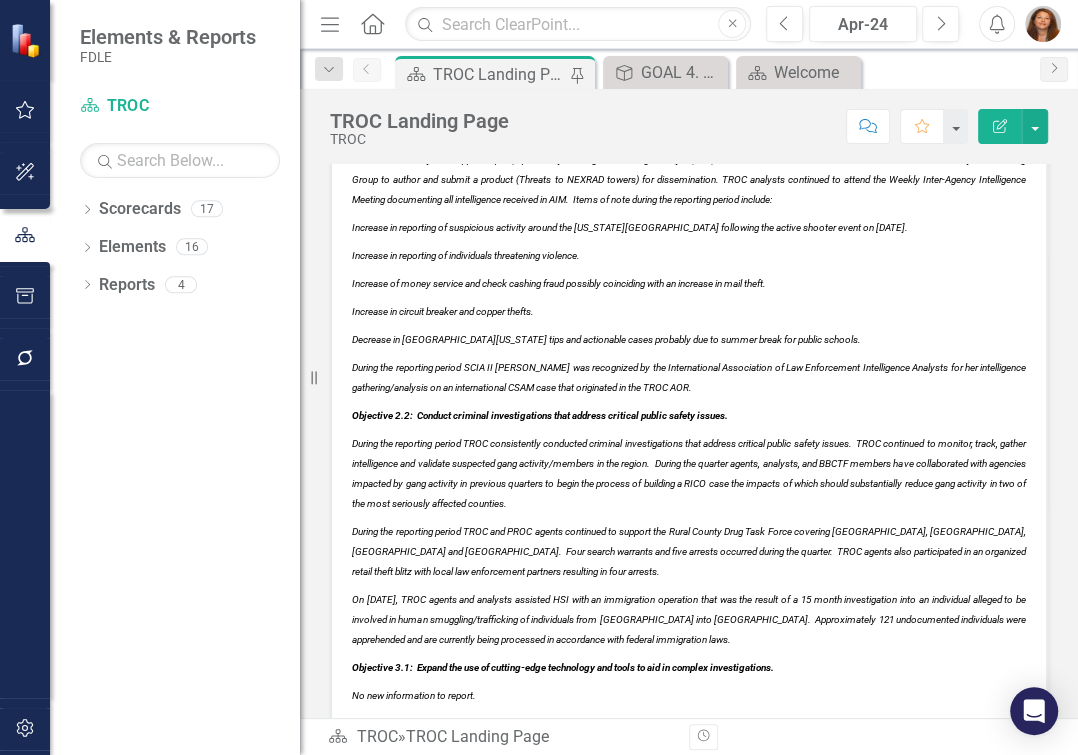 click on "Increase in reporting of individuals threatening violence." at bounding box center [466, 255] 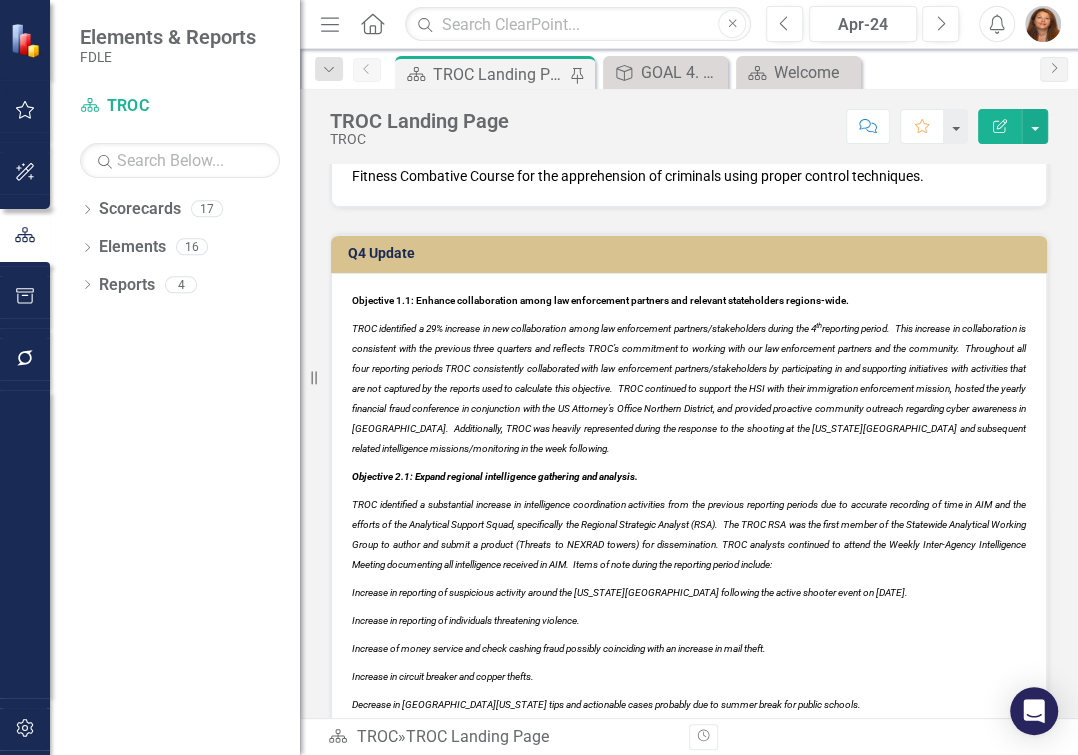 scroll, scrollTop: 9090, scrollLeft: 0, axis: vertical 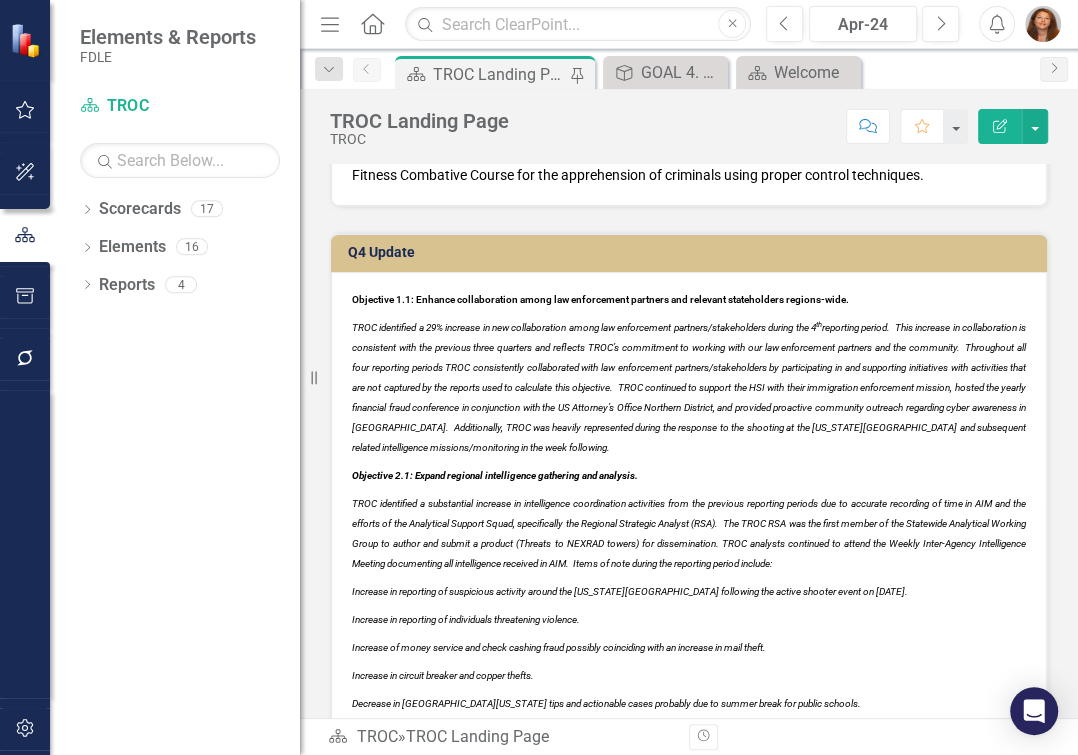 click on "Q4 Update" at bounding box center (692, 252) 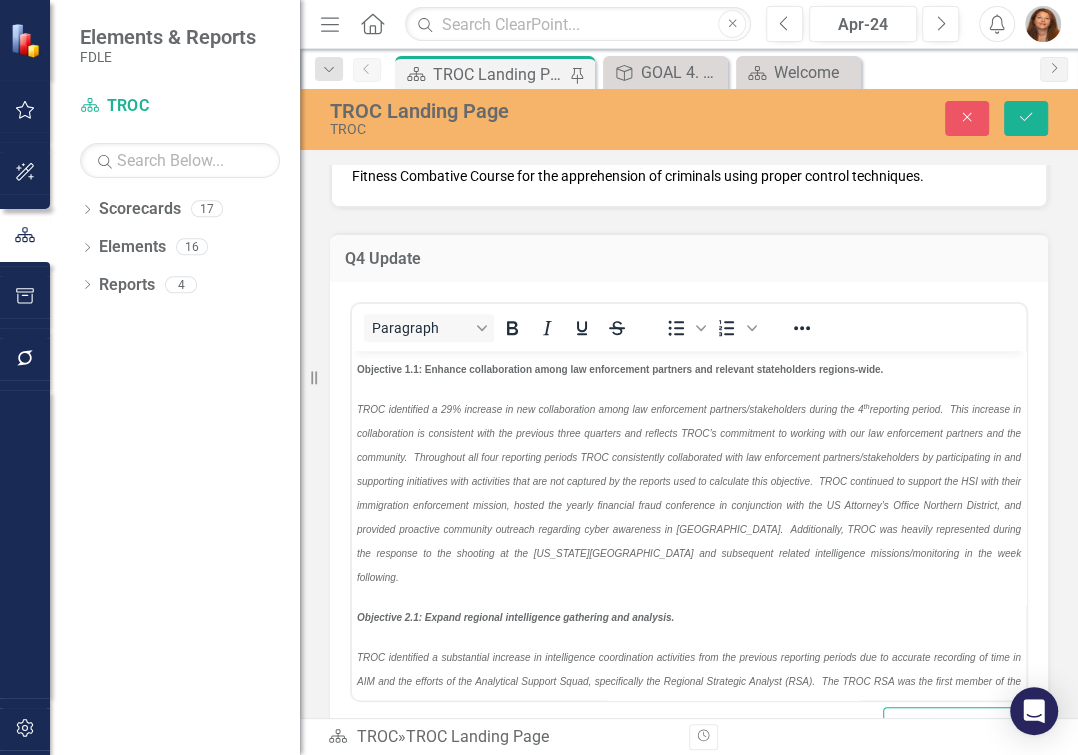 scroll, scrollTop: 0, scrollLeft: 0, axis: both 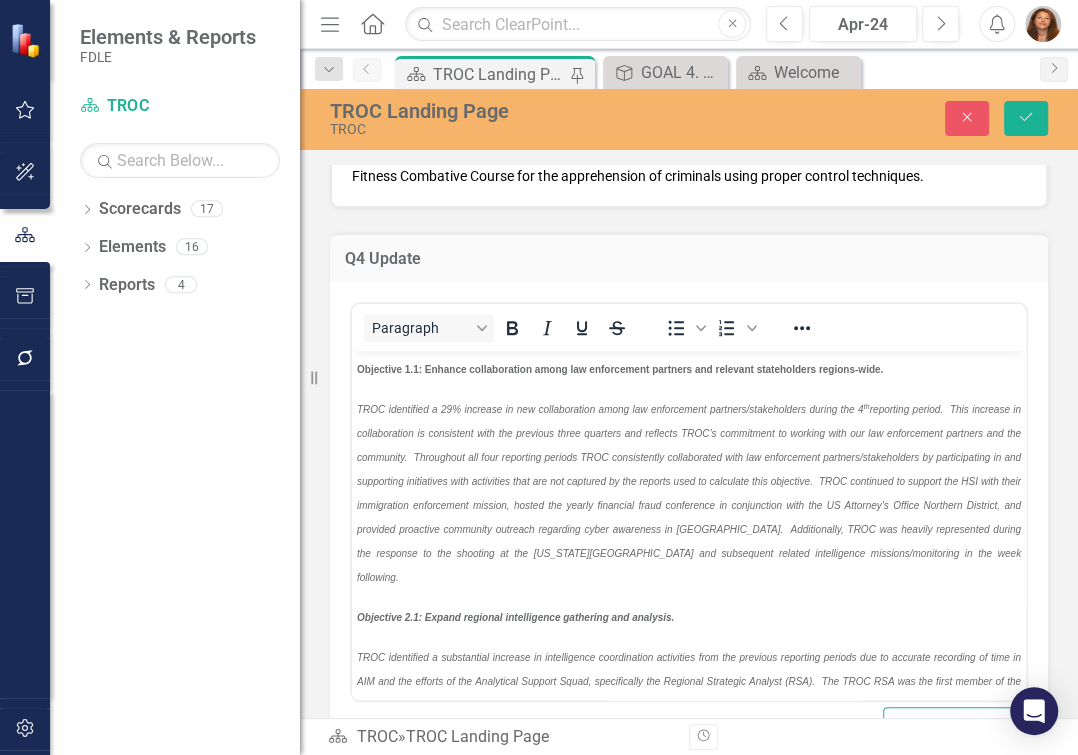 click on "Objective 1.1: Enhance collaboration among law enforcement partners and relevant stateholders regions-wide." at bounding box center (689, 367) 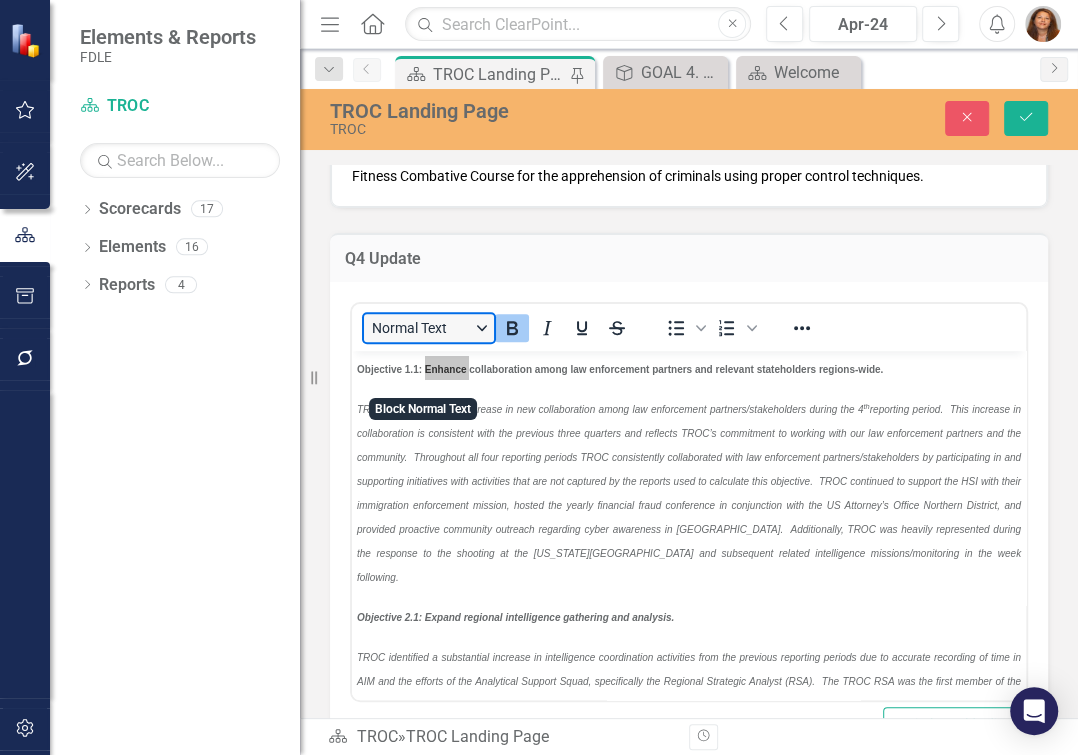 click on "Normal Text" at bounding box center (429, 328) 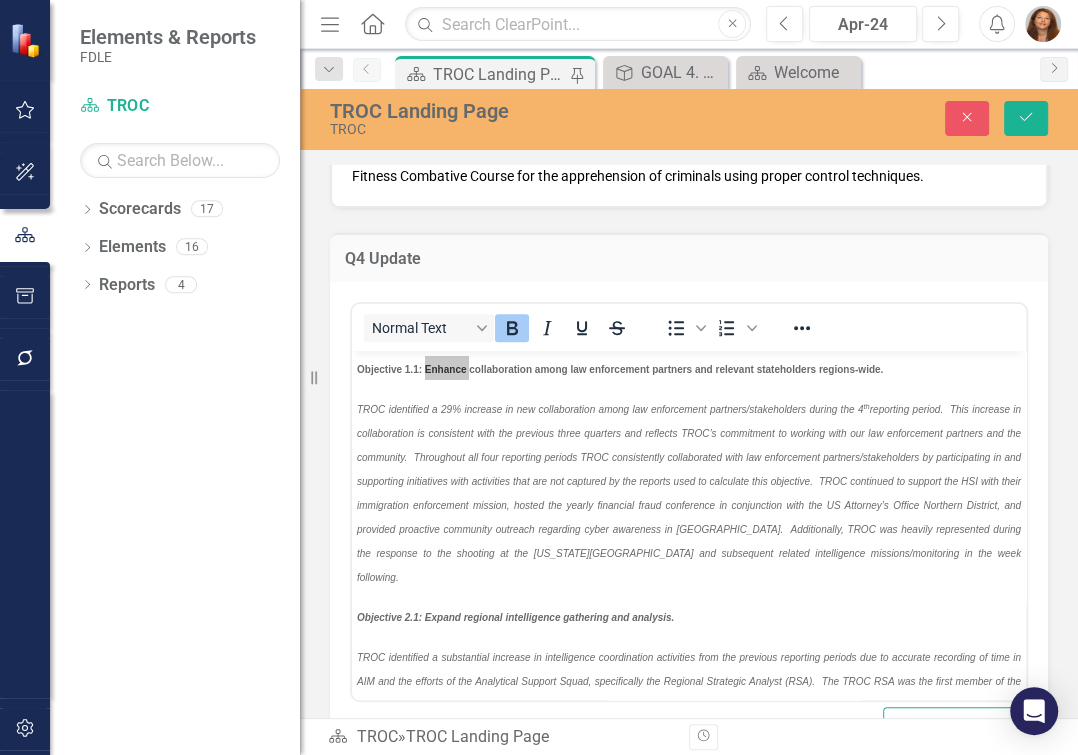click on "Q4 Update" at bounding box center [689, 261] 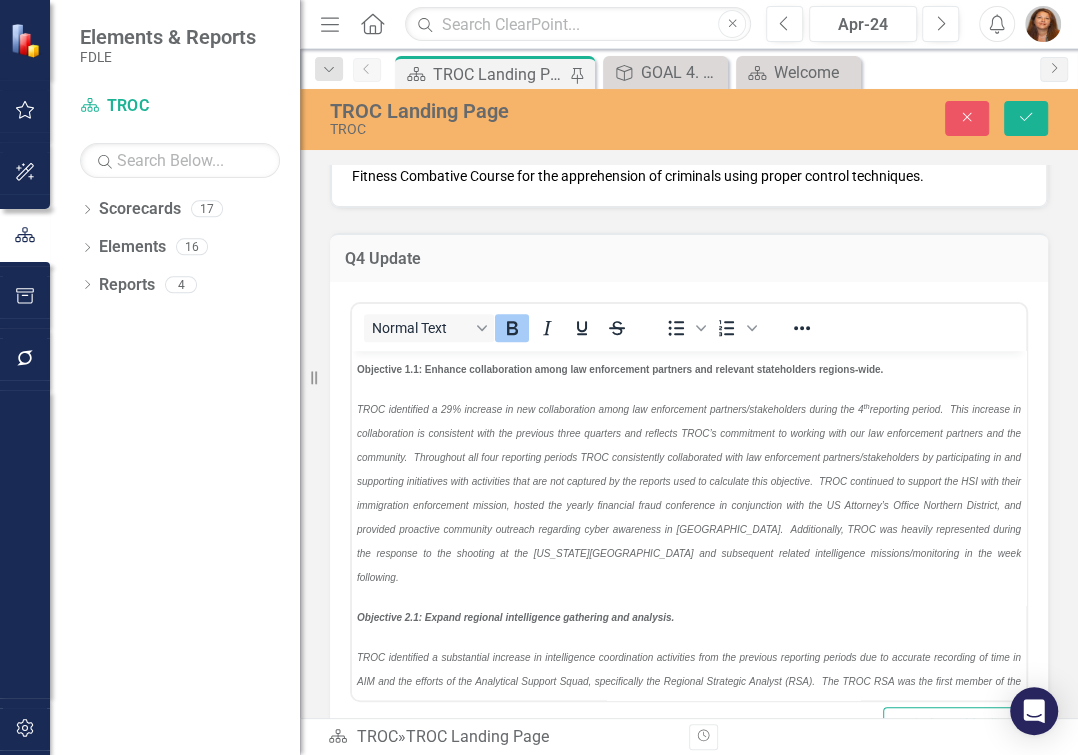 click on "TROC identified a 29% increase in new collaboration among law enforcement partners/stakeholders during the 4 th" at bounding box center (689, 492) 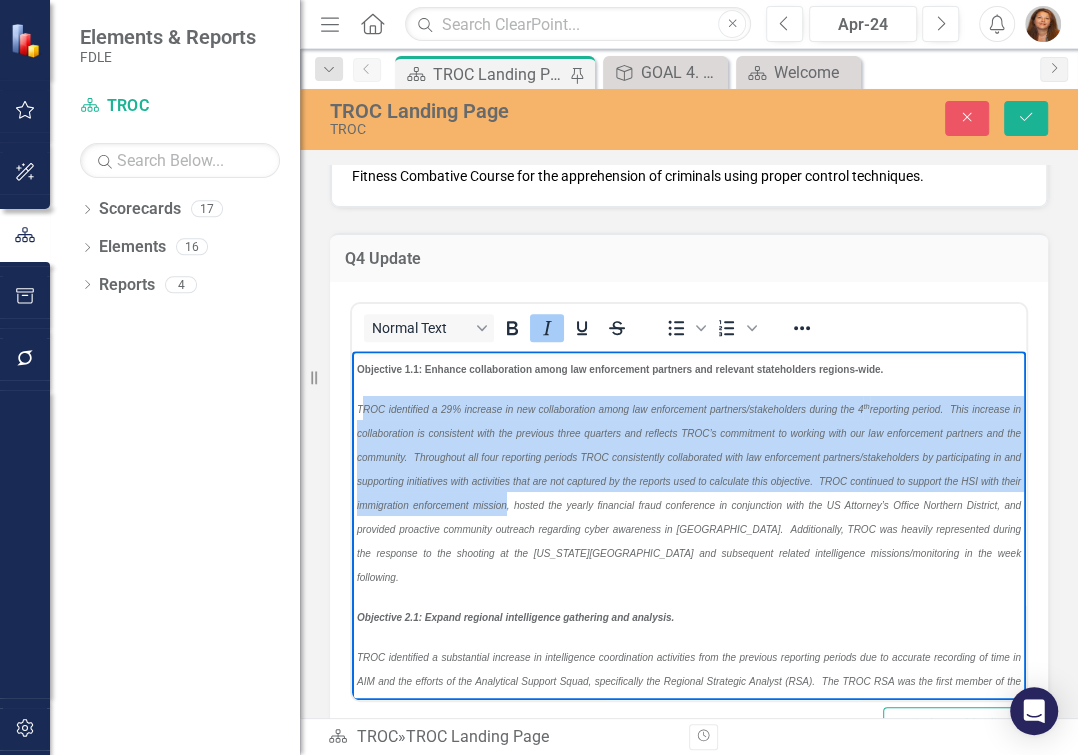 drag, startPoint x: 362, startPoint y: 421, endPoint x: 914, endPoint y: 591, distance: 577.58466 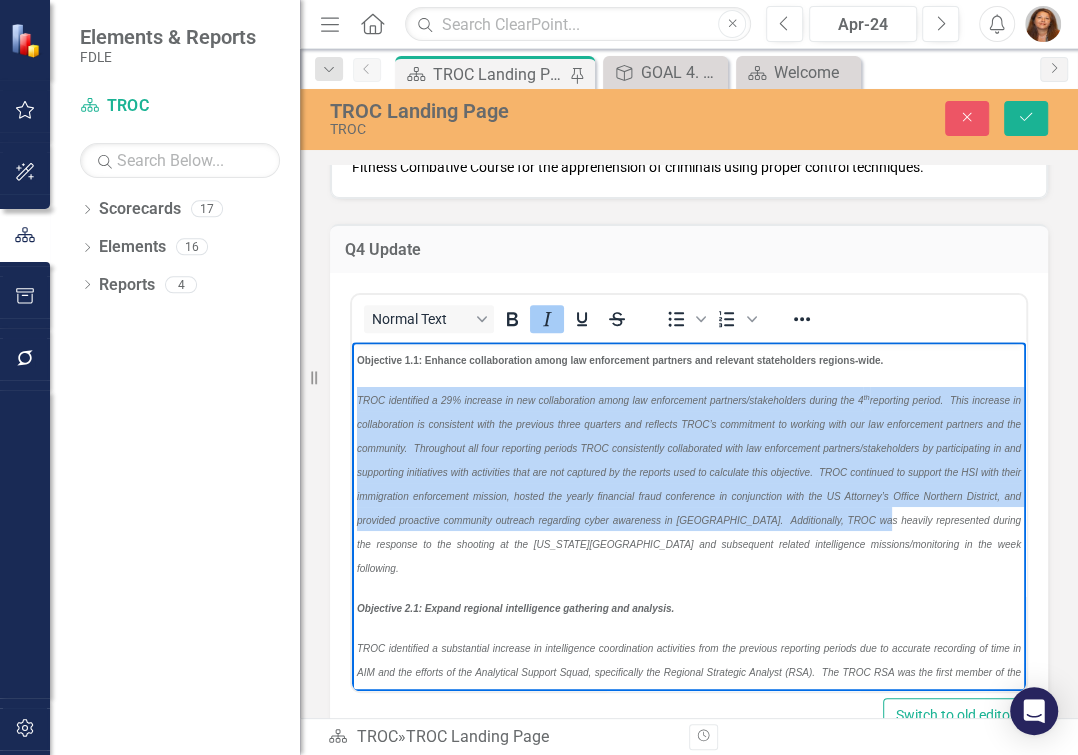 scroll, scrollTop: 9109, scrollLeft: 0, axis: vertical 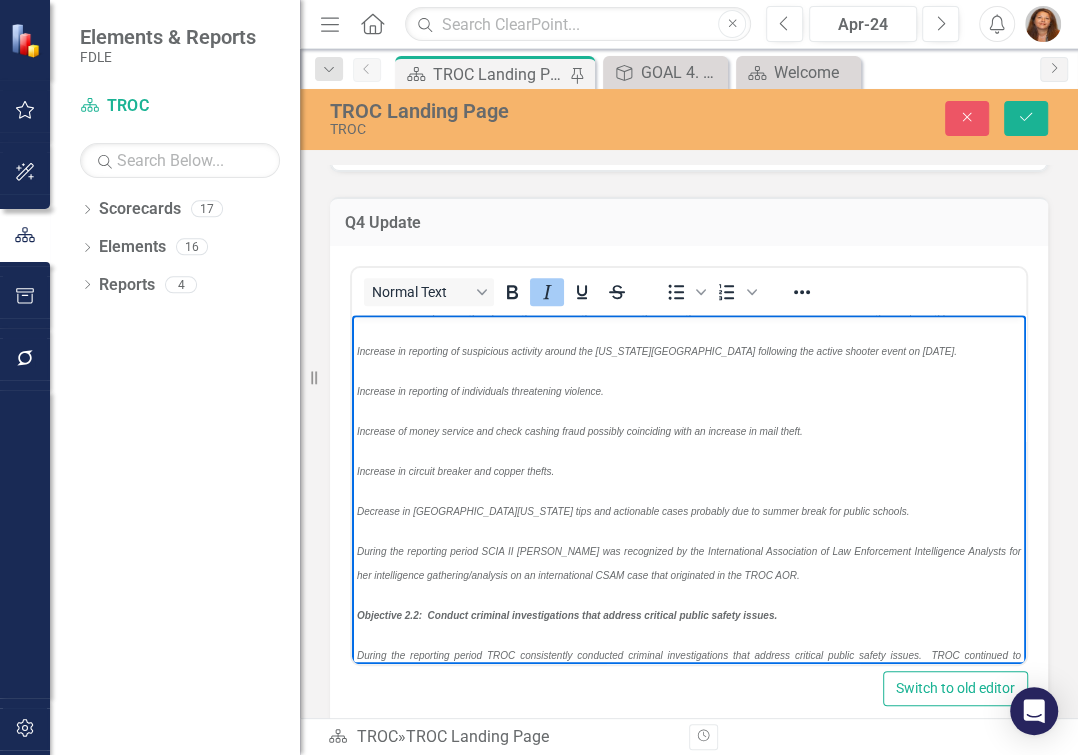 drag, startPoint x: 358, startPoint y: 415, endPoint x: 909, endPoint y: 337, distance: 556.49347 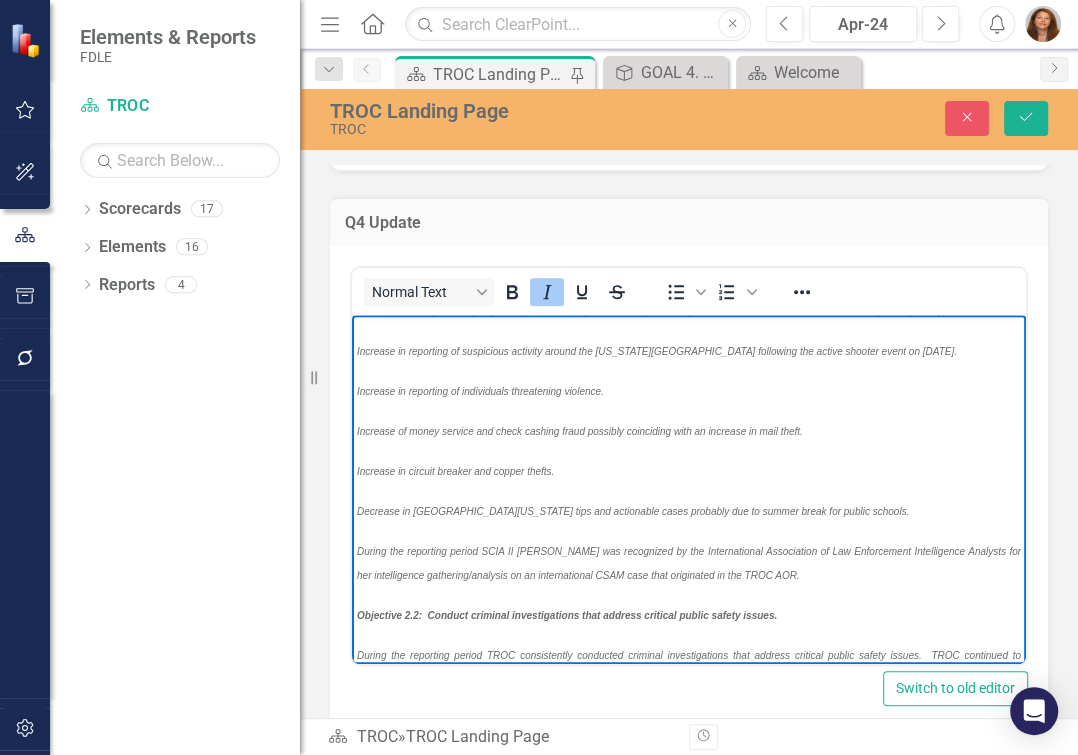 click on "Objective 1.1: Enhance collaboration among law enforcement partners and relevant stateholders regions-wide. TROC identified a 29% increase in new collaboration among law enforcement partners/stakeholders during the 4 th Objective 2.1: Expand regional intelligence gathering and analysis. TROC identified a substantial increase in intelligence coordination activities from the previous reporting periods due to accurate recording of time in AIM and the efforts of the Analytical Support Squad, specifically the Regional Strategic Analyst (RSA).  The TROC RSA was the first member of the Statewide Analytical Working Group to author and submit a product (Threats to NEXRAD towers) for dissemination. TROC analysts continued to attend the Weekly Inter-Agency Intelligence Meeting documenting all intelligence received in AIM.  Items of note during the reporting period include: Increase in reporting of suspicious activity around the [US_STATE][GEOGRAPHIC_DATA] following the active shooter event on [DATE]." at bounding box center (689, 625) 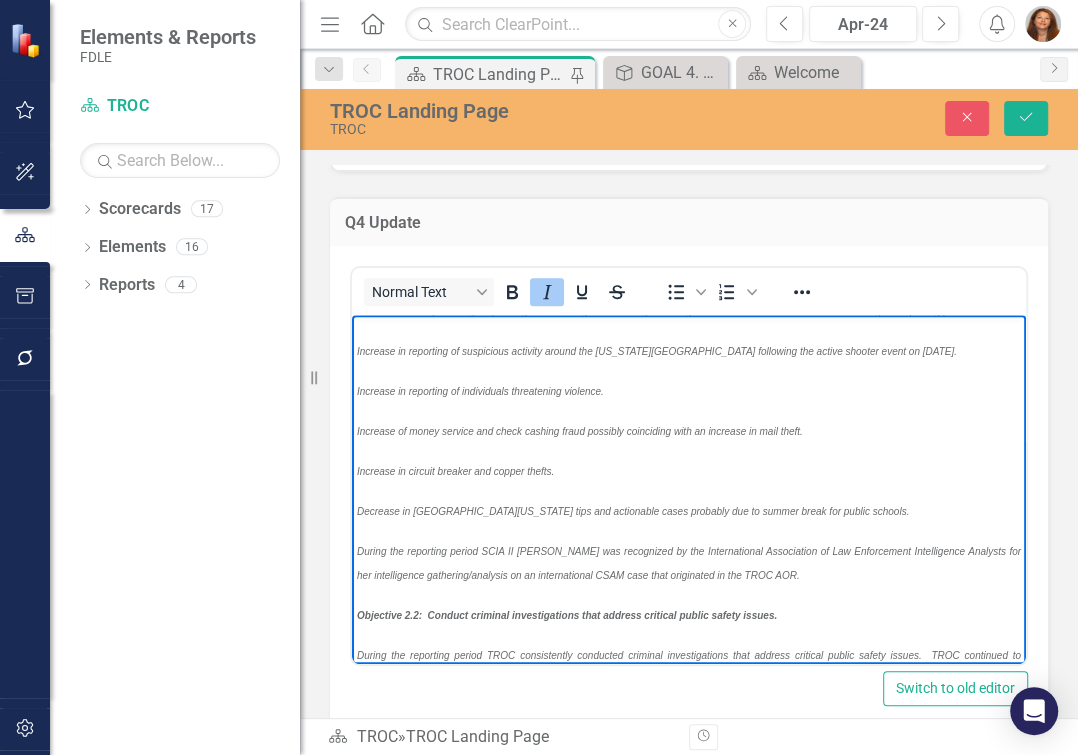 scroll, scrollTop: 291, scrollLeft: 0, axis: vertical 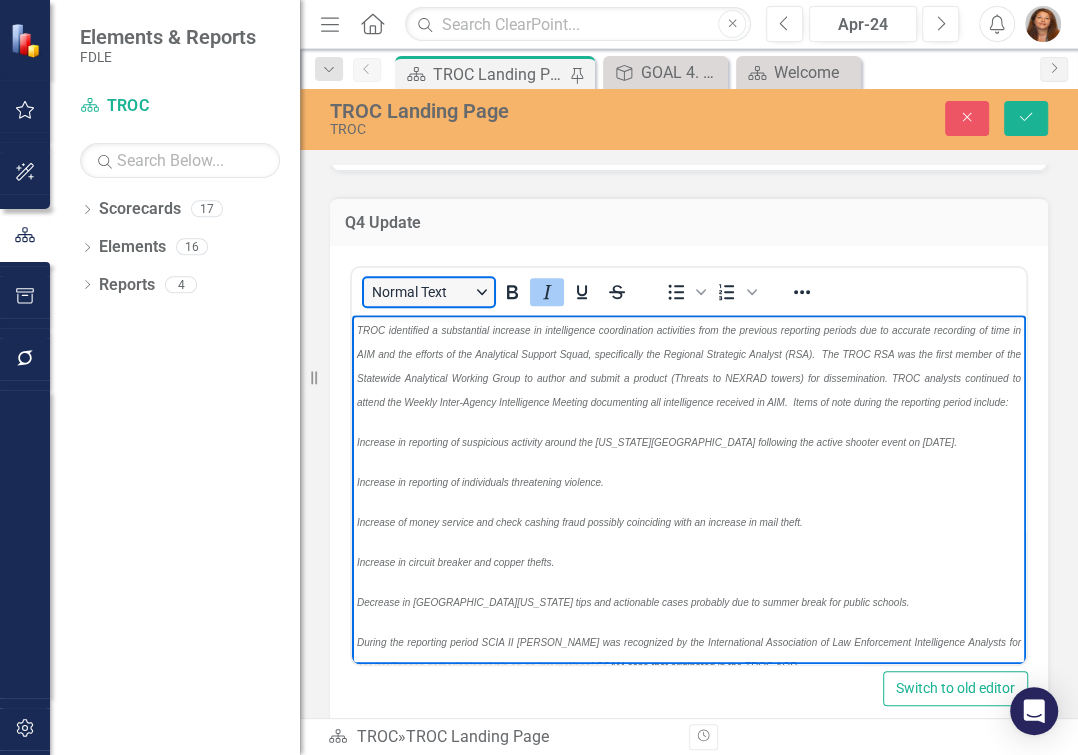 click on "Normal Text" at bounding box center [429, 292] 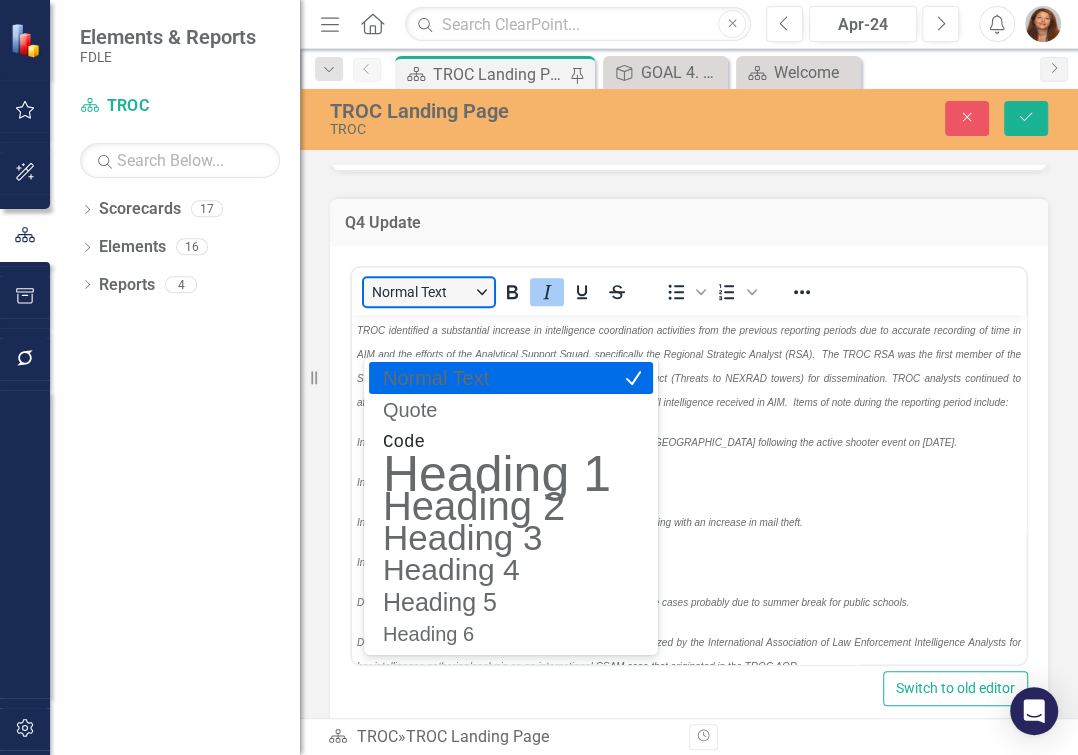 click on "Normal Text" at bounding box center [429, 292] 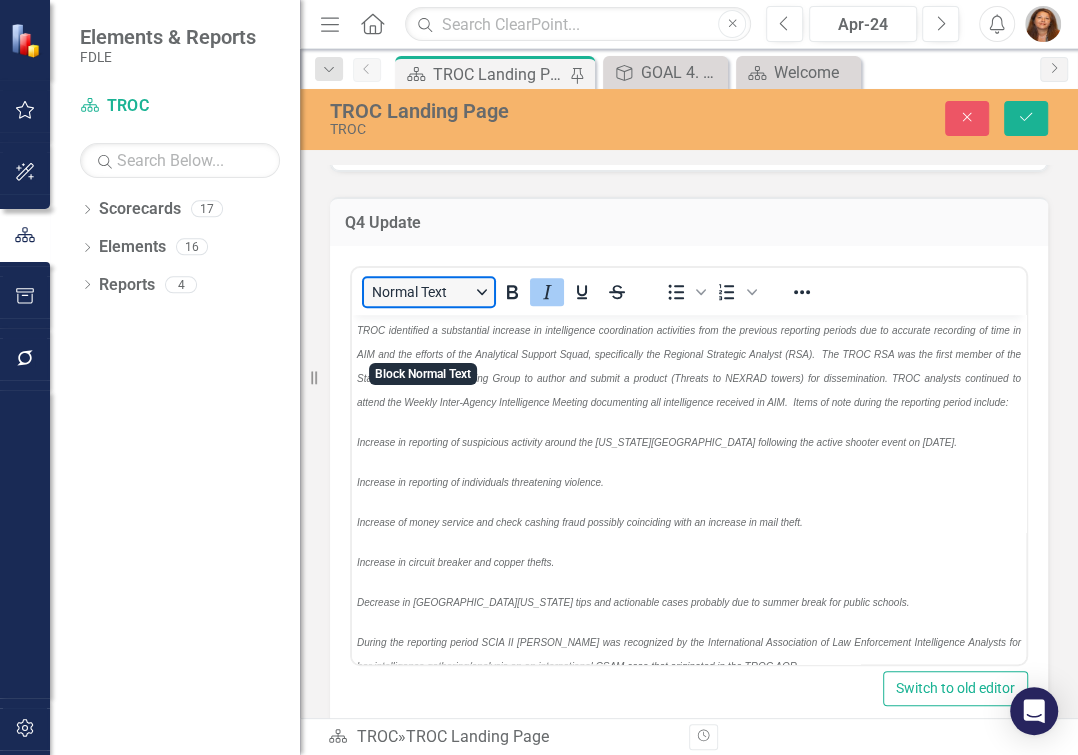 click on "Normal Text" at bounding box center [429, 292] 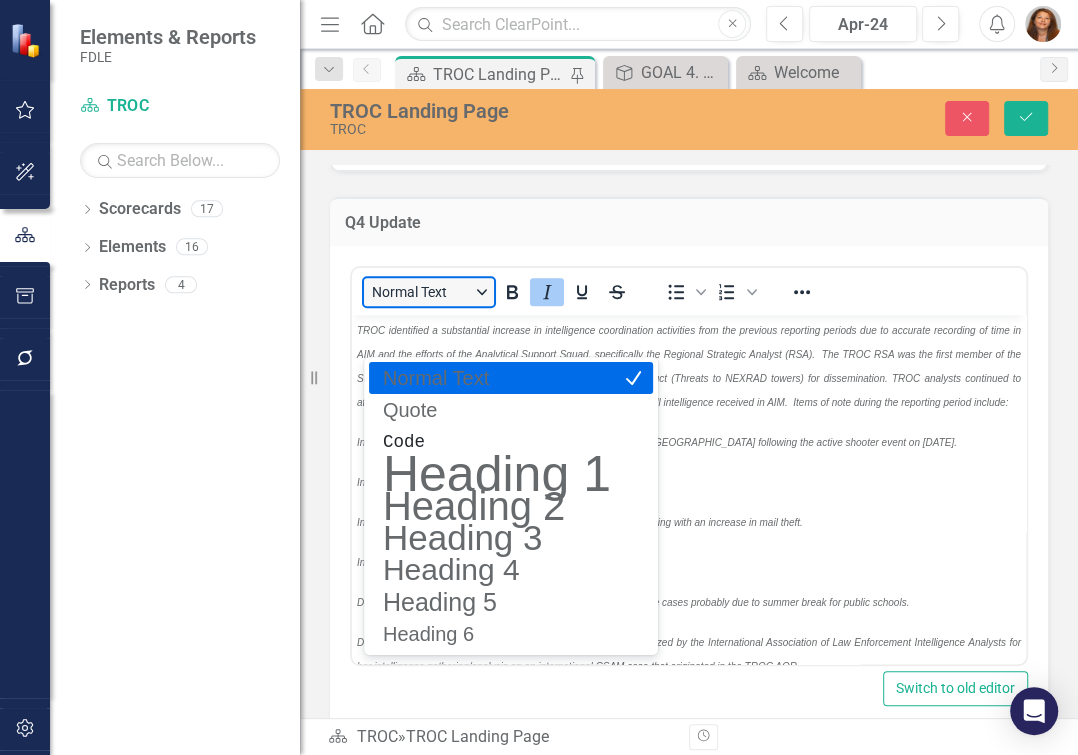 click on "Normal Text" at bounding box center (429, 292) 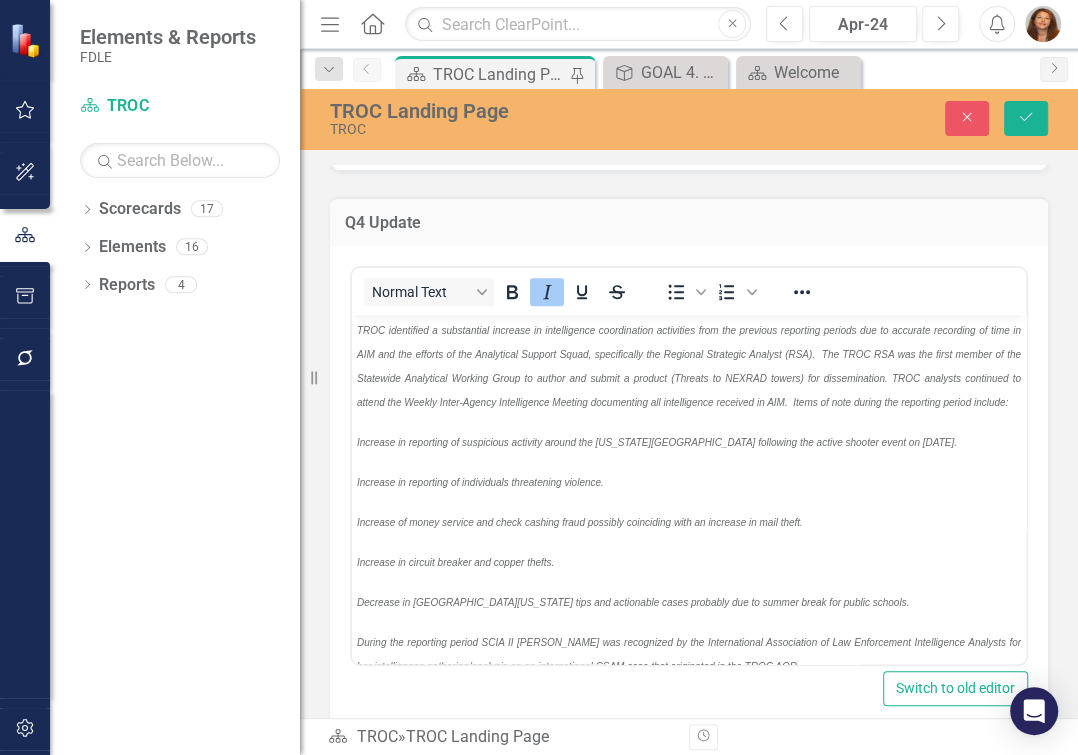 click on "Q4 Update" at bounding box center [689, 223] 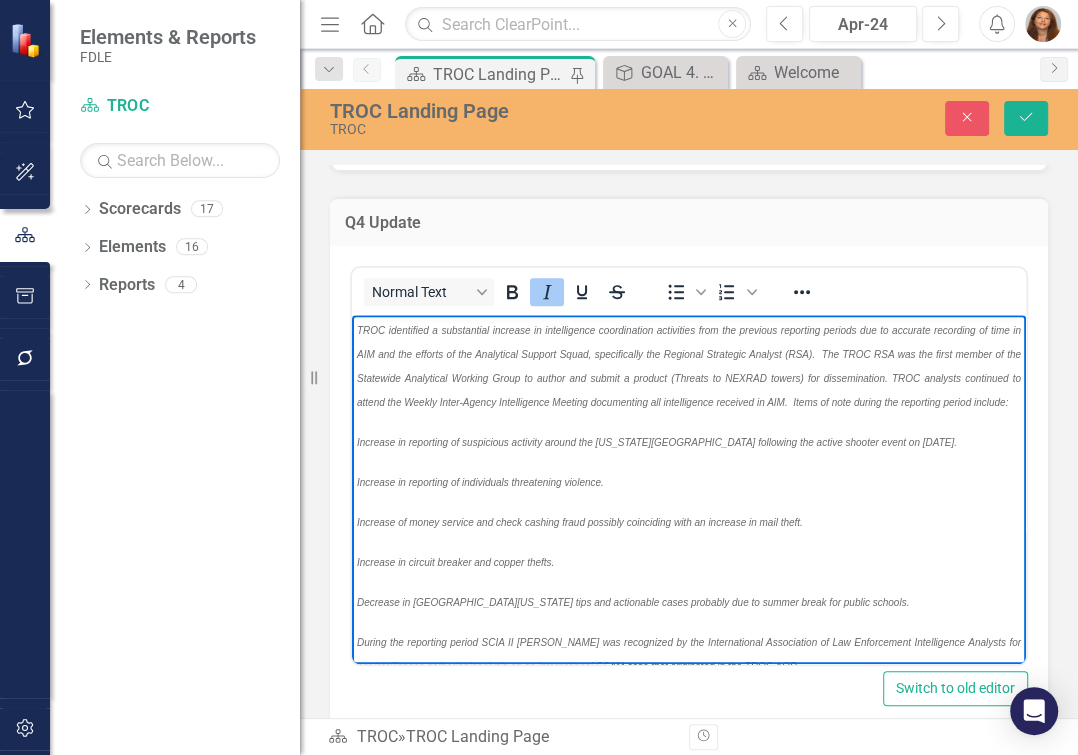 click on "TROC identified a 29% increase in new collaboration among law enforcement partners/stakeholders during the 4 th" at bounding box center [689, 164] 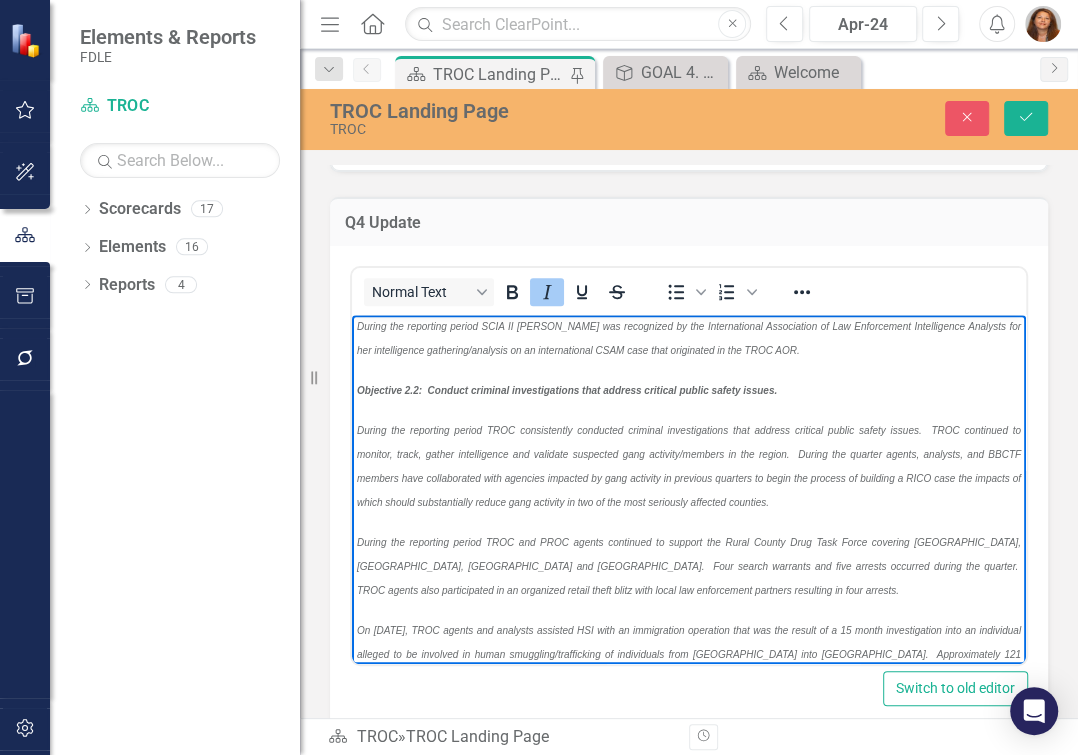 scroll, scrollTop: 636, scrollLeft: 0, axis: vertical 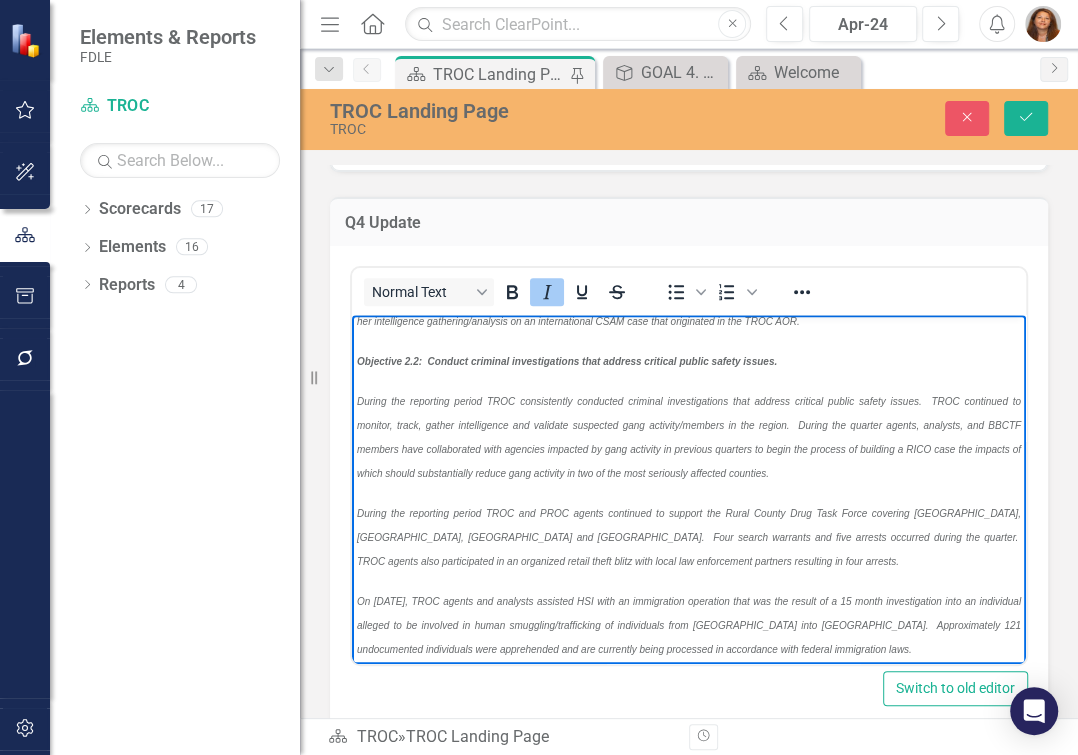 click on "Objective 1.1: Enhance collaboration among law enforcement partners and relevant stateholders regions-wide. TROC identified a 29% increase in new collaboration among law enforcement partners/stakeholders during the 4 th Objective 2.1: Expand regional intelligence gathering and analysis. TROC identified a substantial increase in intelligence coordination activities from the previous reporting periods due to accurate recording of time in AIM and the efforts of the Analytical Support Squad, specifically the Regional Strategic Analyst (RSA).  The TROC RSA was the first member of the Statewide Analytical Working Group to author and submit a product (Threats to NEXRAD towers) for dissemination. TROC analysts continued to attend the Weekly Inter-Agency Intelligence Meeting documenting all intelligence received in AIM.  Items of note during the reporting period include: Increase in reporting of suspicious activity around the [US_STATE][GEOGRAPHIC_DATA] following the active shooter event on [DATE]." at bounding box center [689, 371] 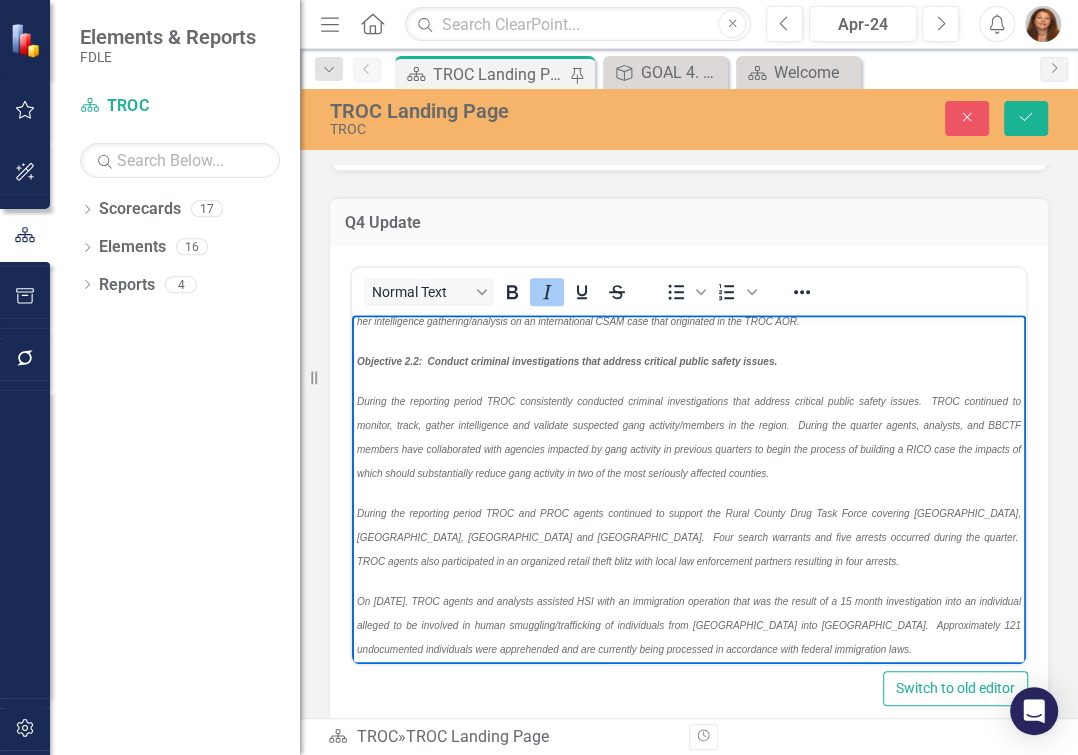 scroll, scrollTop: 545, scrollLeft: 0, axis: vertical 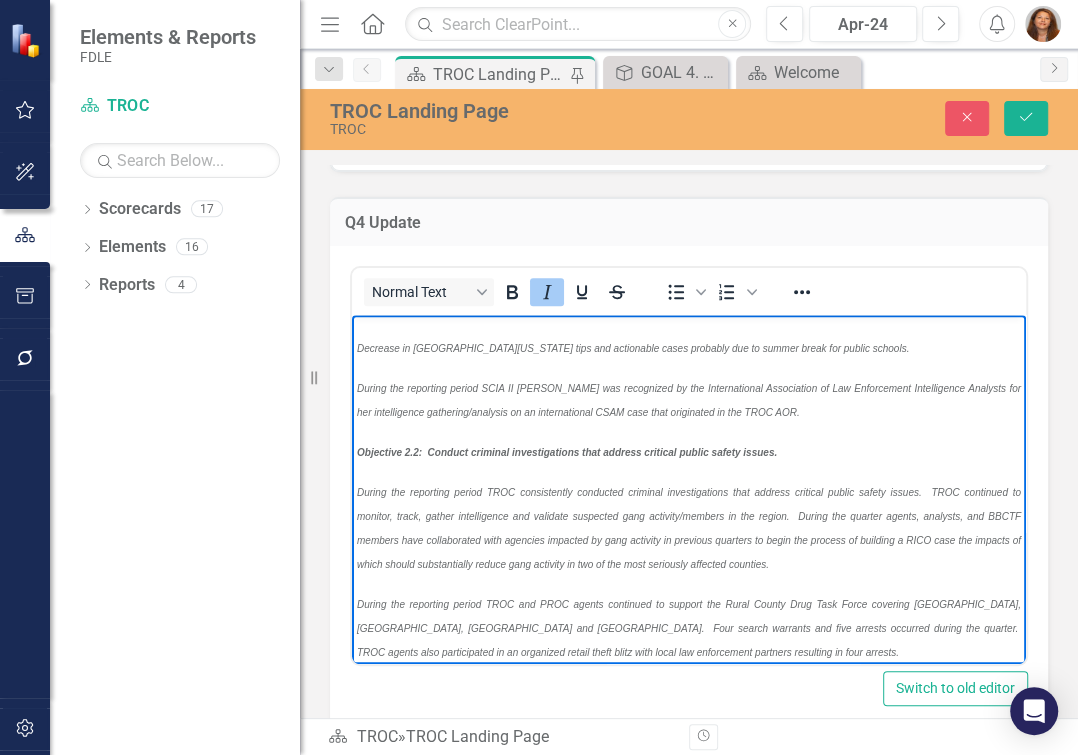 click on "Objective 1.1: Enhance collaboration among law enforcement partners and relevant stateholders regions-wide. TROC identified a 29% increase in new collaboration among law enforcement partners/stakeholders during the 4 th Objective 2.1: Expand regional intelligence gathering and analysis. TROC identified a substantial increase in intelligence coordination activities from the previous reporting periods due to accurate recording of time in AIM and the efforts of the Analytical Support Squad, specifically the Regional Strategic Analyst (RSA).  The TROC RSA was the first member of the Statewide Analytical Working Group to author and submit a product (Threats to NEXRAD towers) for dissemination. TROC analysts continued to attend the Weekly Inter-Agency Intelligence Meeting documenting all intelligence received in AIM.  Items of note during the reporting period include: Increase in reporting of suspicious activity around the [US_STATE][GEOGRAPHIC_DATA] following the active shooter event on [DATE]." at bounding box center (689, 462) 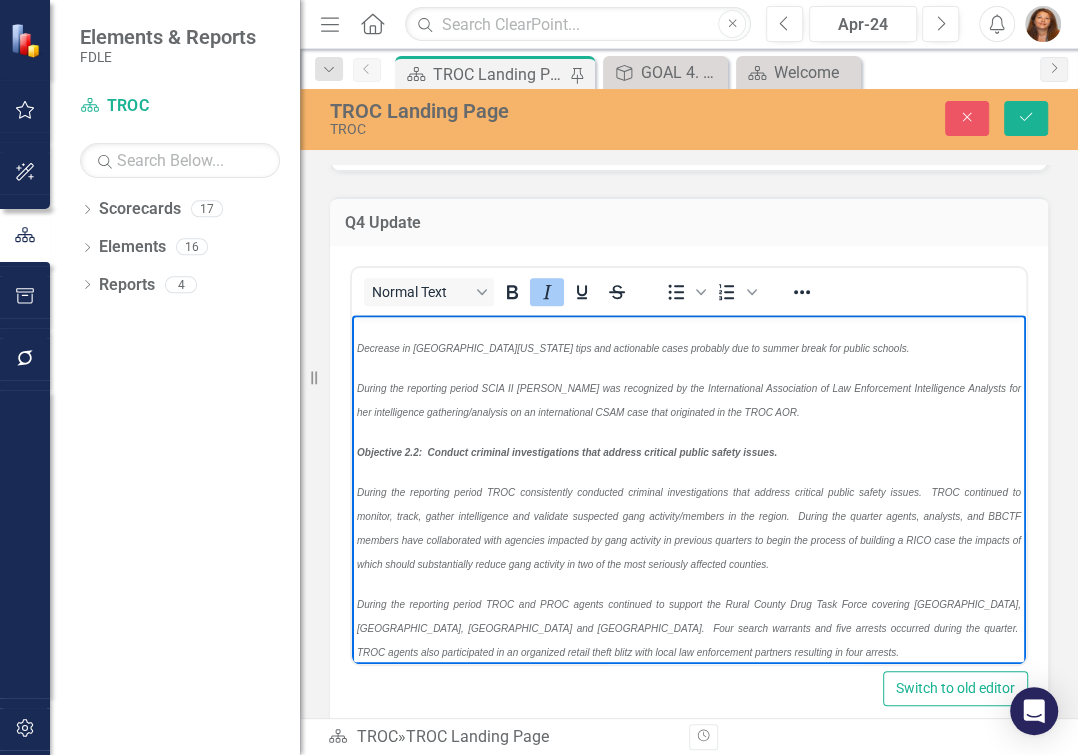 click on "Objective 1.1: Enhance collaboration among law enforcement partners and relevant stateholders regions-wide. TROC identified a 29% increase in new collaboration among law enforcement partners/stakeholders during the 4 th Objective 2.1: Expand regional intelligence gathering and analysis. TROC identified a substantial increase in intelligence coordination activities from the previous reporting periods due to accurate recording of time in AIM and the efforts of the Analytical Support Squad, specifically the Regional Strategic Analyst (RSA).  The TROC RSA was the first member of the Statewide Analytical Working Group to author and submit a product (Threats to NEXRAD towers) for dissemination. TROC analysts continued to attend the Weekly Inter-Agency Intelligence Meeting documenting all intelligence received in AIM.  Items of note during the reporting period include: Increase in reporting of suspicious activity around the [US_STATE][GEOGRAPHIC_DATA] following the active shooter event on [DATE]." at bounding box center [689, 462] 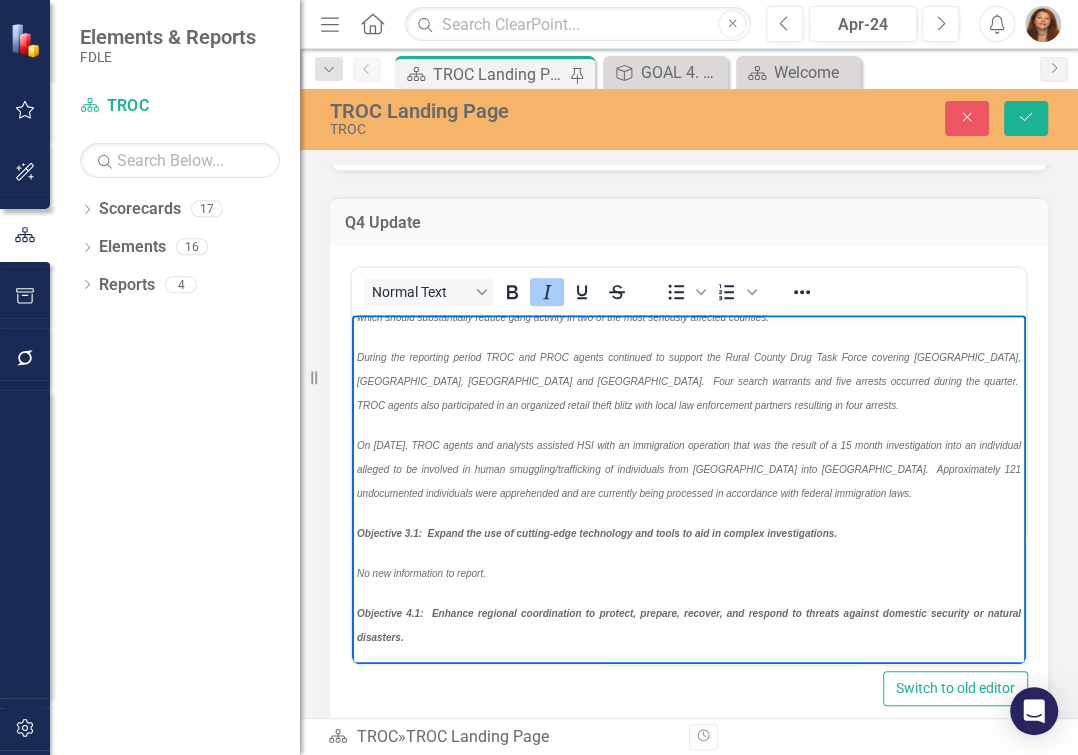 scroll, scrollTop: 813, scrollLeft: 0, axis: vertical 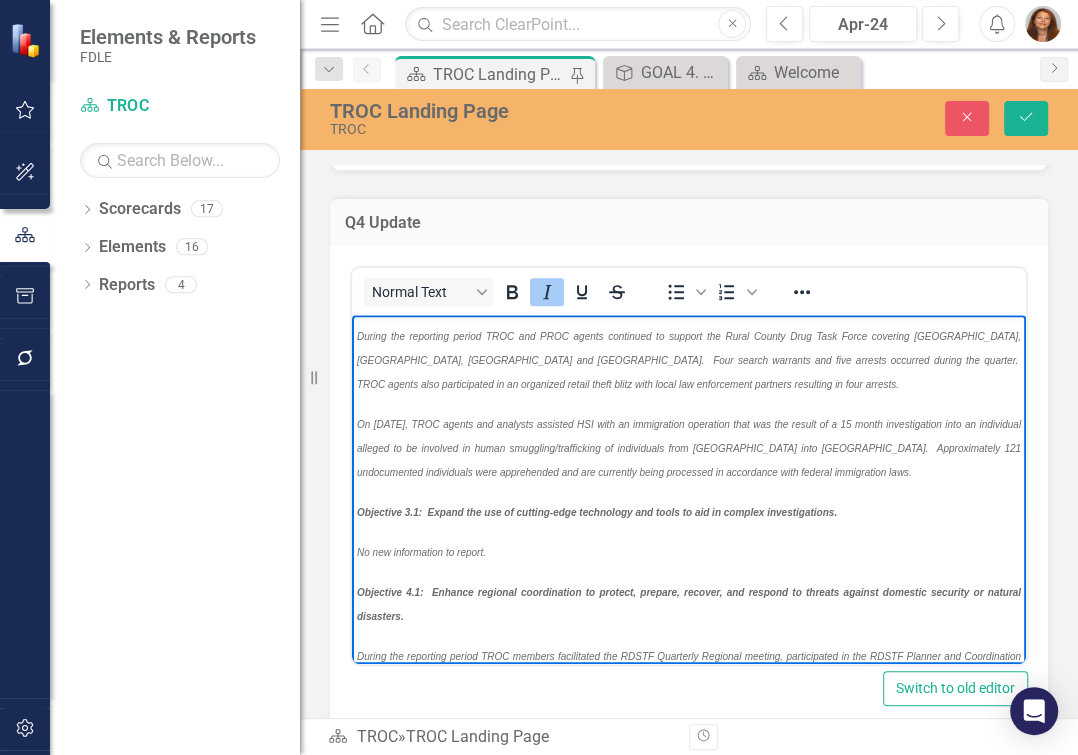drag, startPoint x: 356, startPoint y: 435, endPoint x: 948, endPoint y: 409, distance: 592.5707 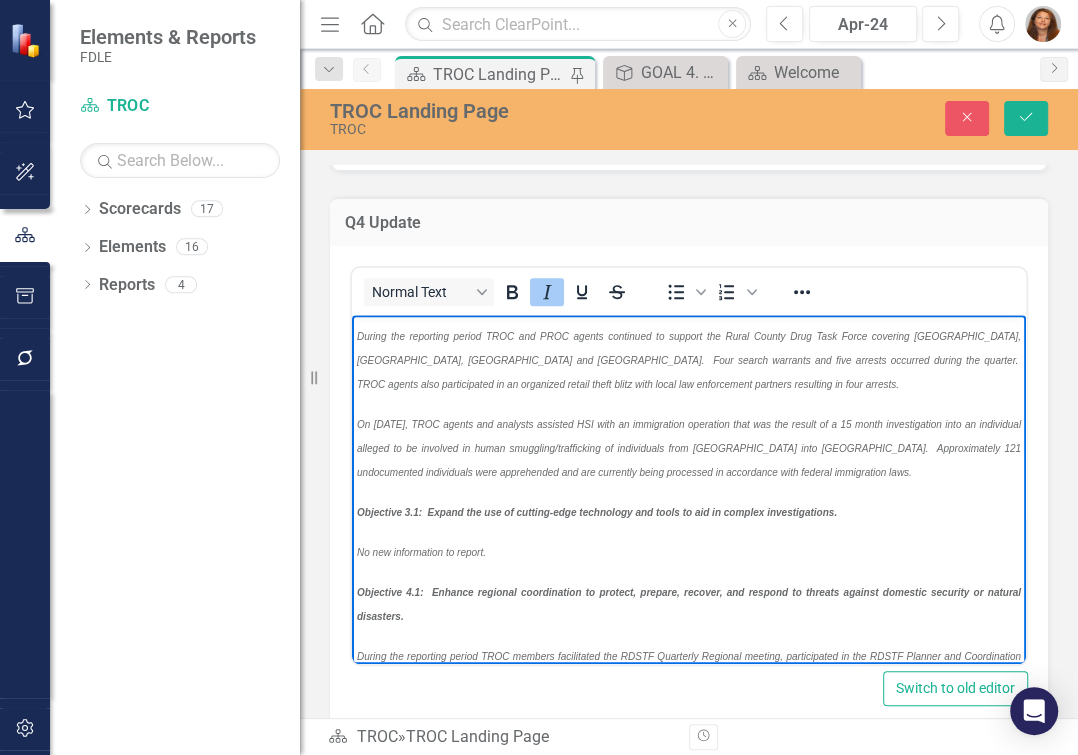 click on "Objective 1.1: Enhance collaboration among law enforcement partners and relevant stateholders regions-wide. TROC identified a 29% increase in new collaboration among law enforcement partners/stakeholders during the 4 th Objective 2.1: Expand regional intelligence gathering and analysis. TROC identified a substantial increase in intelligence coordination activities from the previous reporting periods due to accurate recording of time in AIM and the efforts of the Analytical Support Squad, specifically the Regional Strategic Analyst (RSA).  The TROC RSA was the first member of the Statewide Analytical Working Group to author and submit a product (Threats to NEXRAD towers) for dissemination. TROC analysts continued to attend the Weekly Inter-Agency Intelligence Meeting documenting all intelligence received in AIM.  Items of note during the reporting period include: Increase in reporting of suspicious activity around the [US_STATE][GEOGRAPHIC_DATA] following the active shooter event on [DATE]." at bounding box center (689, 194) 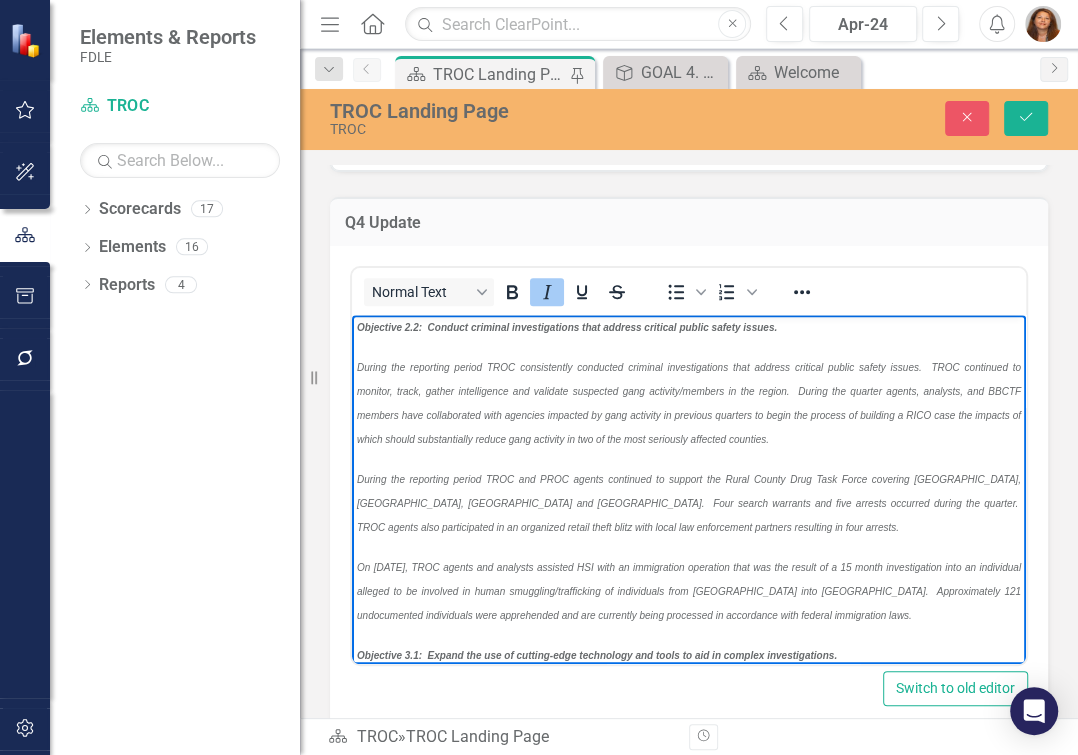 scroll, scrollTop: 582, scrollLeft: 0, axis: vertical 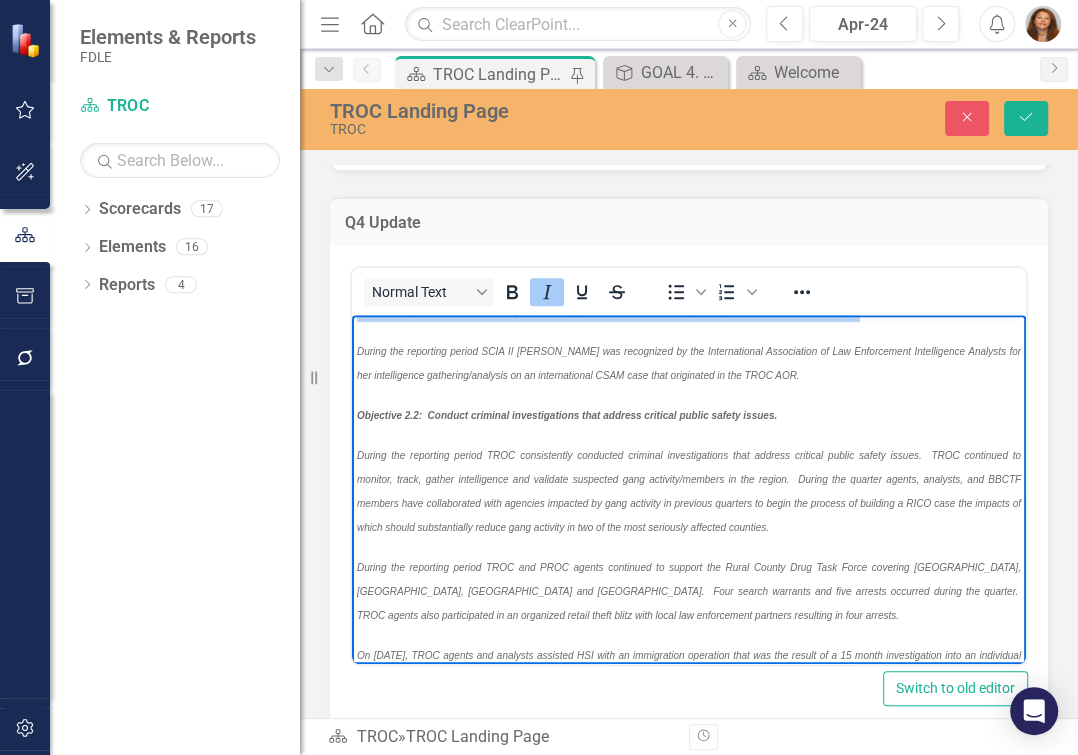 drag, startPoint x: 954, startPoint y: 402, endPoint x: 696, endPoint y: 814, distance: 486.1152 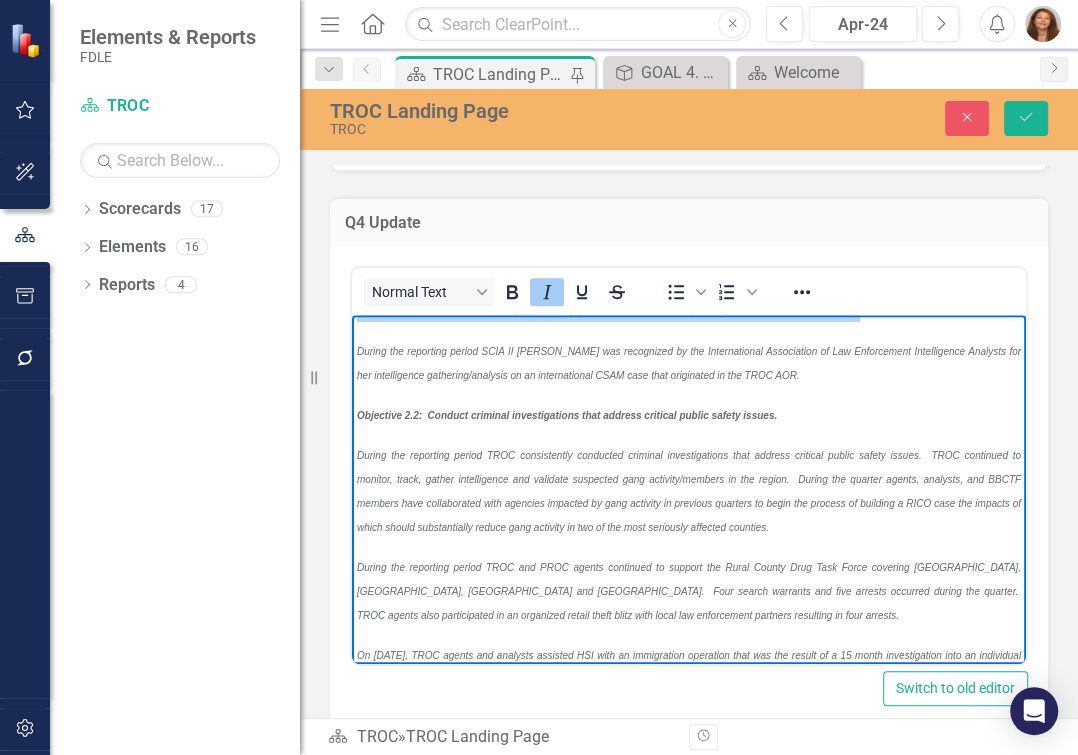 click on "Objective 1.1: Enhance collaboration among law enforcement partners and relevant stateholders regions-wide. TROC identified a 29% increase in new collaboration among law enforcement partners/stakeholders during the 4 th Objective 2.1: Expand regional intelligence gathering and analysis. TROC identified a substantial increase in intelligence coordination activities from the previous reporting periods due to accurate recording of time in AIM and the efforts of the Analytical Support Squad, specifically the Regional Strategic Analyst (RSA).  The TROC RSA was the first member of the Statewide Analytical Working Group to author and submit a product (Threats to NEXRAD towers) for dissemination. TROC analysts continued to attend the Weekly Inter-Agency Intelligence Meeting documenting all intelligence received in AIM.  Items of note during the reporting period include: Increase in reporting of suspicious activity around the [US_STATE][GEOGRAPHIC_DATA] following the active shooter event on [DATE]." at bounding box center [689, 425] 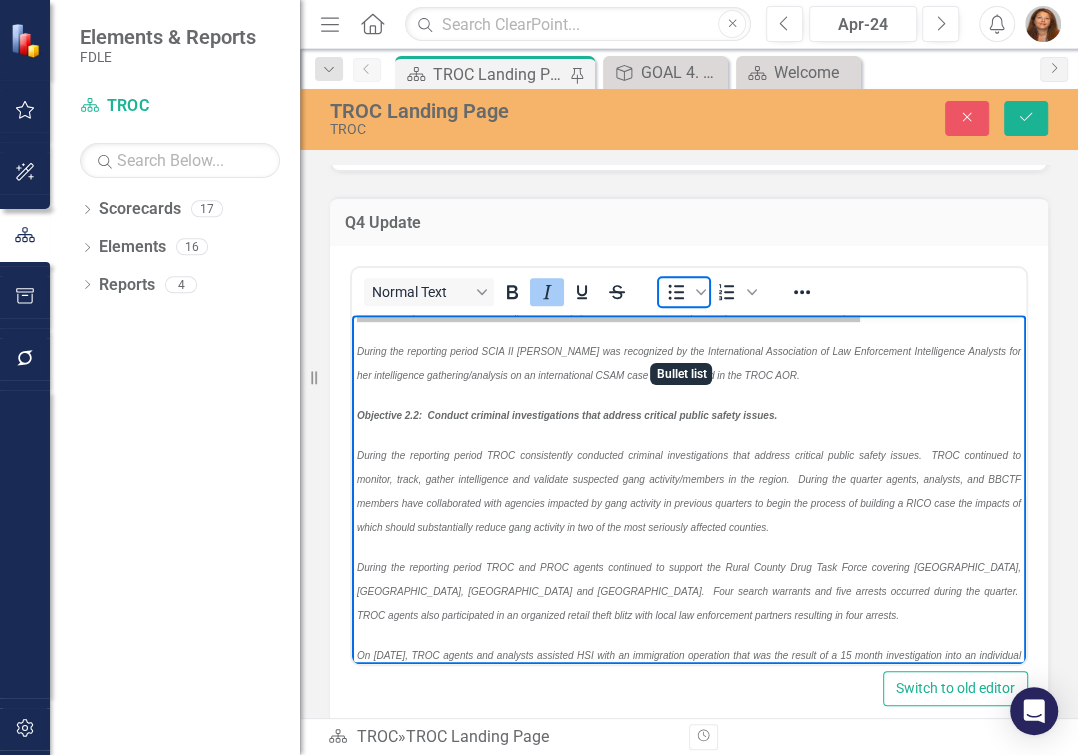click 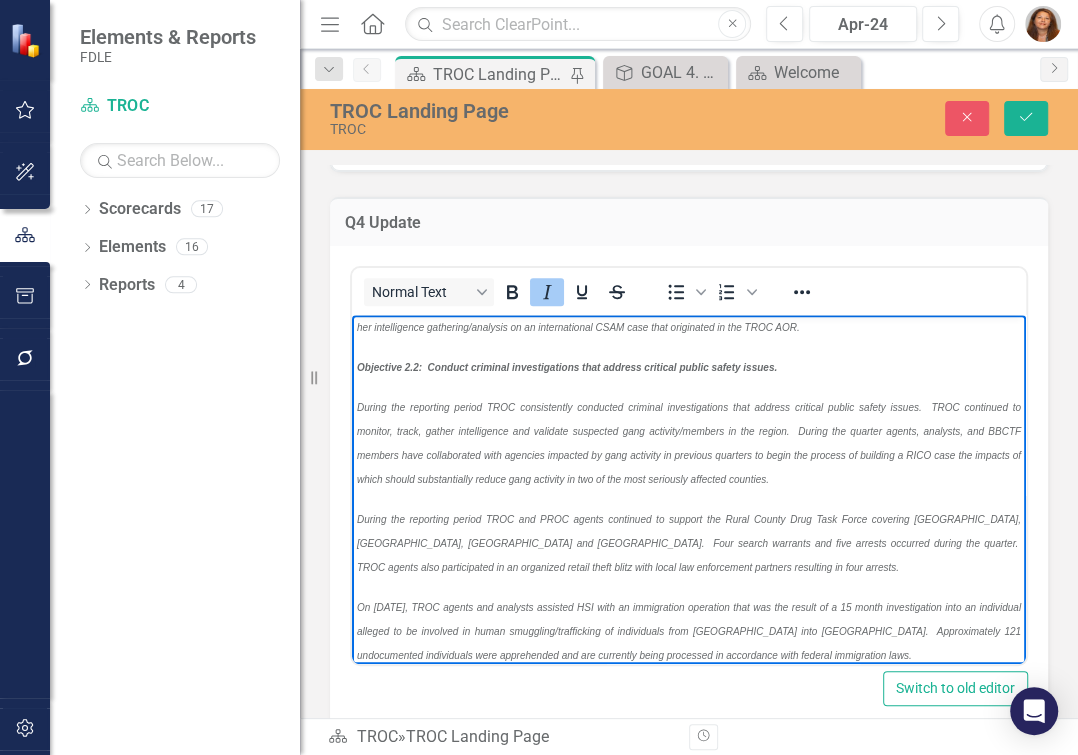 click on "Increase in reporting of suspicious activity around the [US_STATE][GEOGRAPHIC_DATA] following the active shooter event on [DATE]." at bounding box center [689, 149] 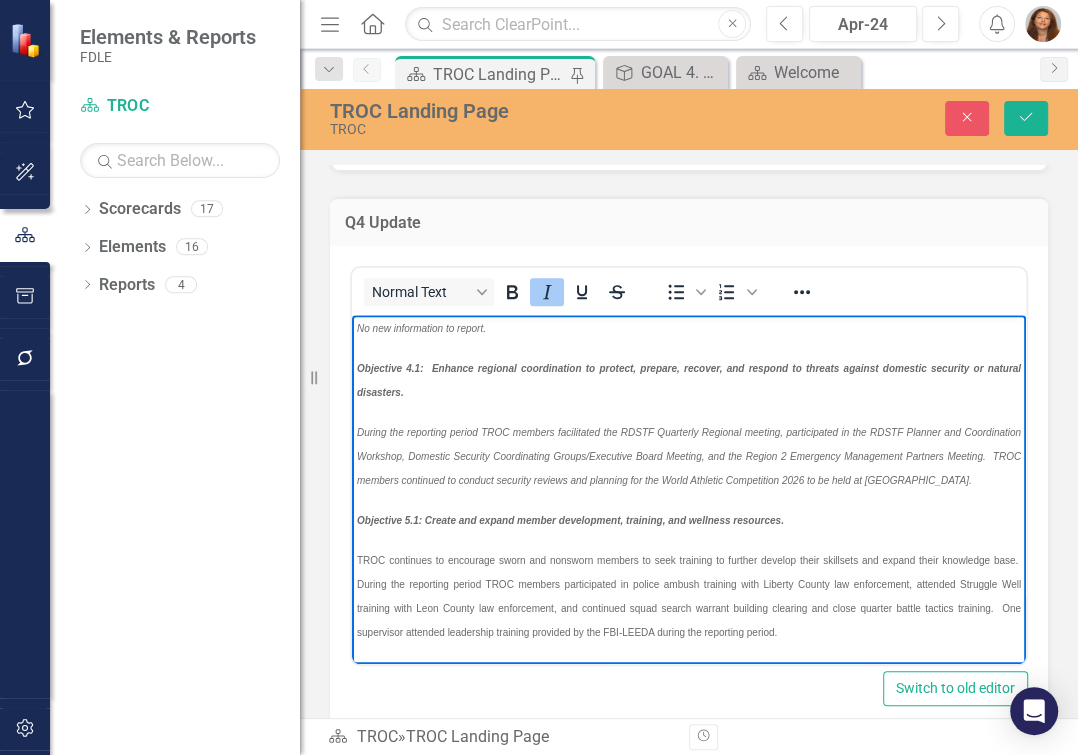 scroll, scrollTop: 1218, scrollLeft: 0, axis: vertical 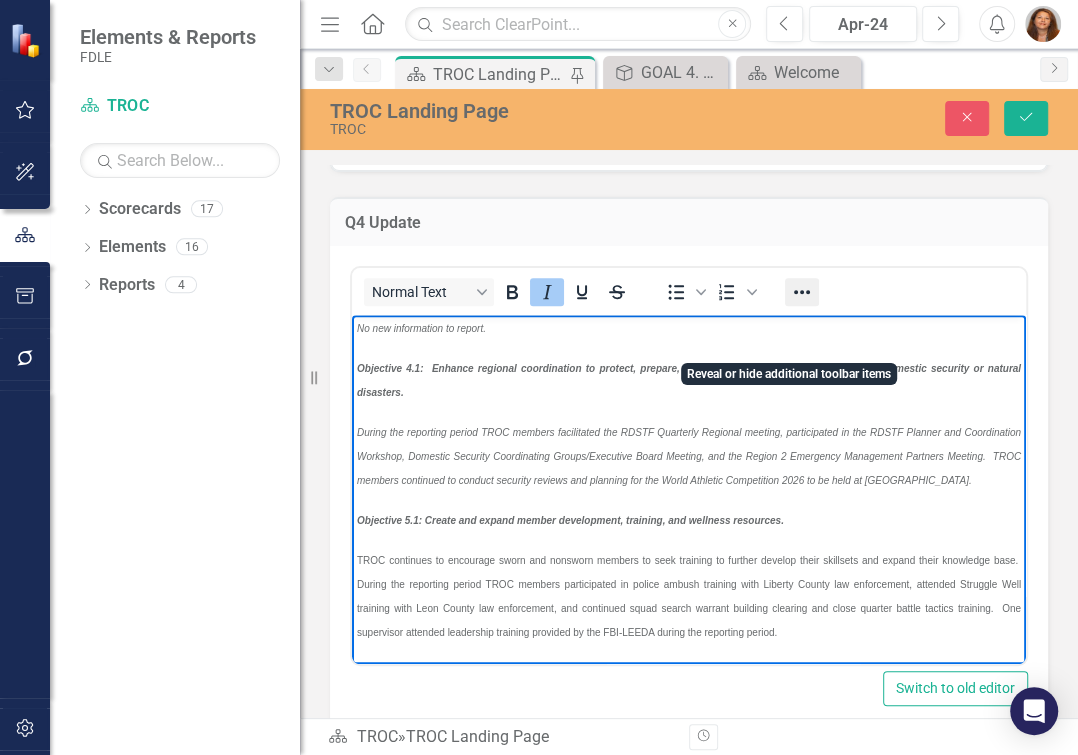 click 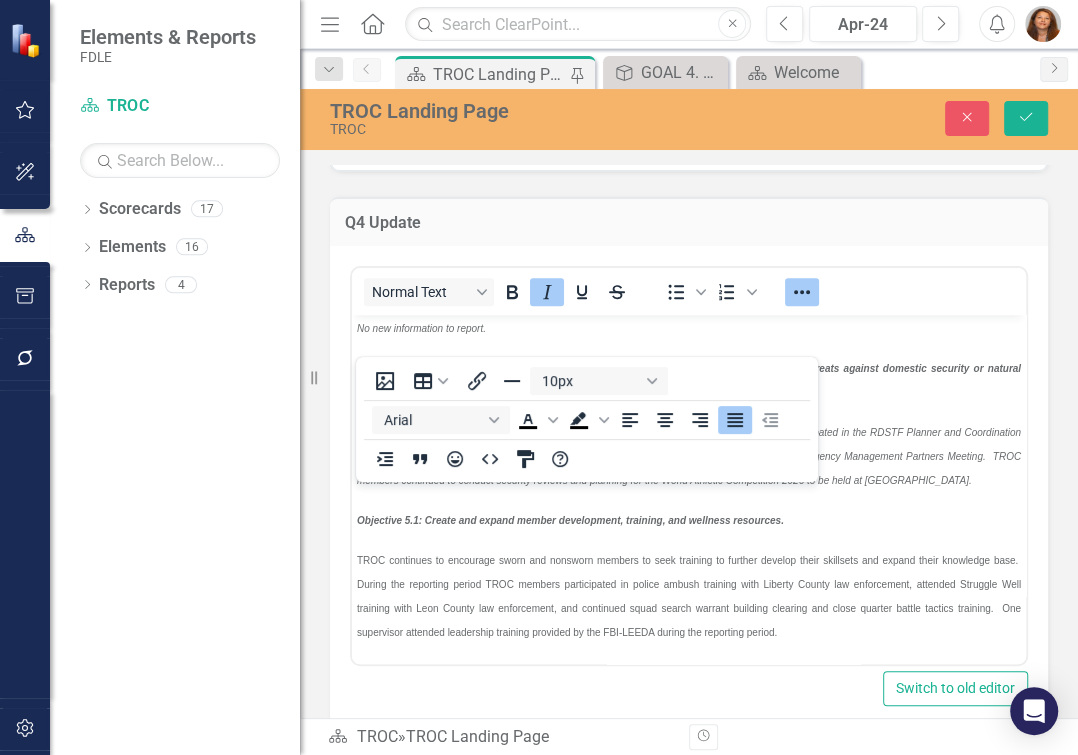click on "Normal Text To open the popup, press Shift+Enter To open the popup, press Shift+Enter" at bounding box center (689, 291) 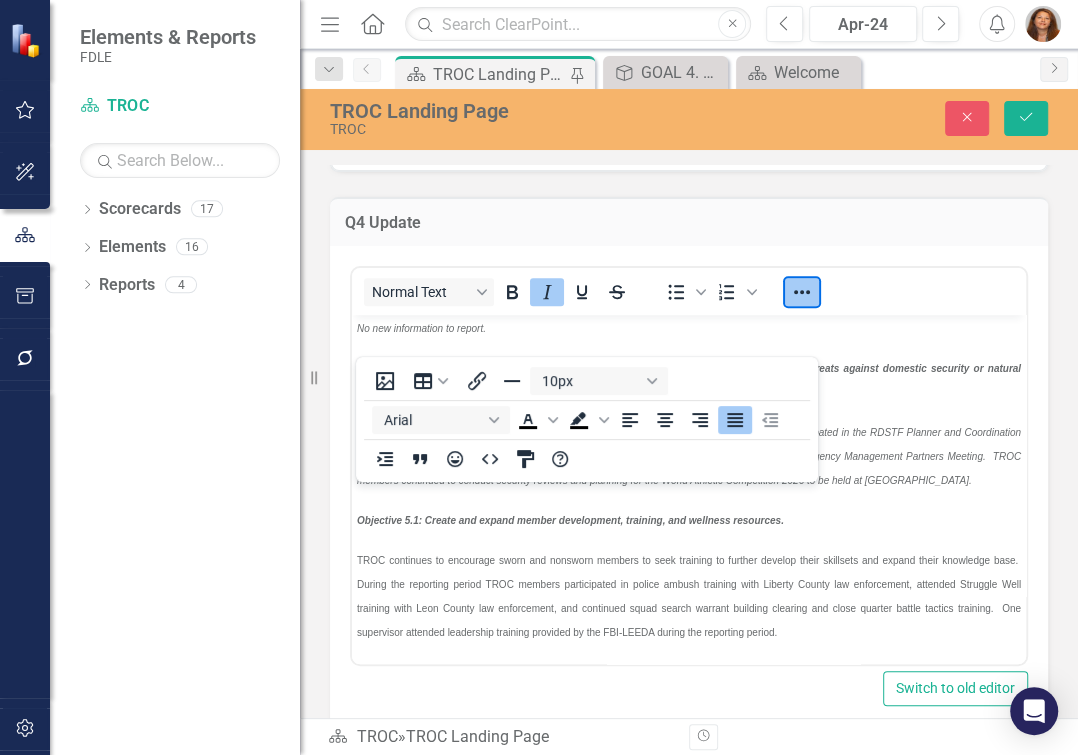 click at bounding box center (802, 292) 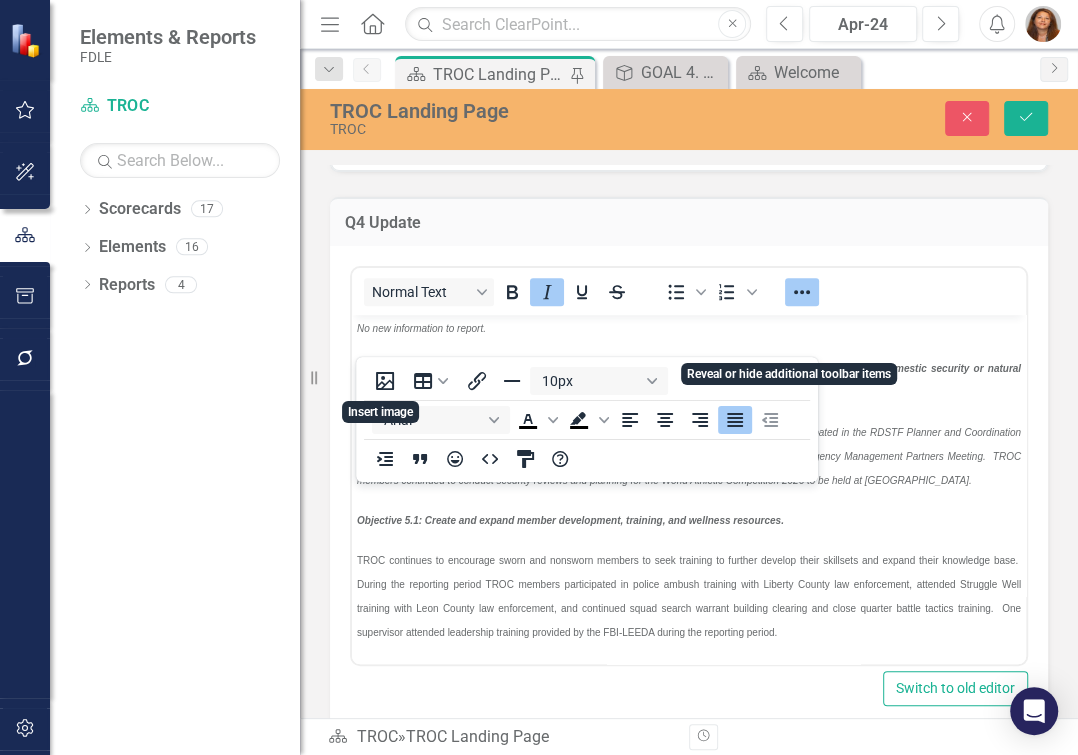 click 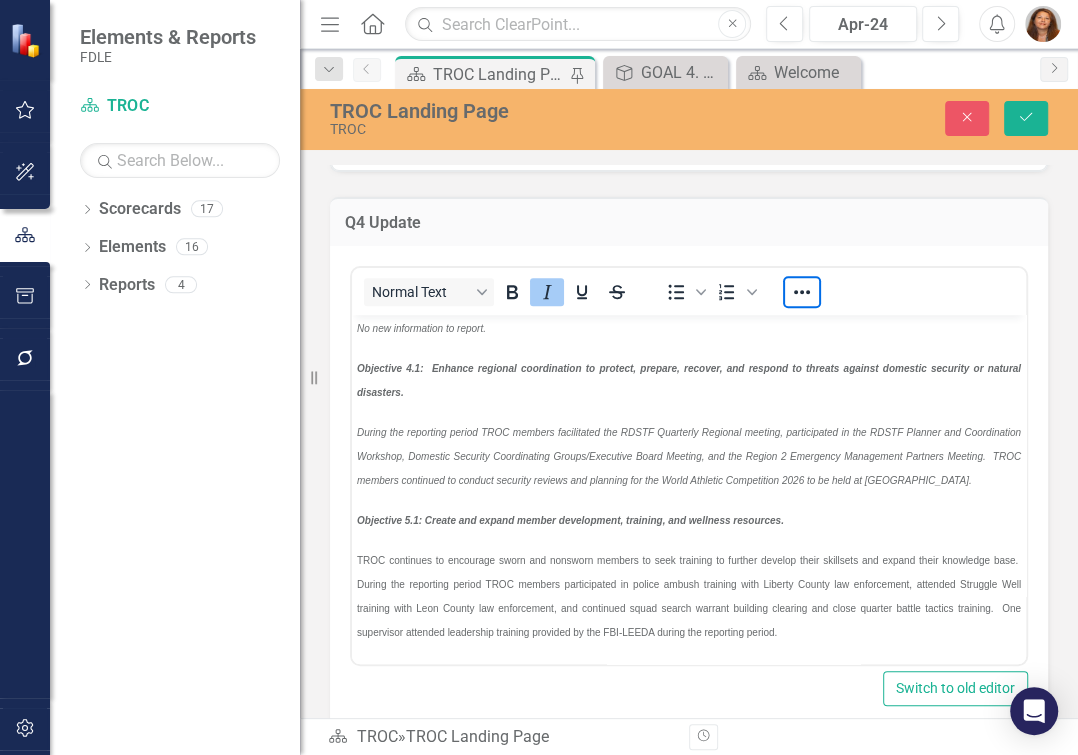 scroll, scrollTop: 1680, scrollLeft: 0, axis: vertical 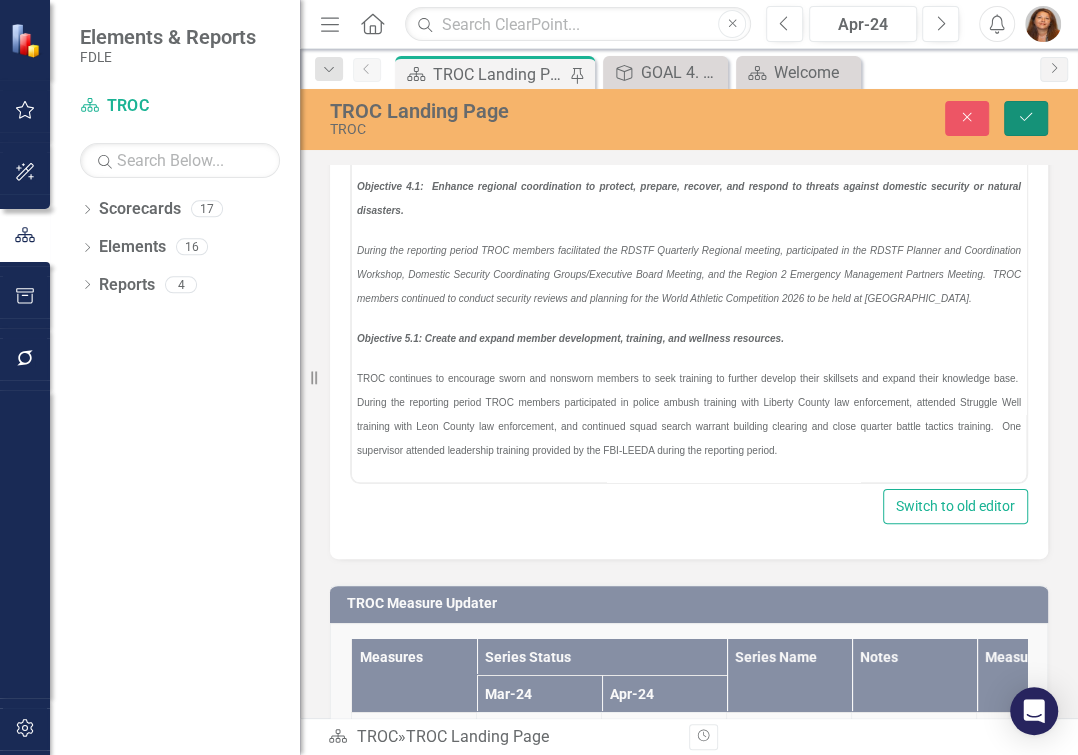 click on "Save" 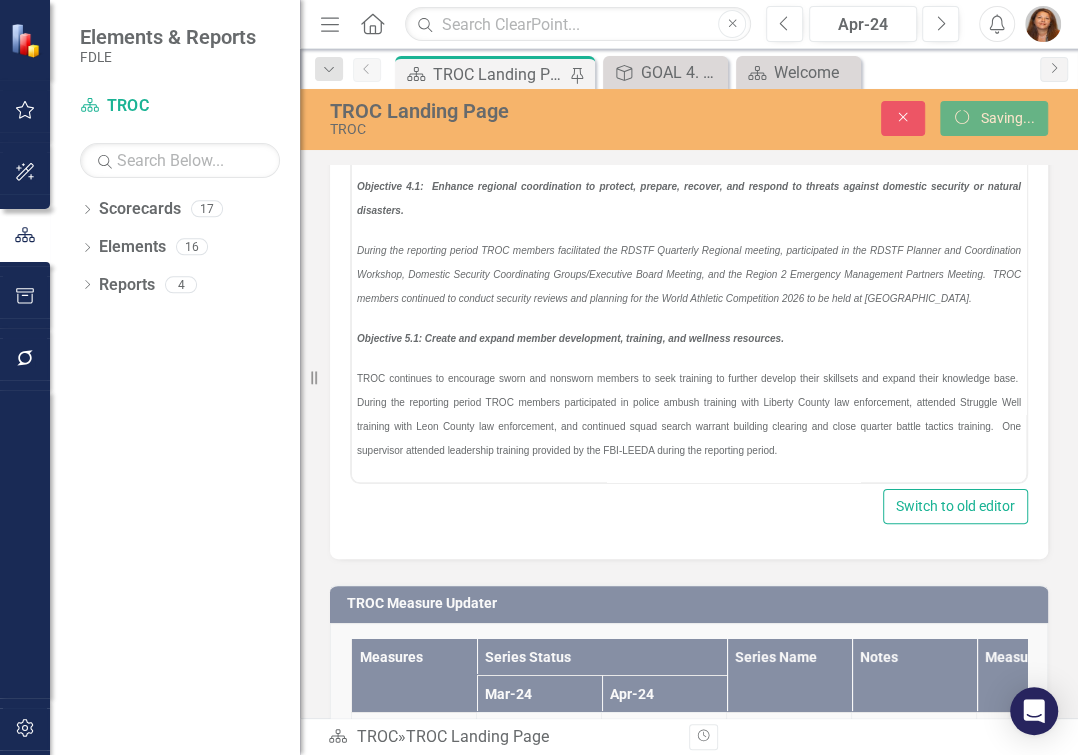 scroll, scrollTop: 9299, scrollLeft: 0, axis: vertical 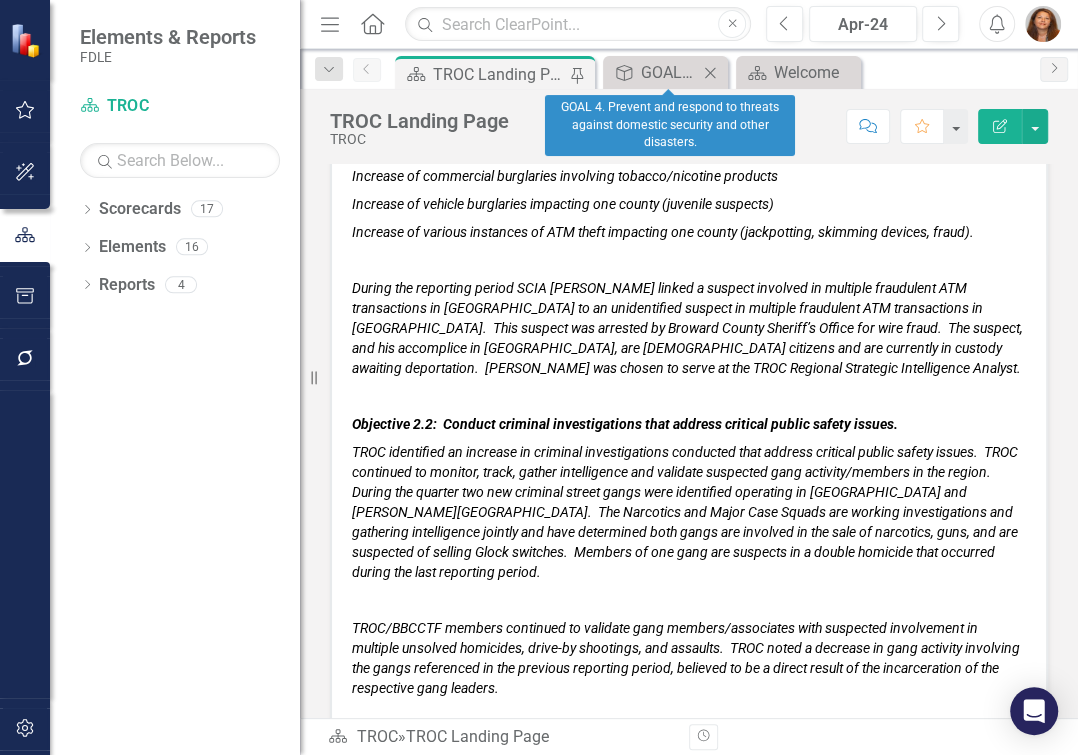 click on "Close" 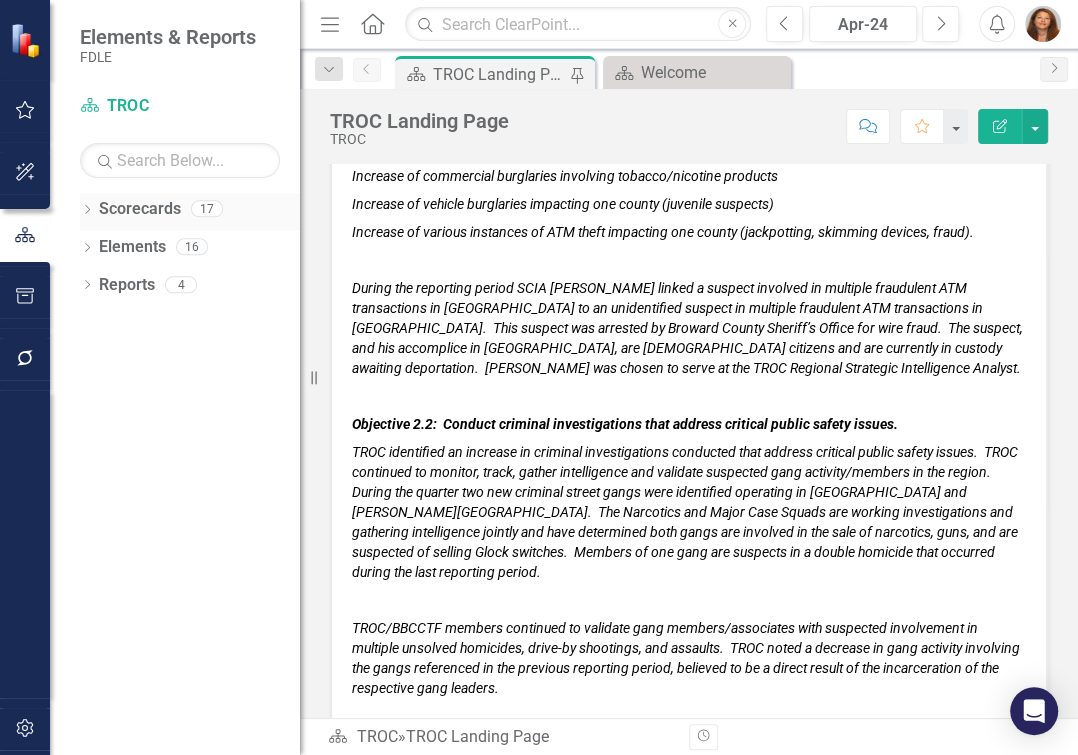 click on "Dropdown" at bounding box center [87, 211] 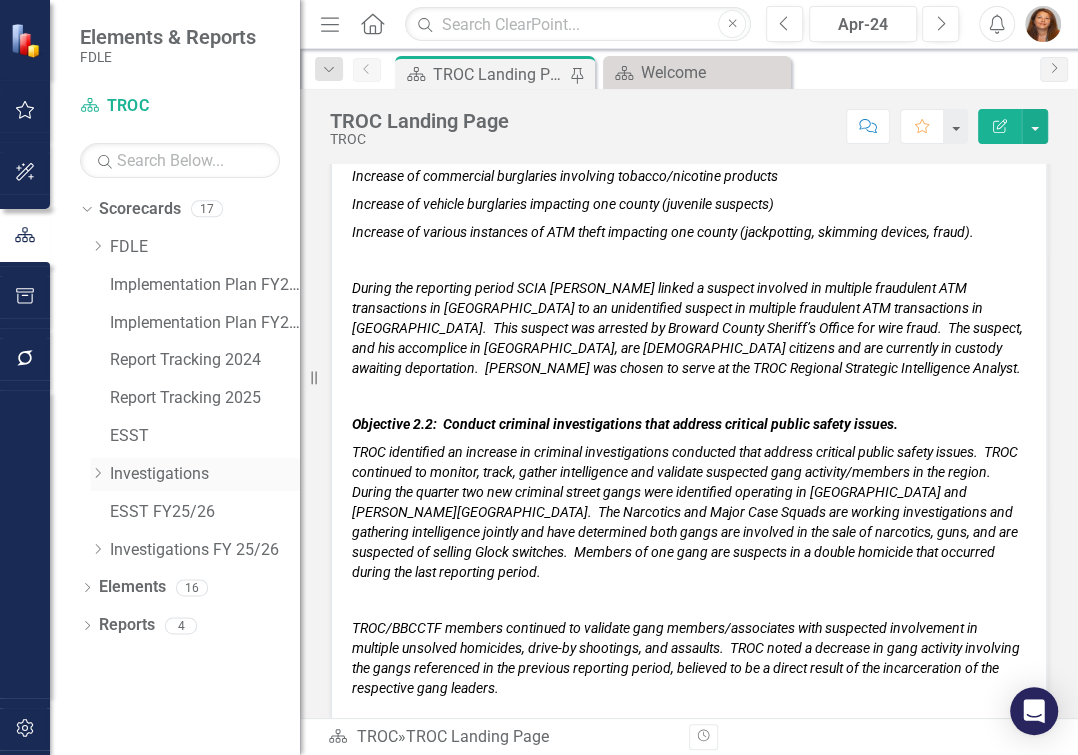 click on "Dropdown" 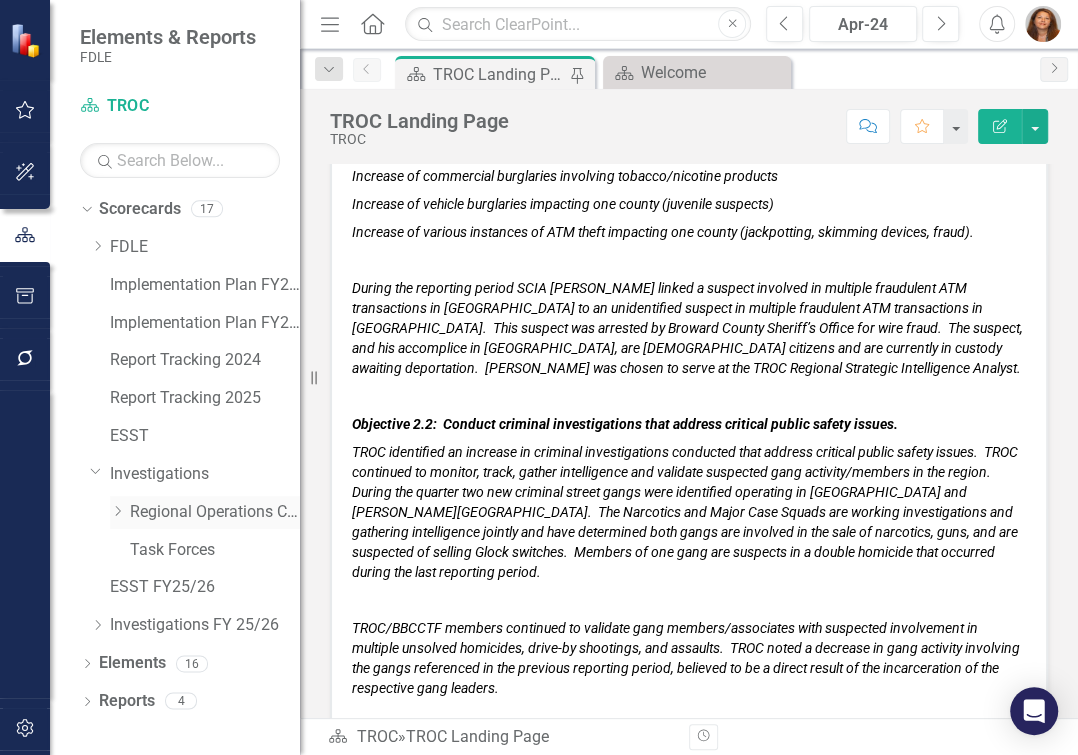 click on "Dropdown" 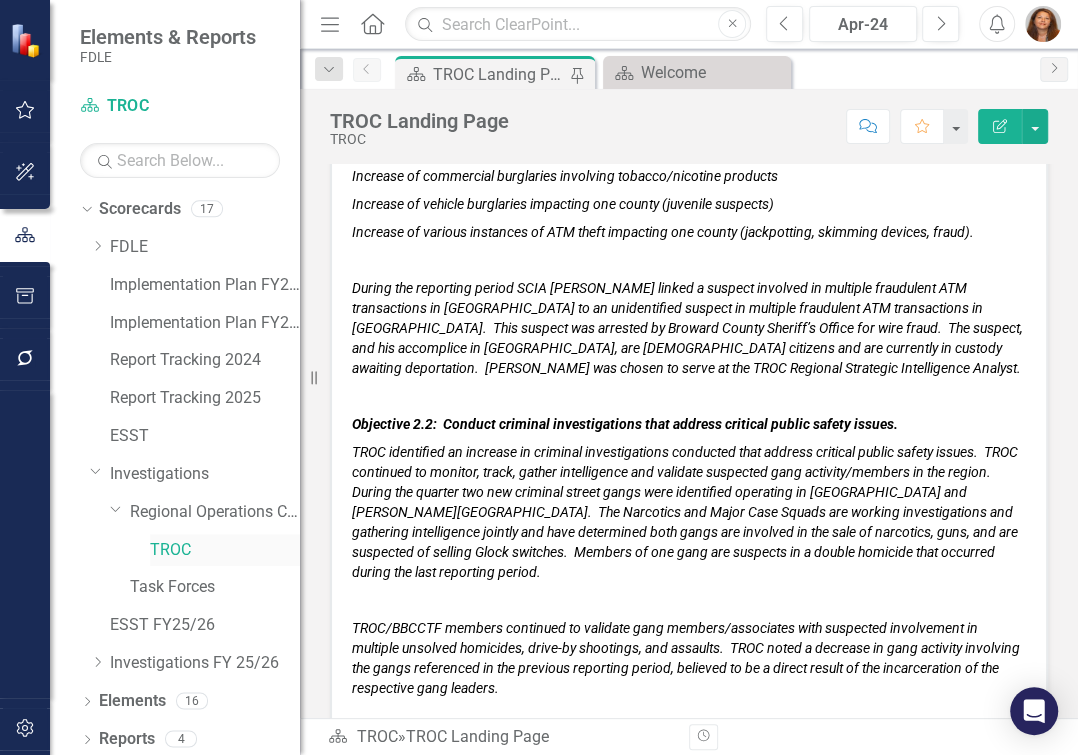 click on "TROC" at bounding box center [225, 550] 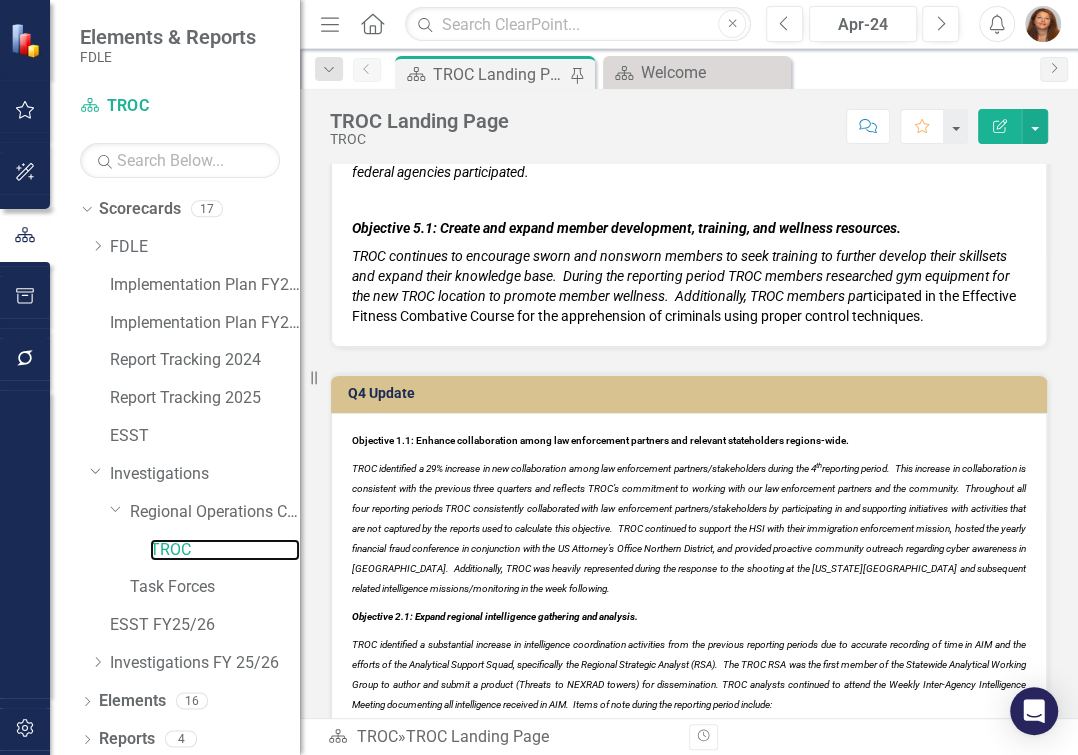 scroll, scrollTop: 8818, scrollLeft: 0, axis: vertical 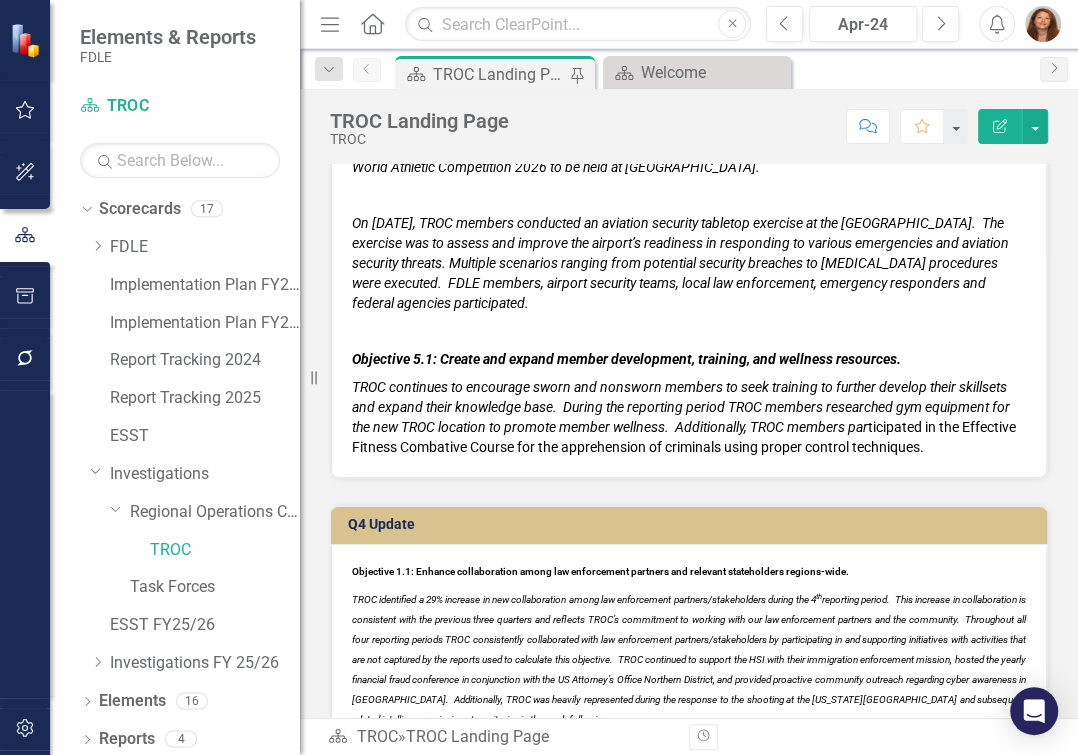 click on "TROC continues to encourage sworn and nonsworn members to seek training to further develop their skillsets and expand their knowledge base.  During the reporting period TROC members researched gym equipment for the new TROC location to promote member wellness.  Additionally, TROC members par" at bounding box center [681, 407] 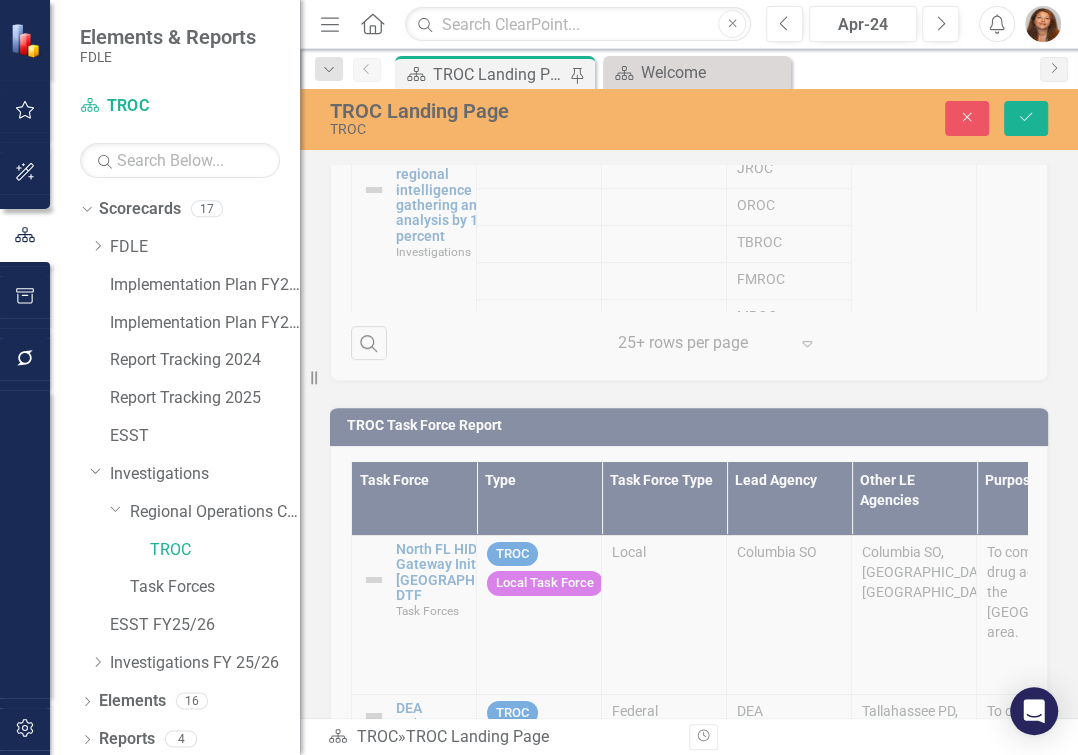 scroll, scrollTop: 8826, scrollLeft: 0, axis: vertical 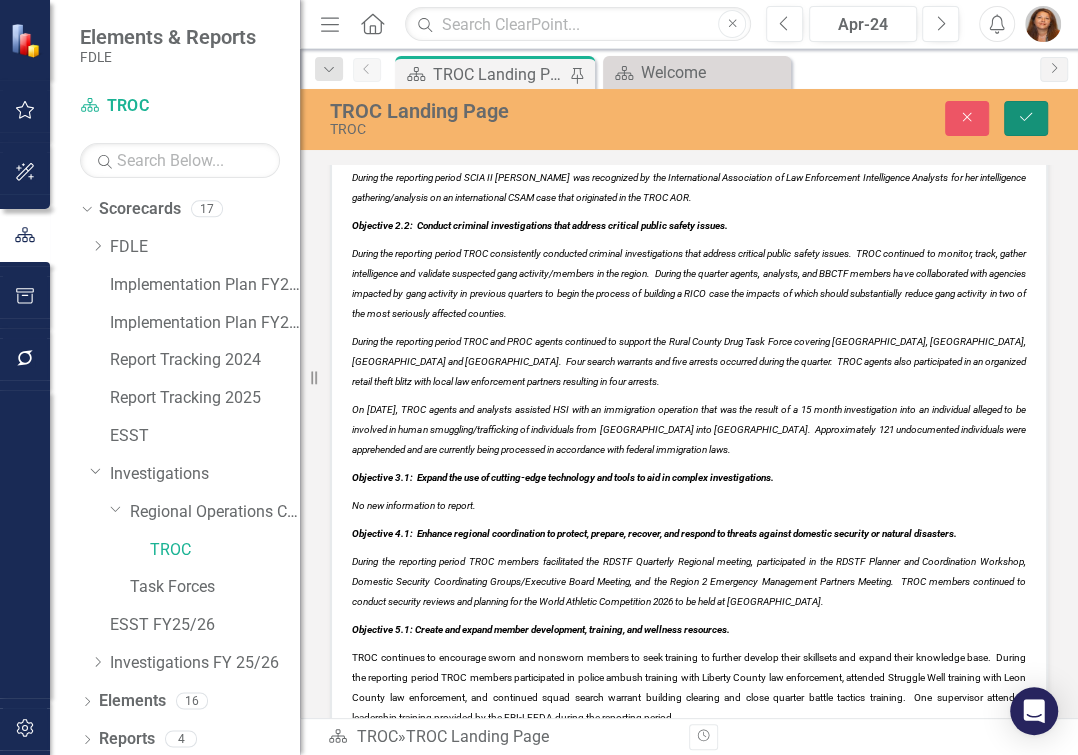 click on "Save" 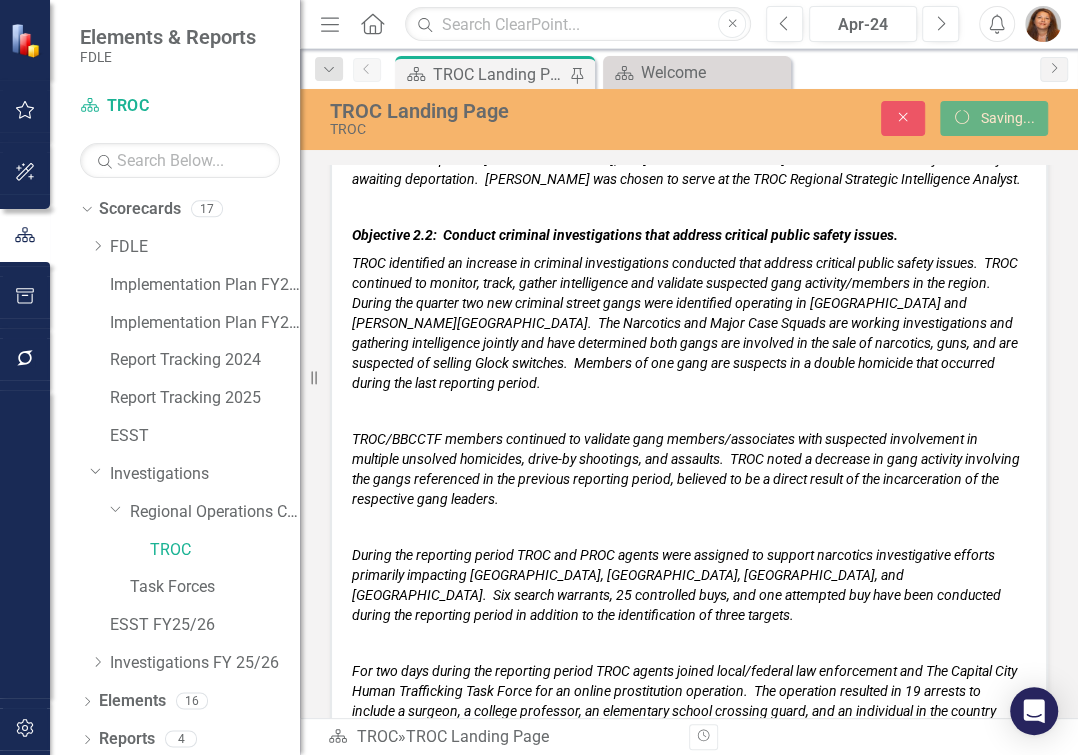 scroll, scrollTop: 9611, scrollLeft: 0, axis: vertical 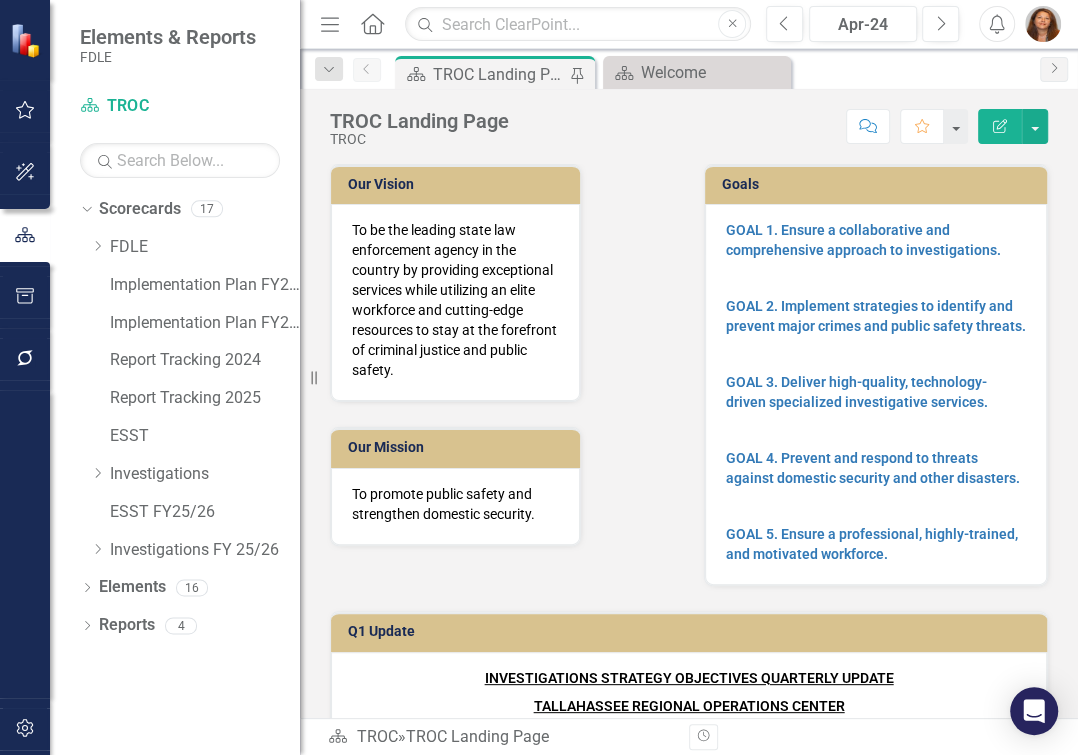 click on "TROC Landing Page" at bounding box center (499, 74) 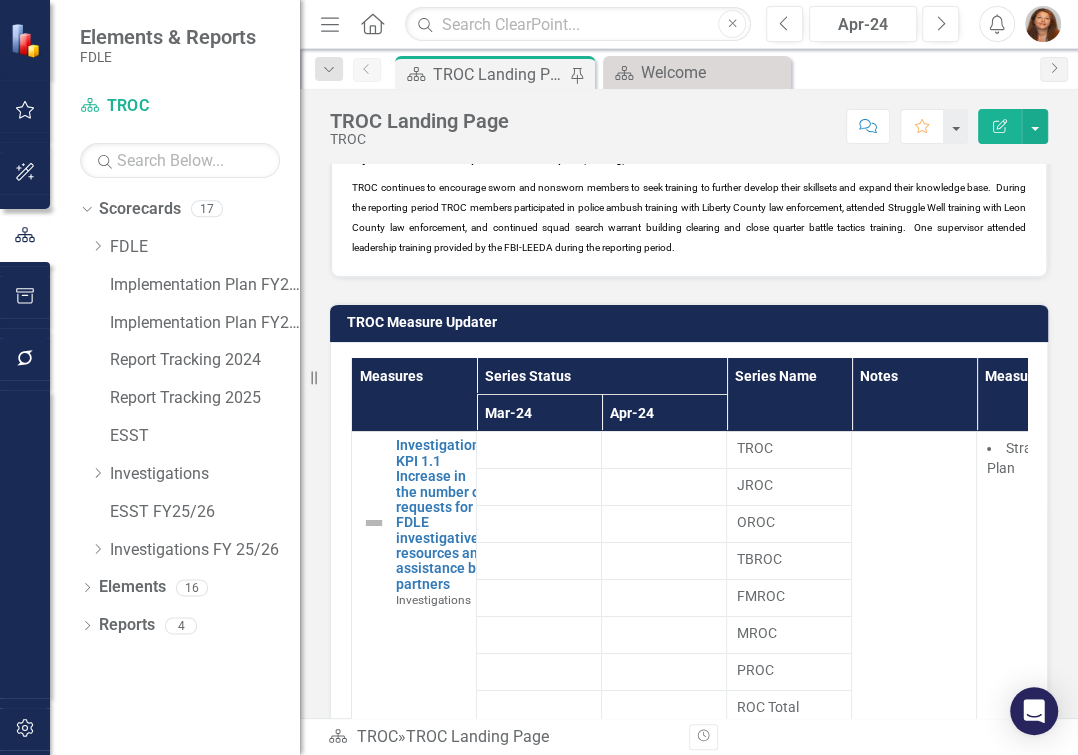 scroll, scrollTop: 10545, scrollLeft: 0, axis: vertical 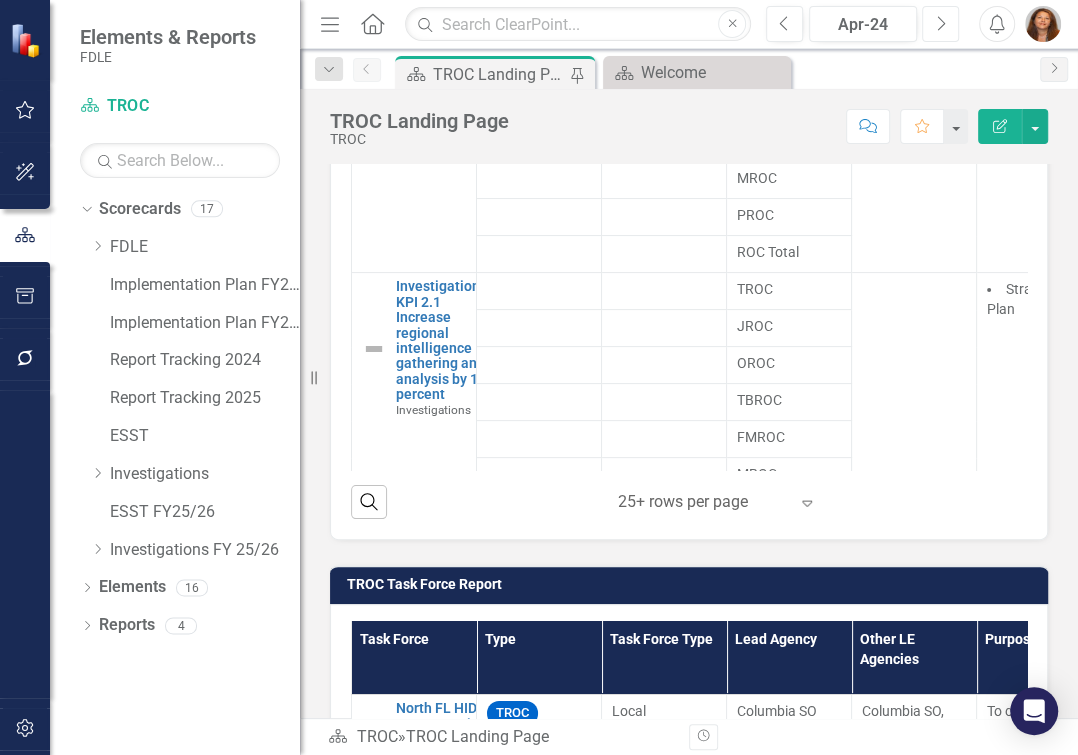 click on "Next" at bounding box center [940, 24] 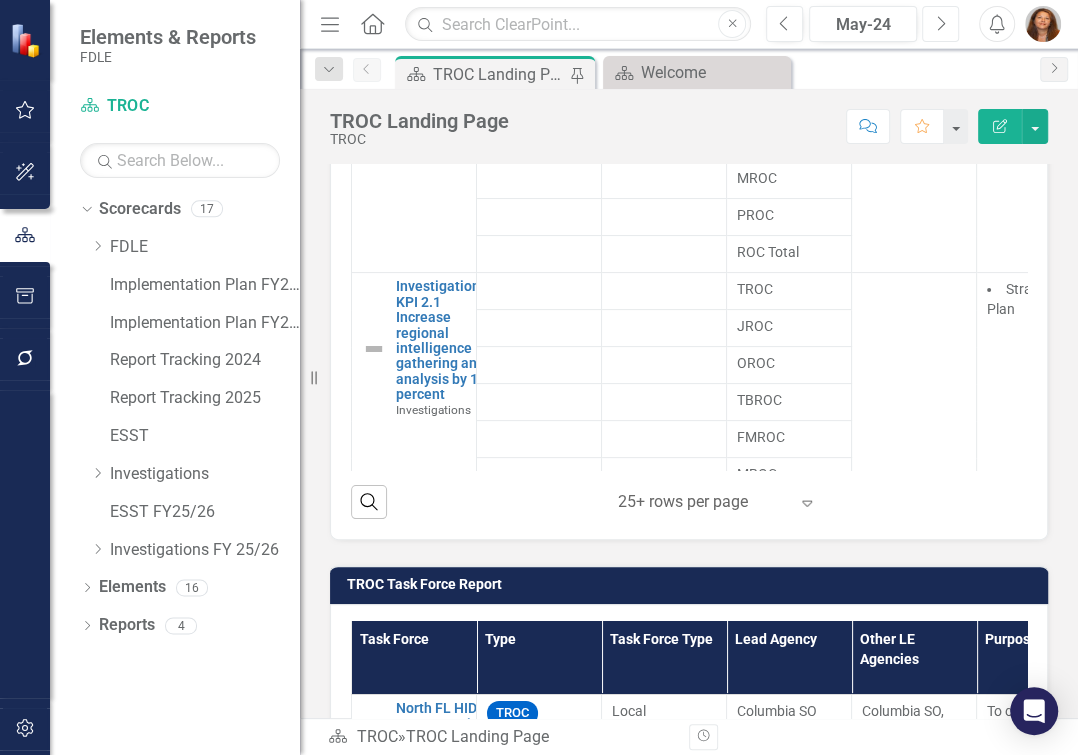 click on "Next" at bounding box center [940, 24] 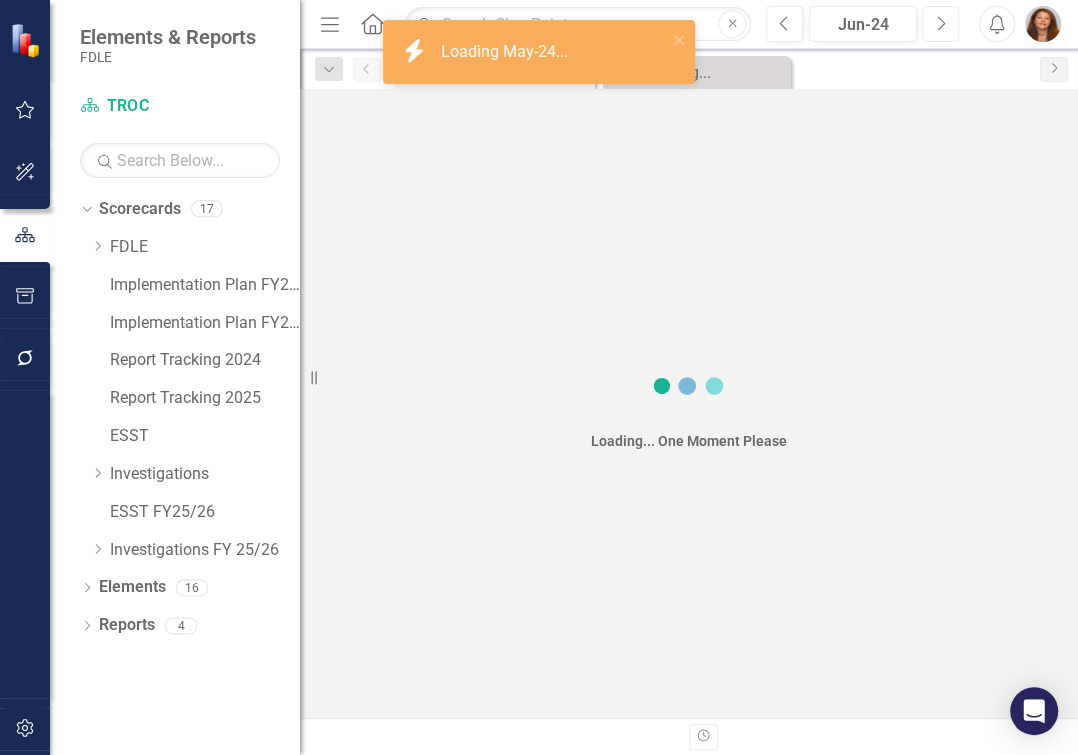 click on "Next" at bounding box center [940, 24] 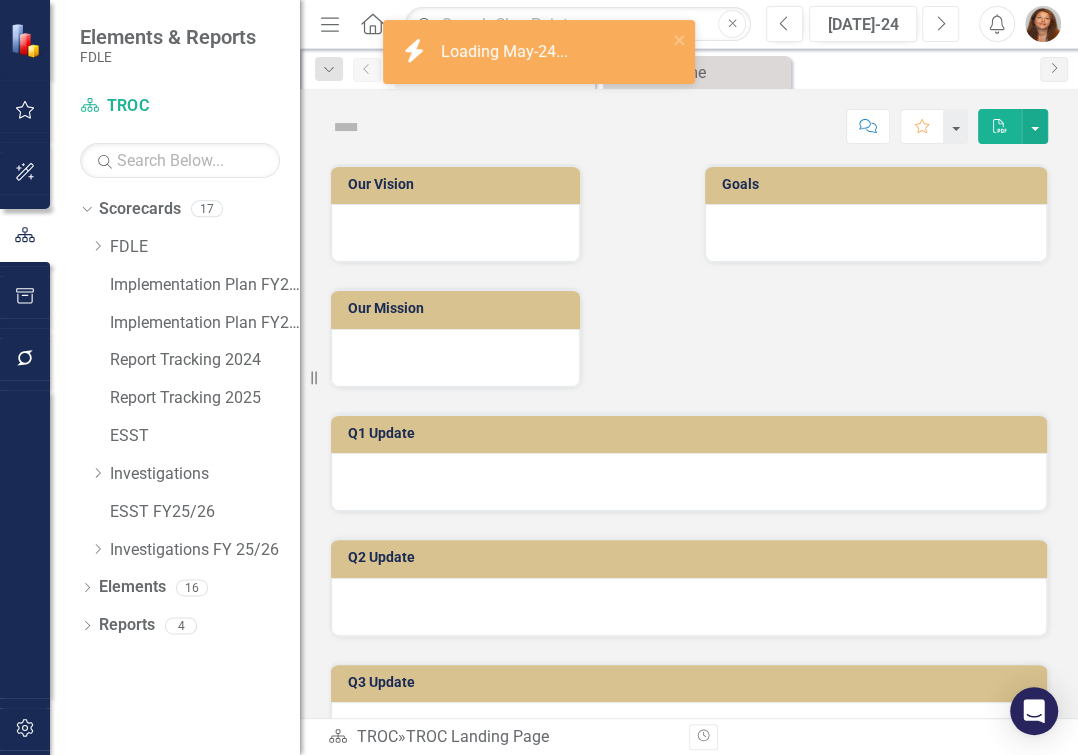 click on "Next" at bounding box center [940, 24] 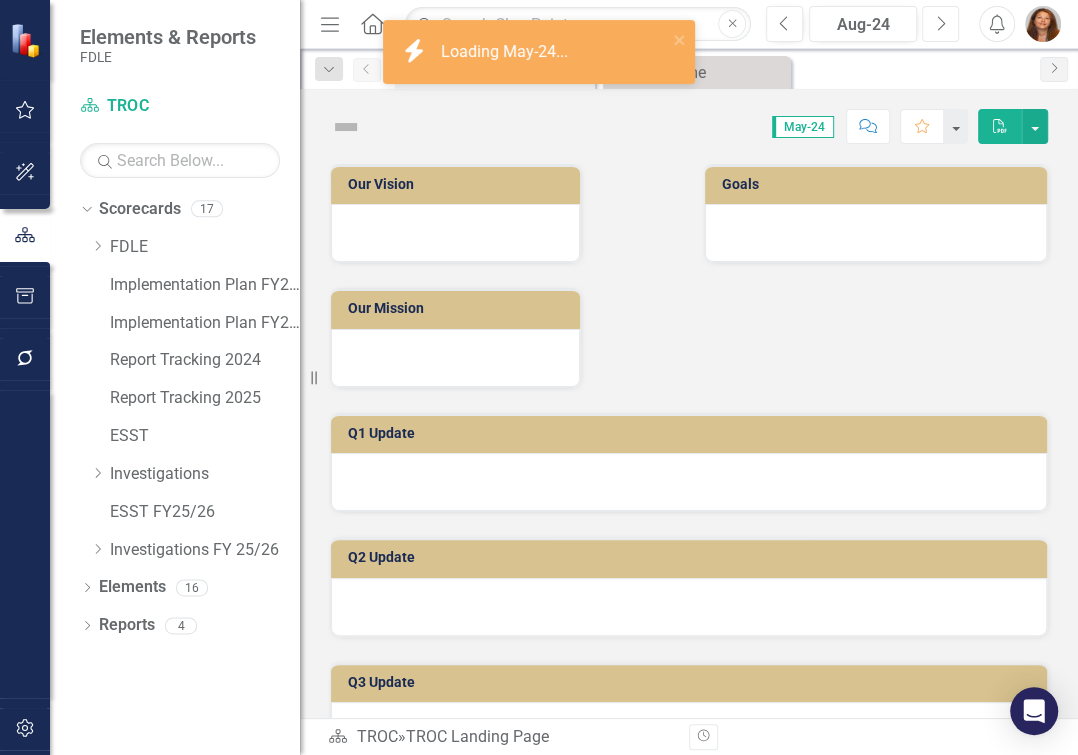 click on "Next" at bounding box center [940, 24] 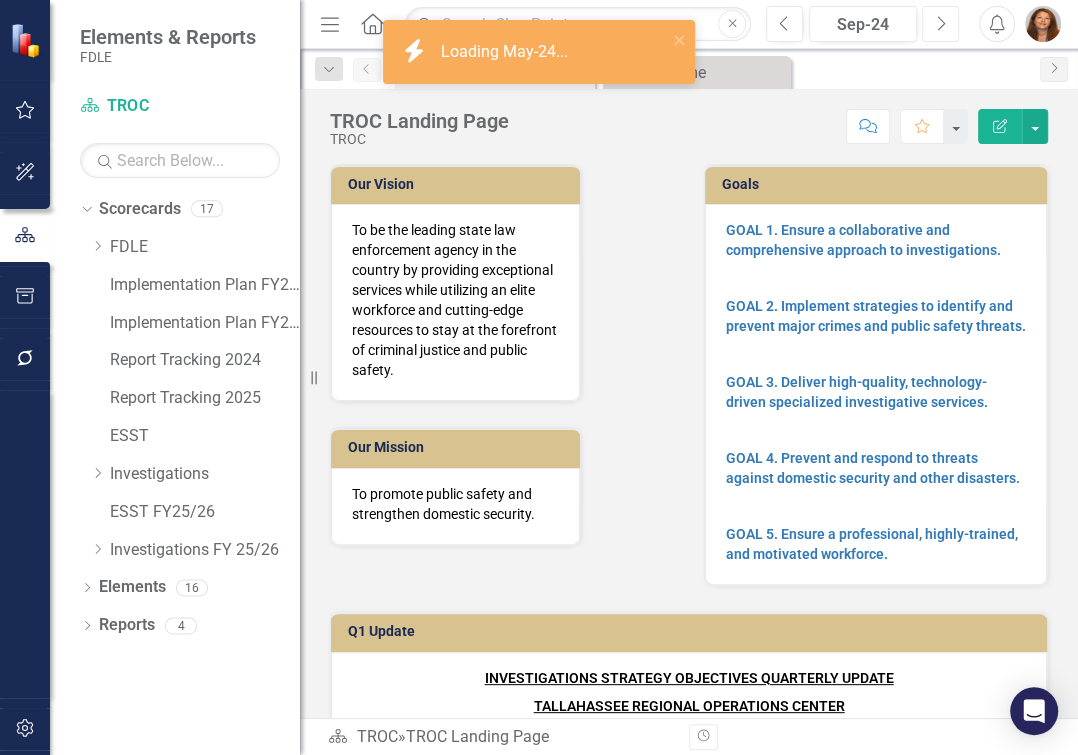 click on "Next" at bounding box center [940, 24] 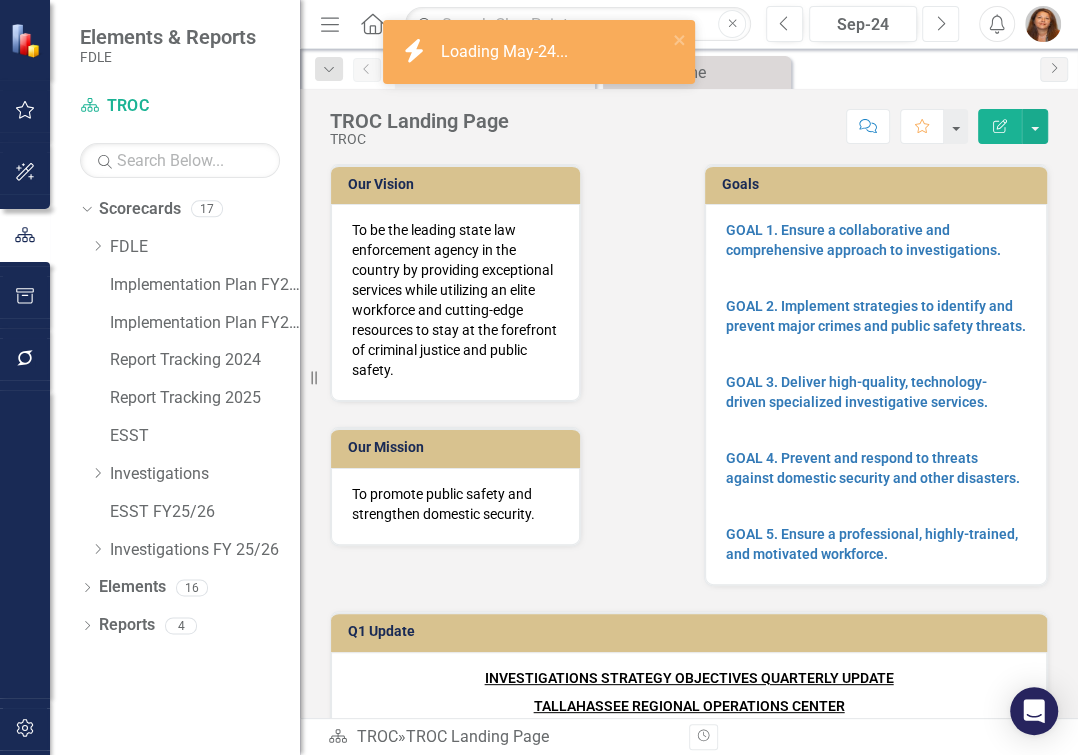click on "Next" at bounding box center (940, 24) 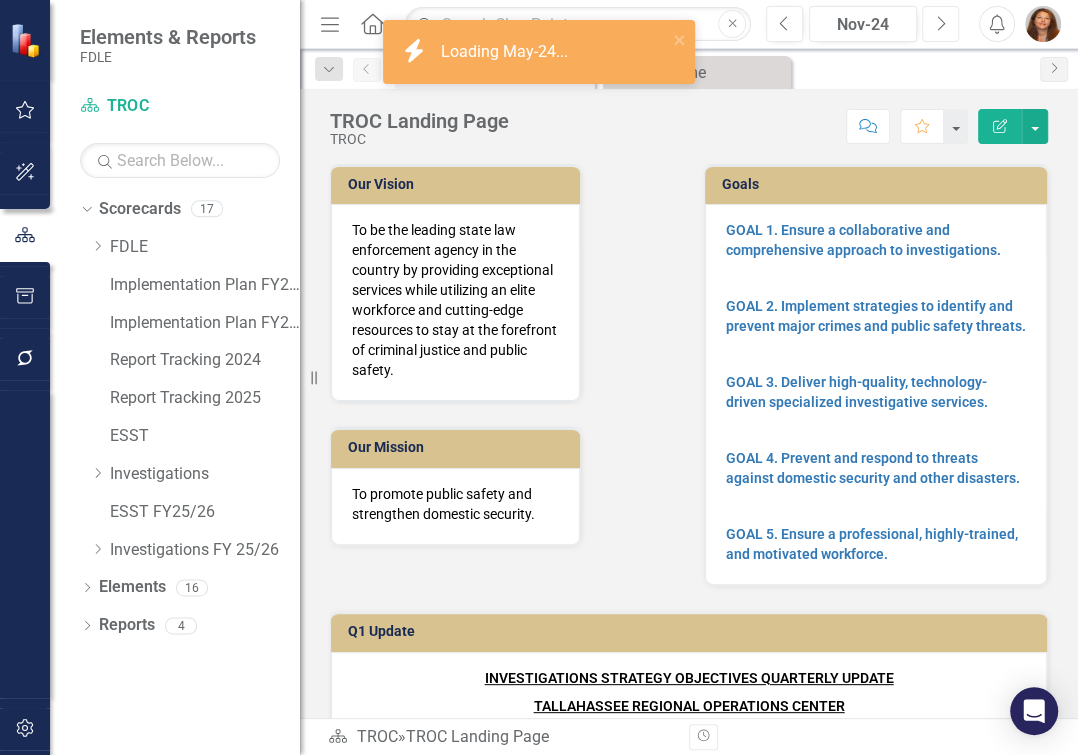 click on "Next" at bounding box center (940, 24) 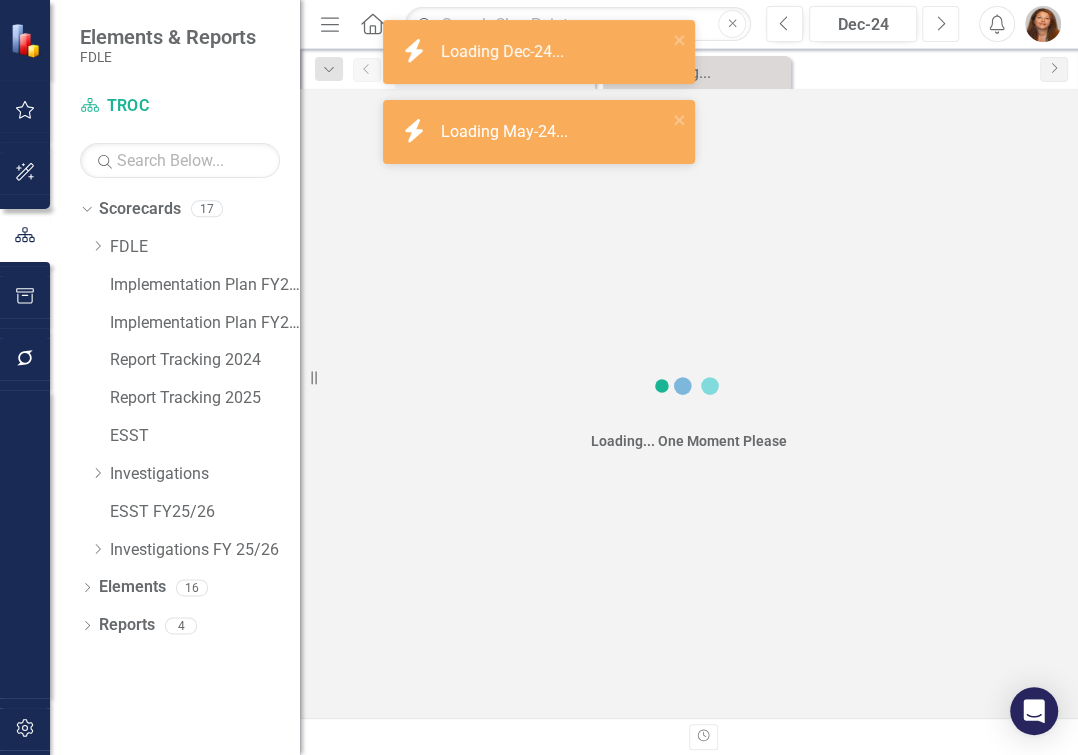 click on "Next" at bounding box center [940, 24] 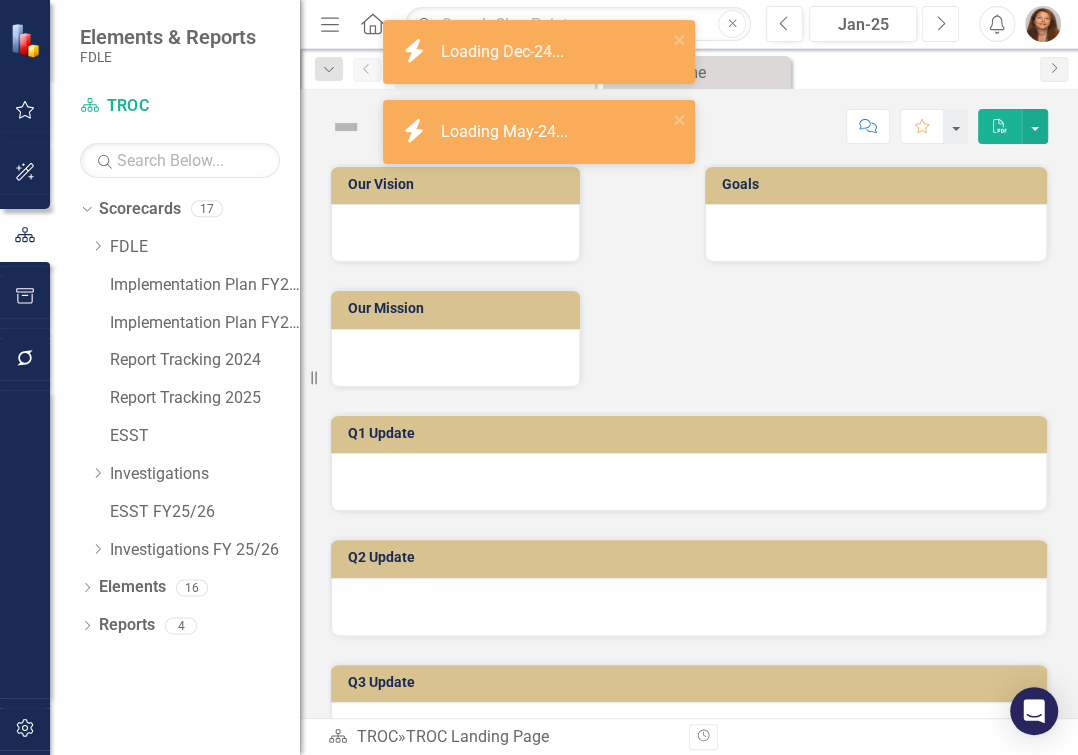 click on "Next" at bounding box center [940, 24] 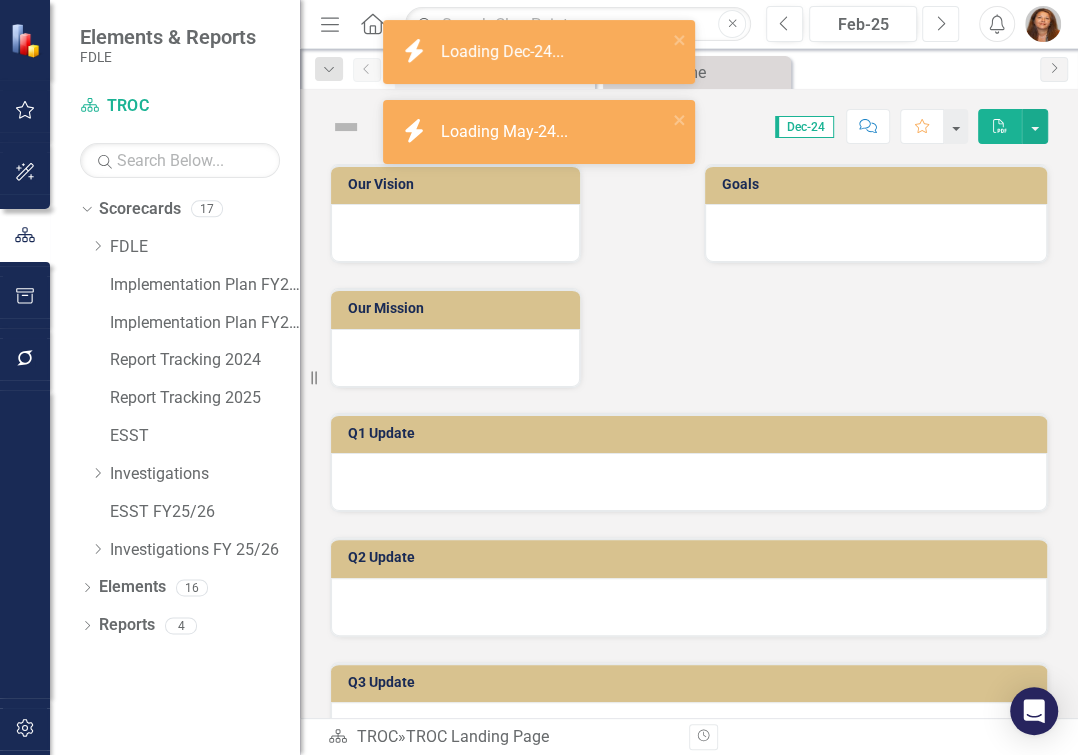click on "Next" at bounding box center (940, 24) 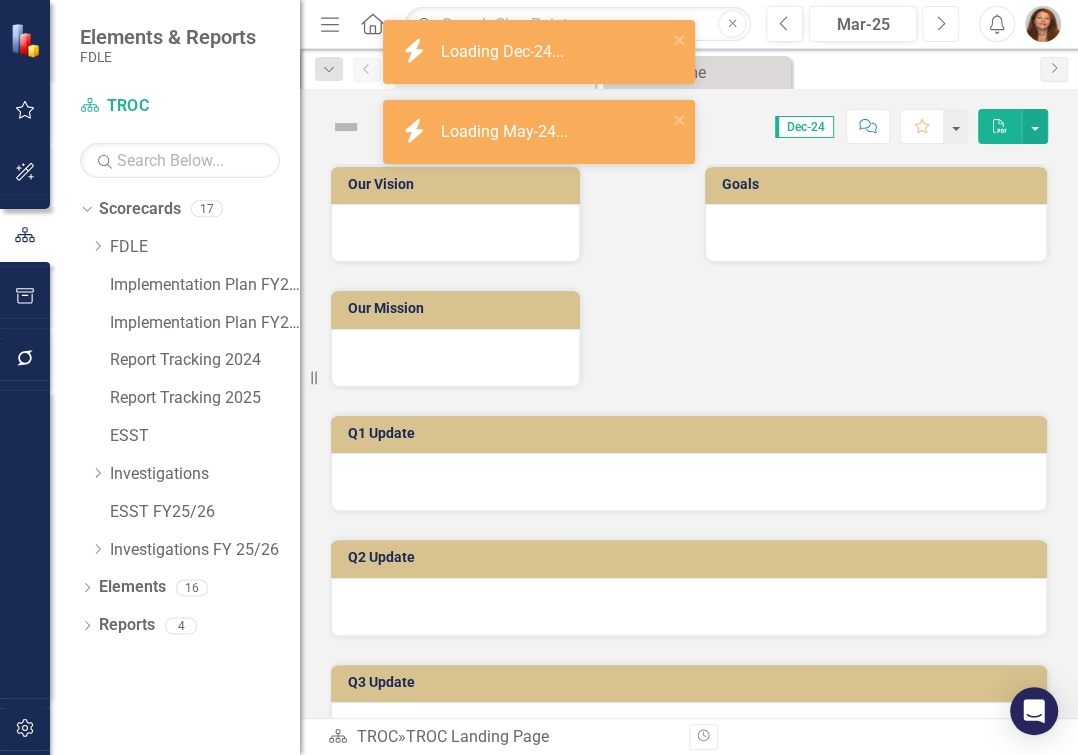 click on "Next" at bounding box center (940, 24) 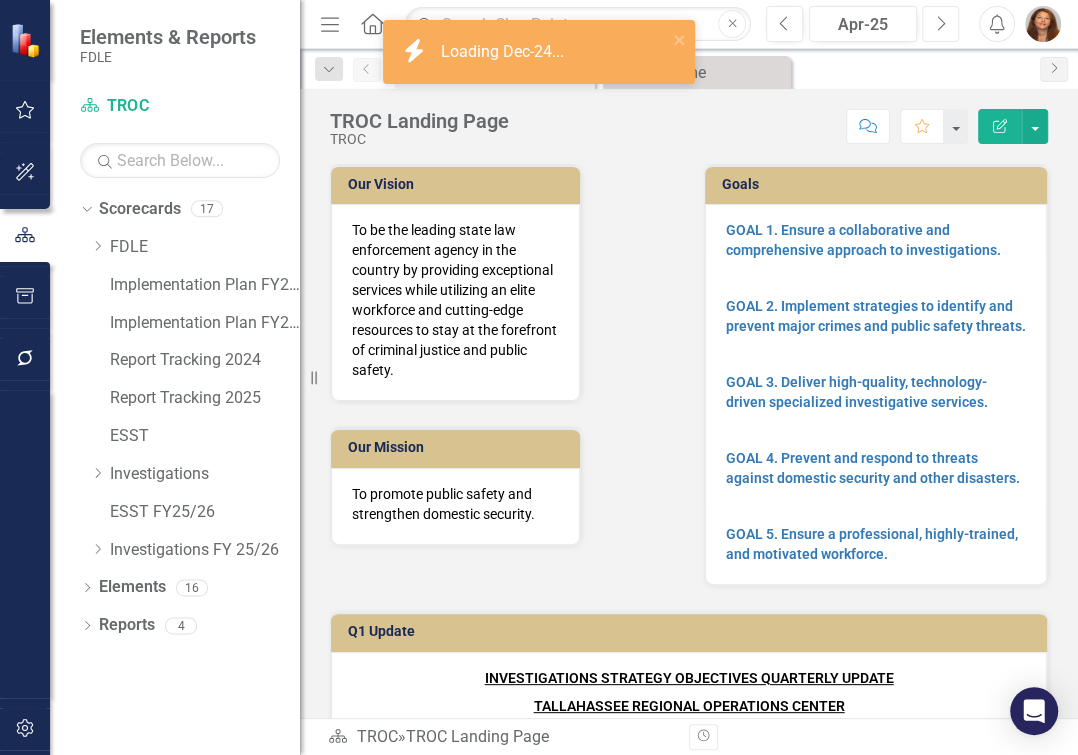 click on "Next" at bounding box center [940, 24] 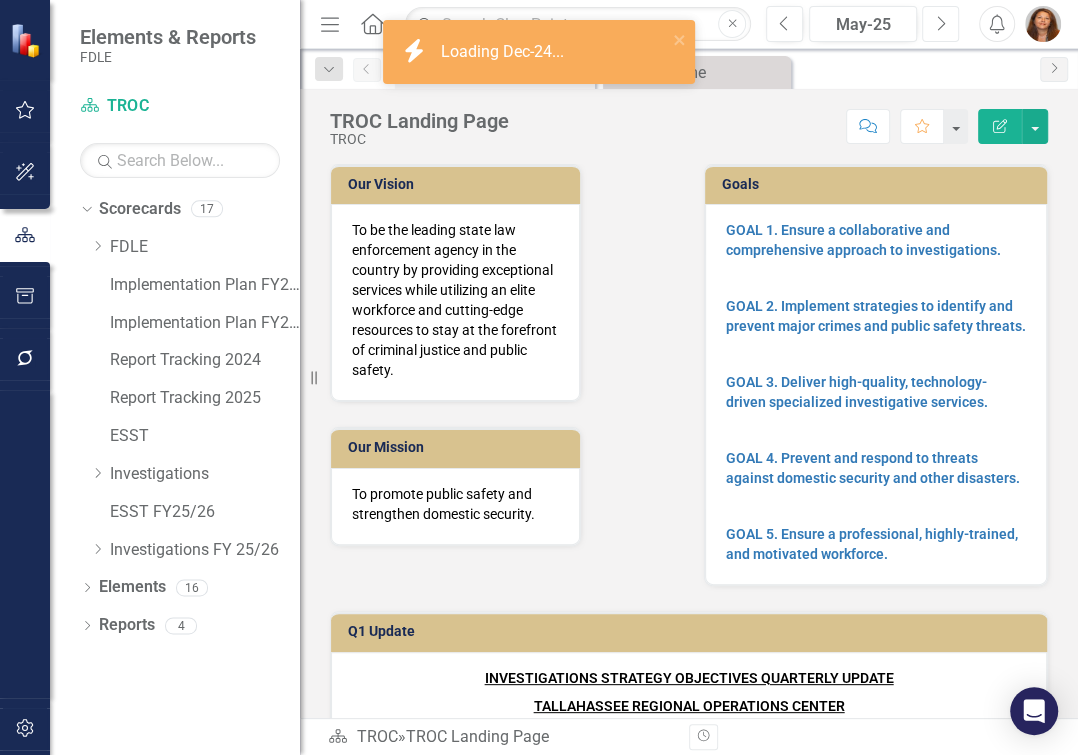 click on "Next" at bounding box center (940, 24) 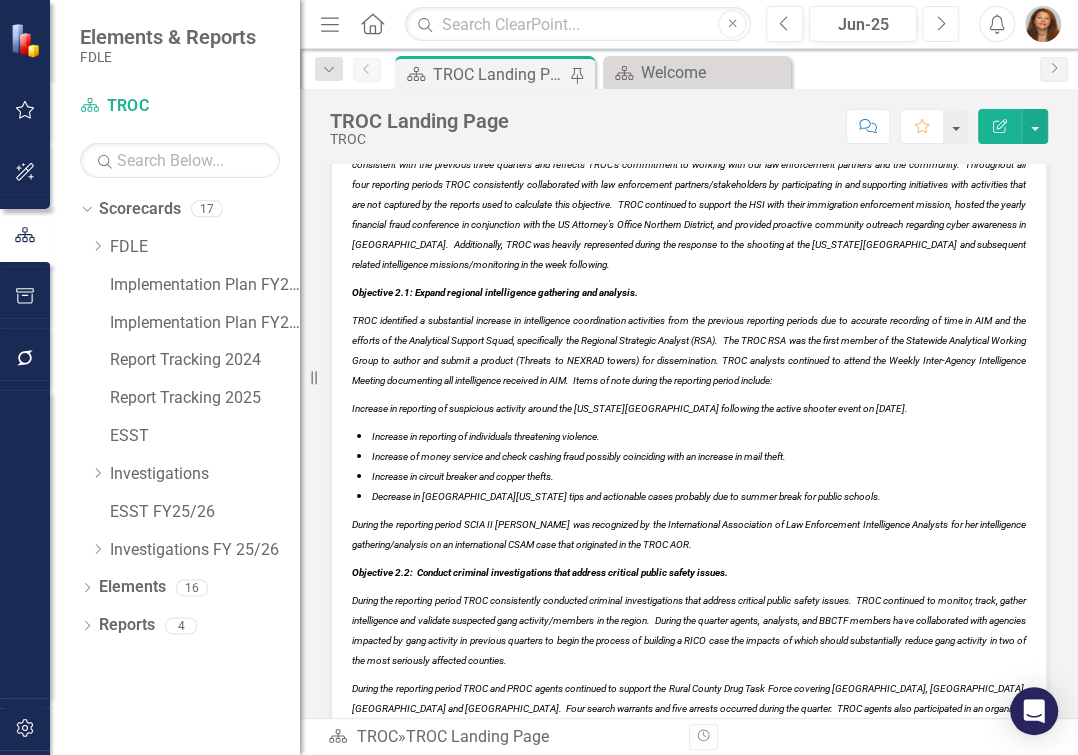 scroll, scrollTop: 9272, scrollLeft: 0, axis: vertical 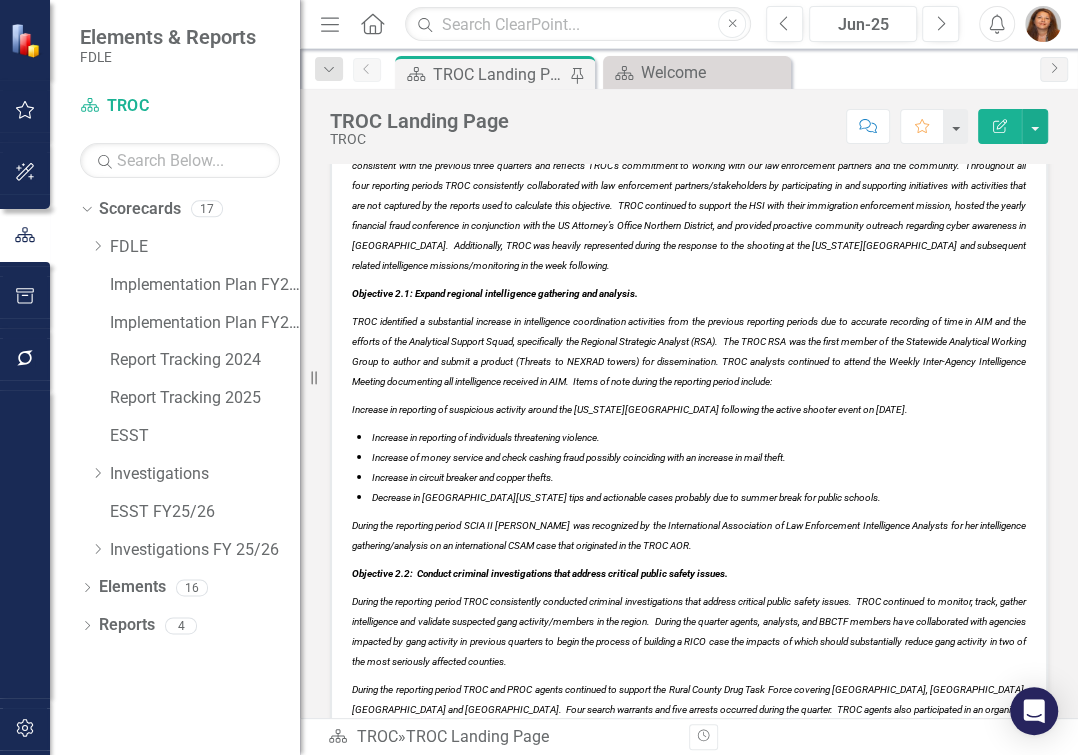 click on "TROC identified a 29% increase in new collaboration among law enforcement partners/stakeholders during the 4 th" at bounding box center [689, 205] 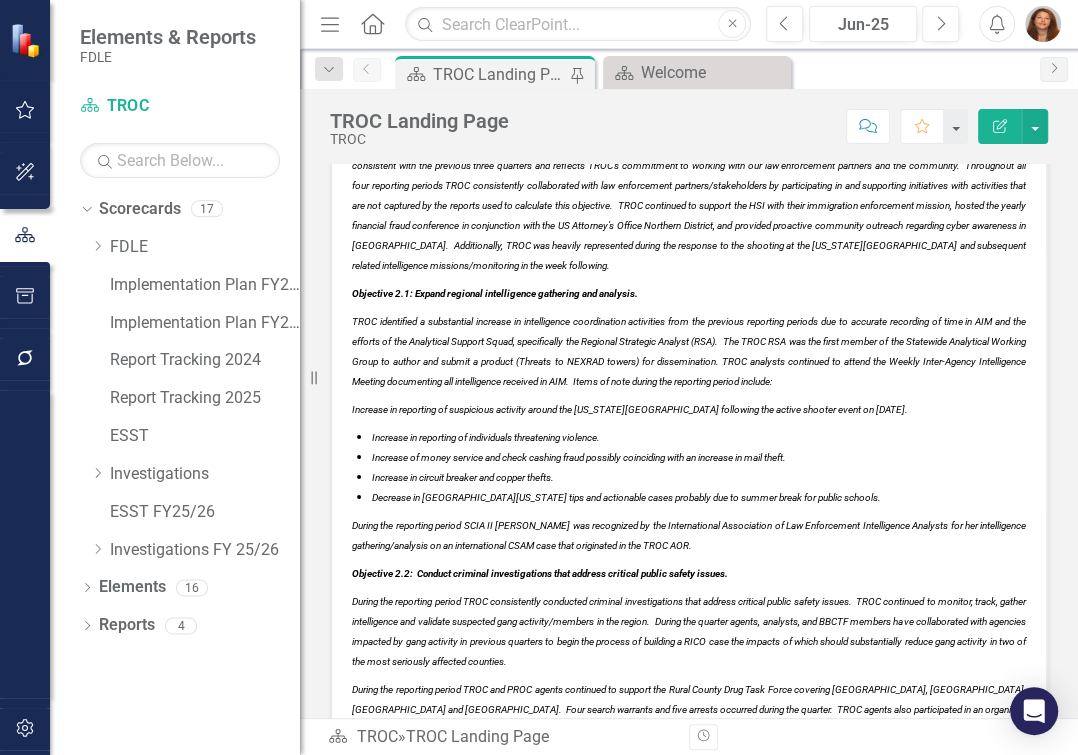 click on "TROC identified a 29% increase in new collaboration among law enforcement partners/stakeholders during the 4 th" at bounding box center (689, 205) 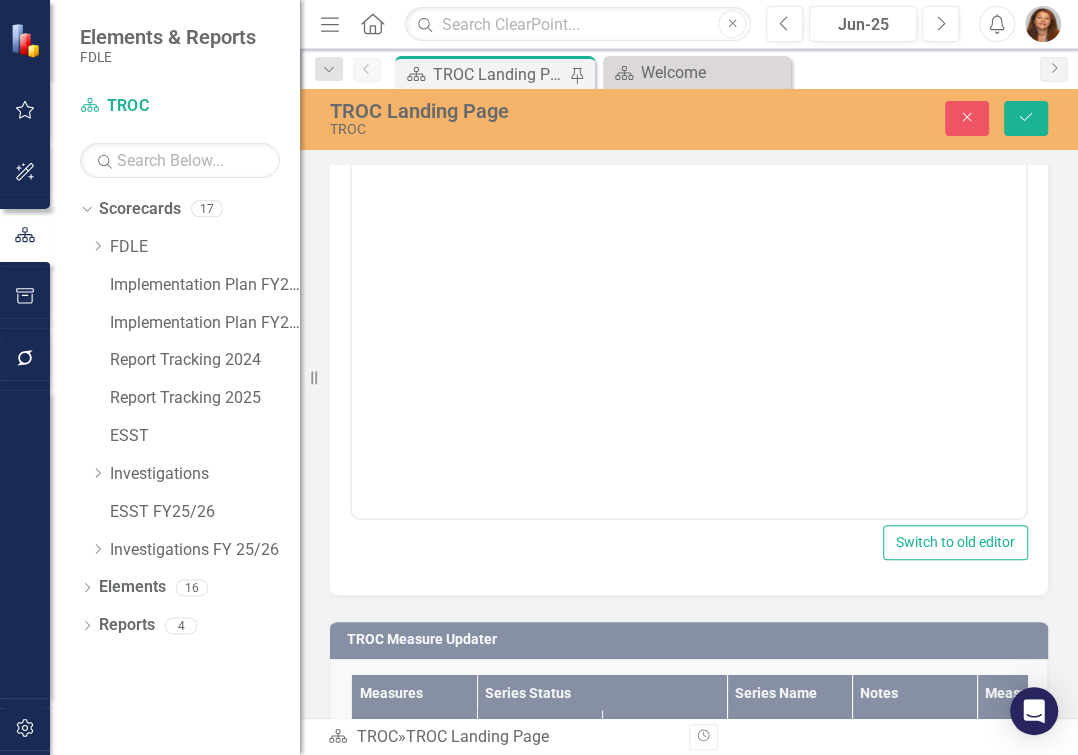 scroll, scrollTop: 9281, scrollLeft: 0, axis: vertical 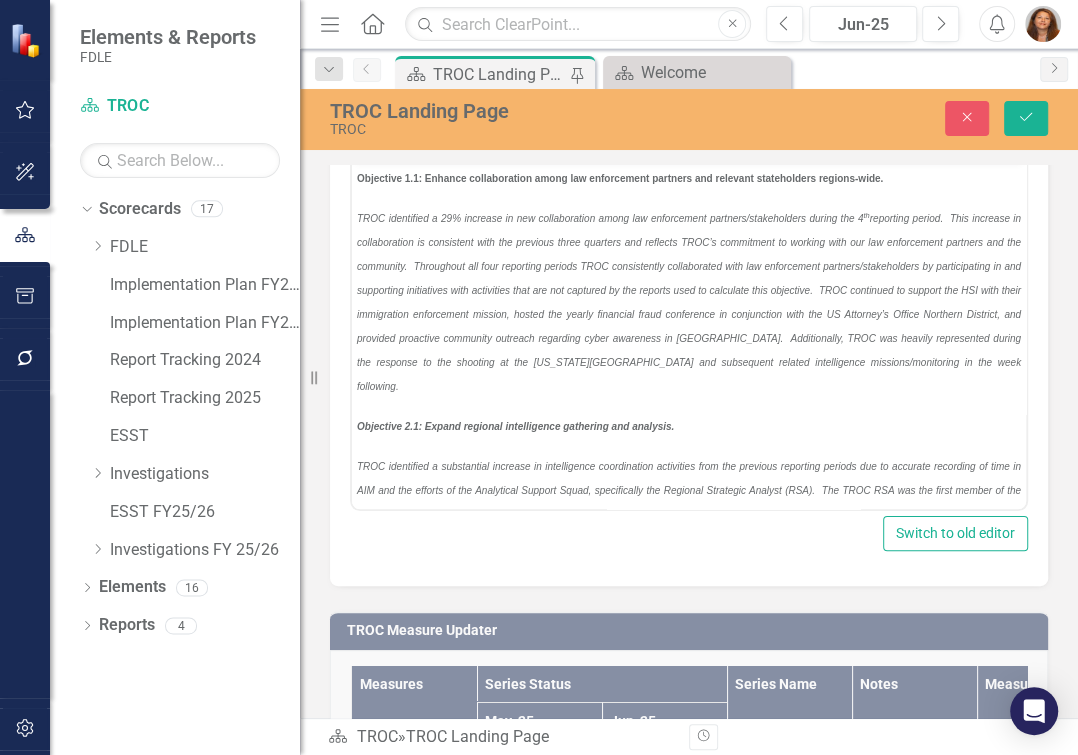 click on "TROC identified a 29% increase in new collaboration among law enforcement partners/stakeholders during the 4 th" at bounding box center (689, 301) 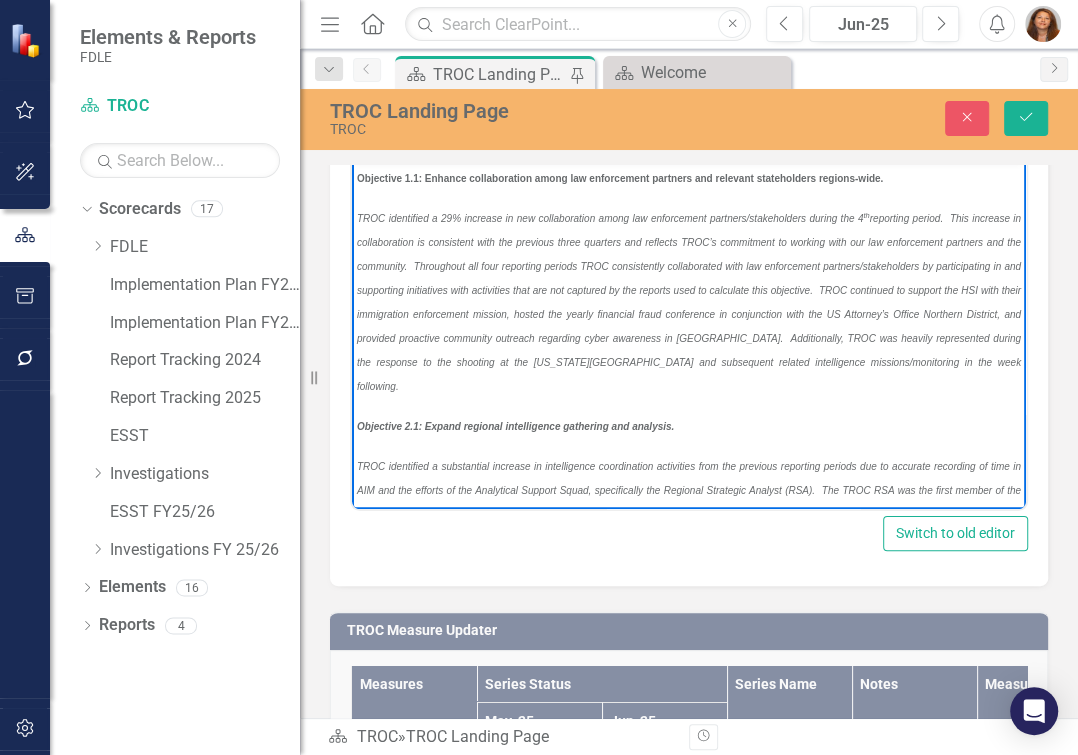 type 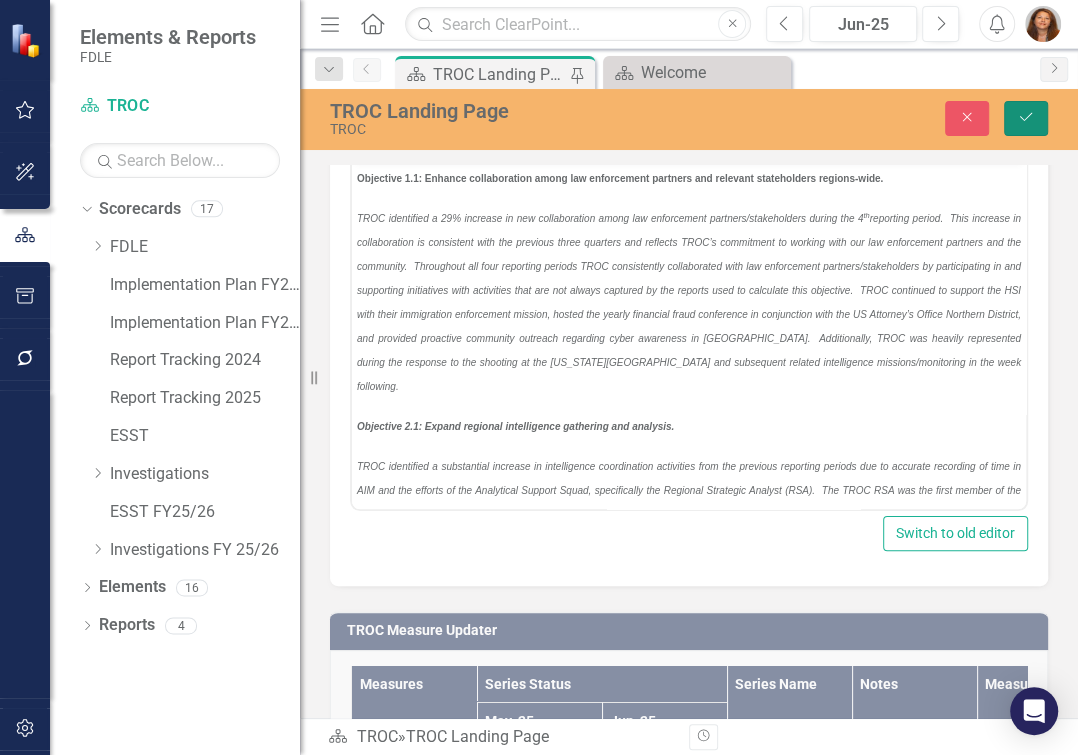 drag, startPoint x: 1020, startPoint y: 131, endPoint x: 575, endPoint y: 291, distance: 472.89005 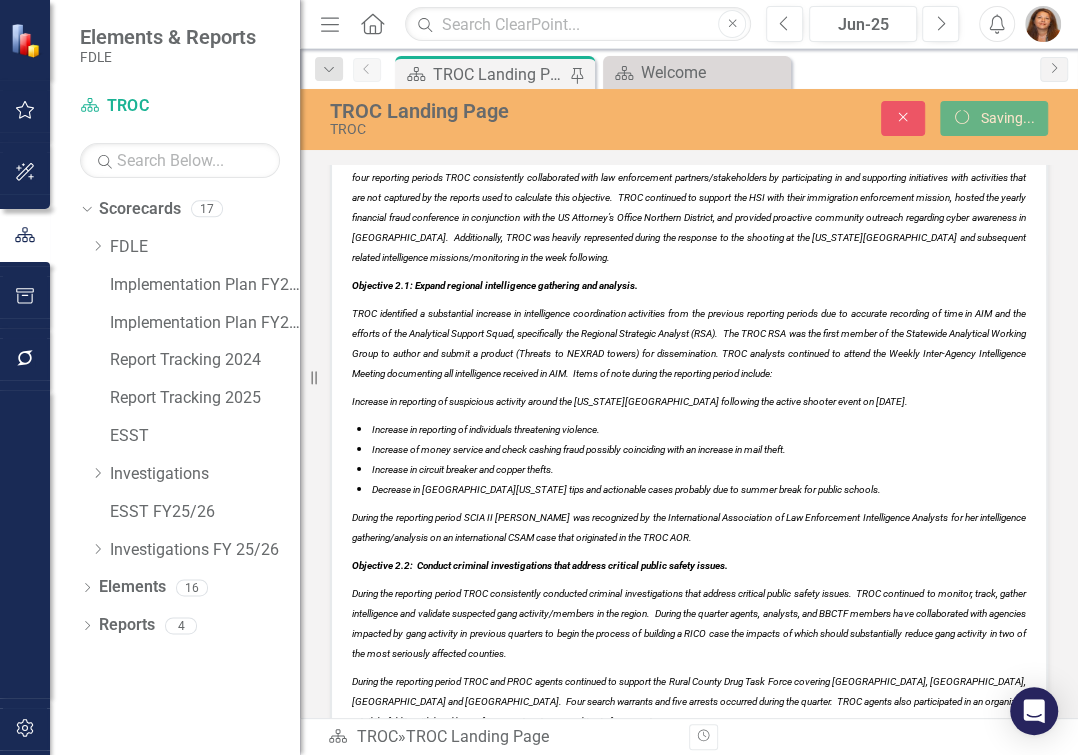 scroll, scrollTop: 9272, scrollLeft: 0, axis: vertical 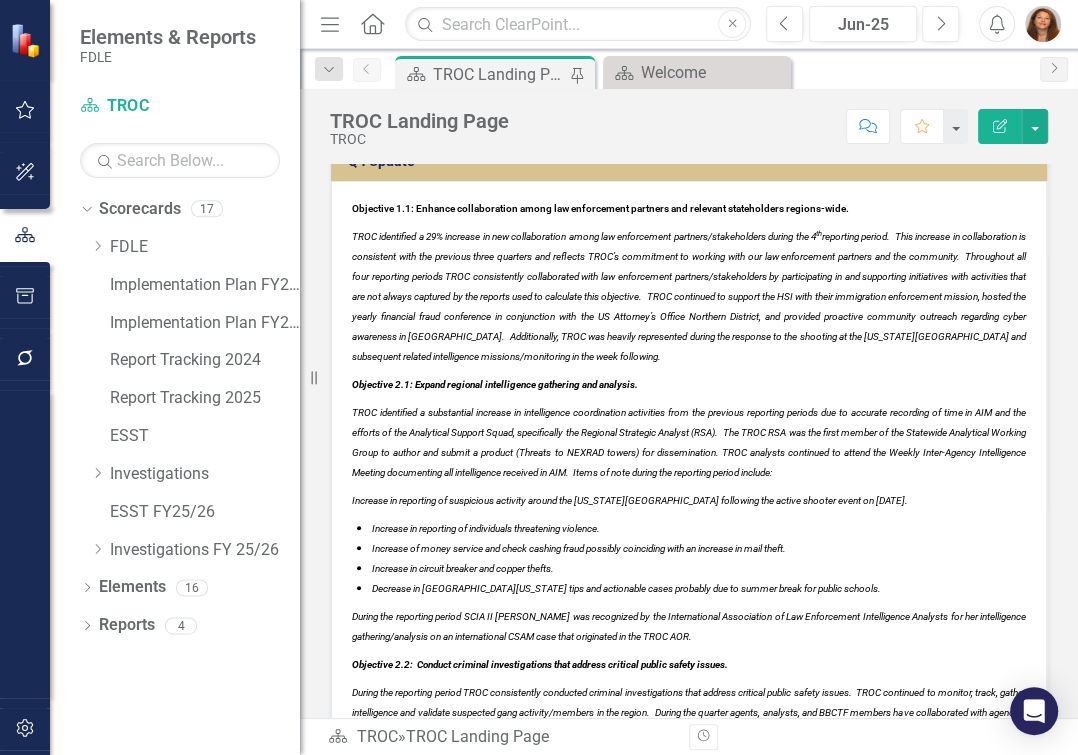 click on "Increase in reporting of suspicious activity around the [US_STATE][GEOGRAPHIC_DATA] following the active shooter event on [DATE]." at bounding box center [630, 500] 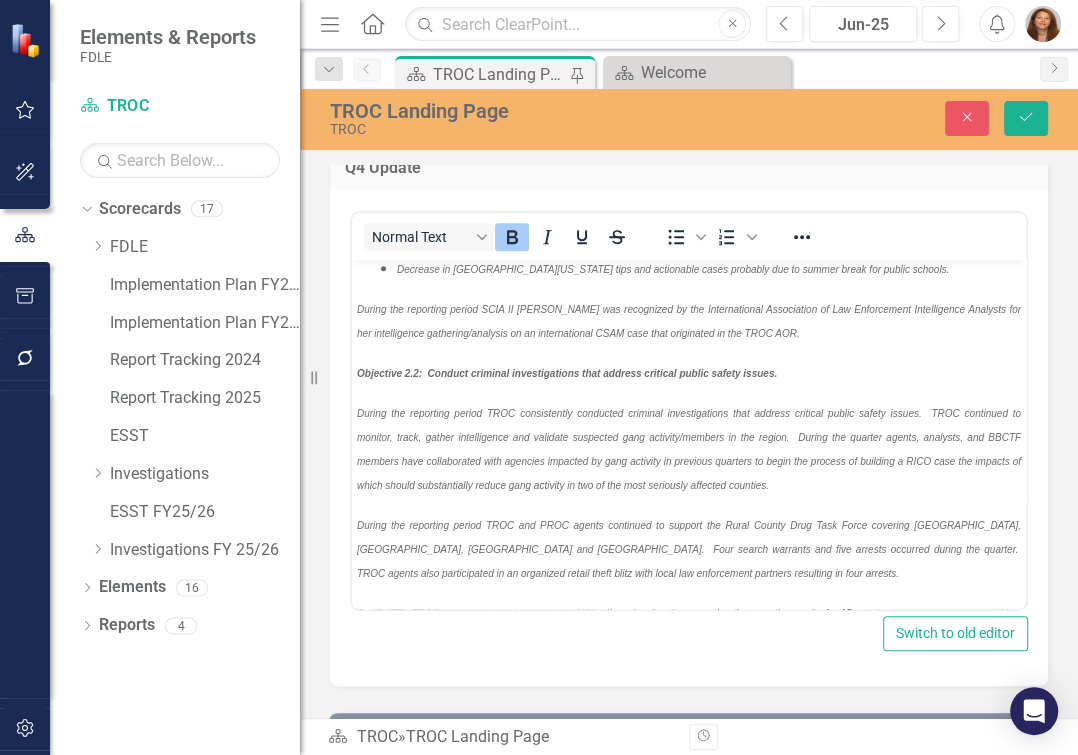 scroll, scrollTop: 545, scrollLeft: 0, axis: vertical 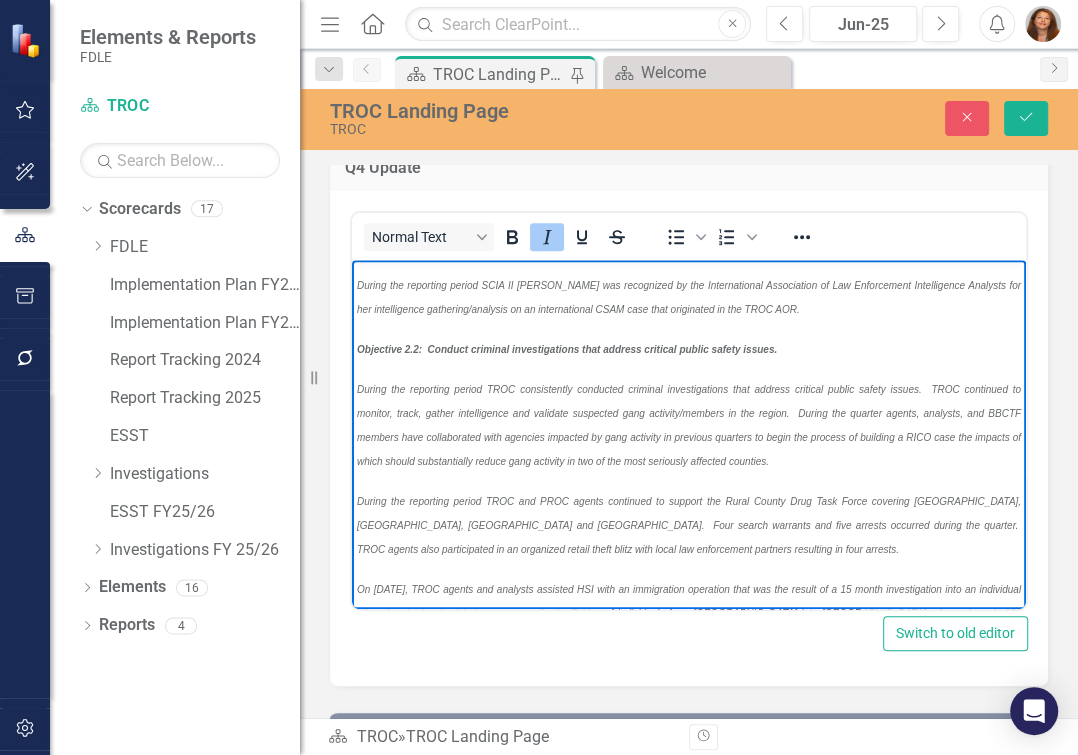 drag, startPoint x: 357, startPoint y: 382, endPoint x: 528, endPoint y: 425, distance: 176.32356 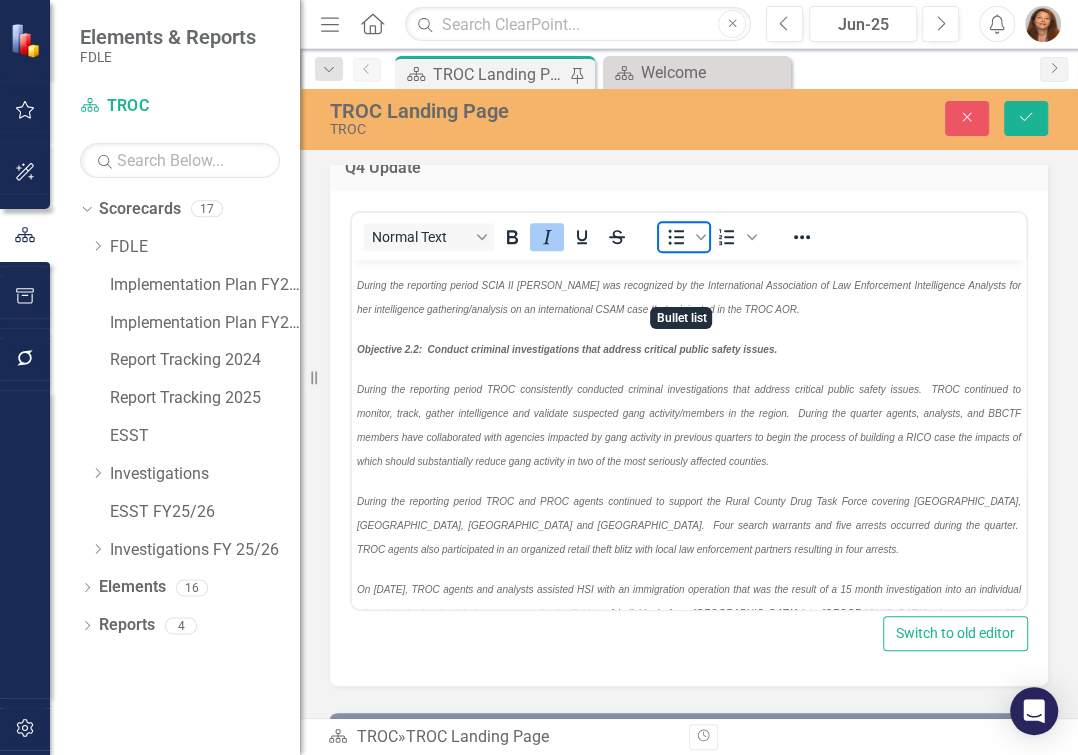 click 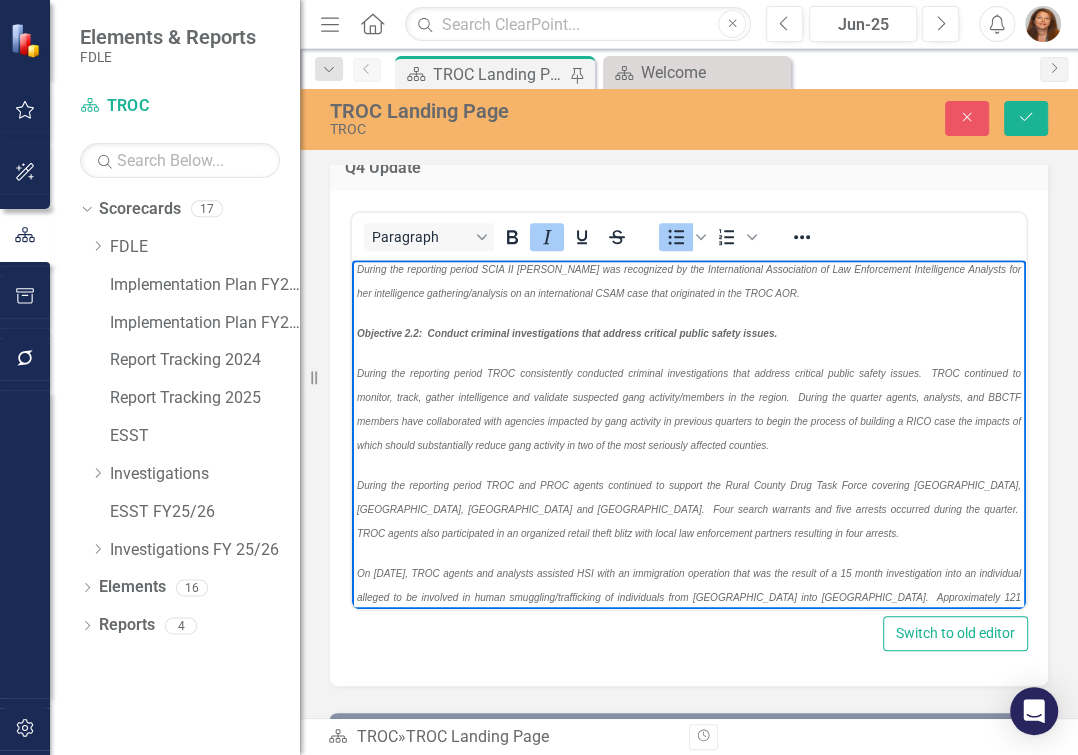 click on "Increase in reporting of suspicious activity around the [US_STATE][GEOGRAPHIC_DATA] following the active shooter event on [DATE]." at bounding box center [709, 131] 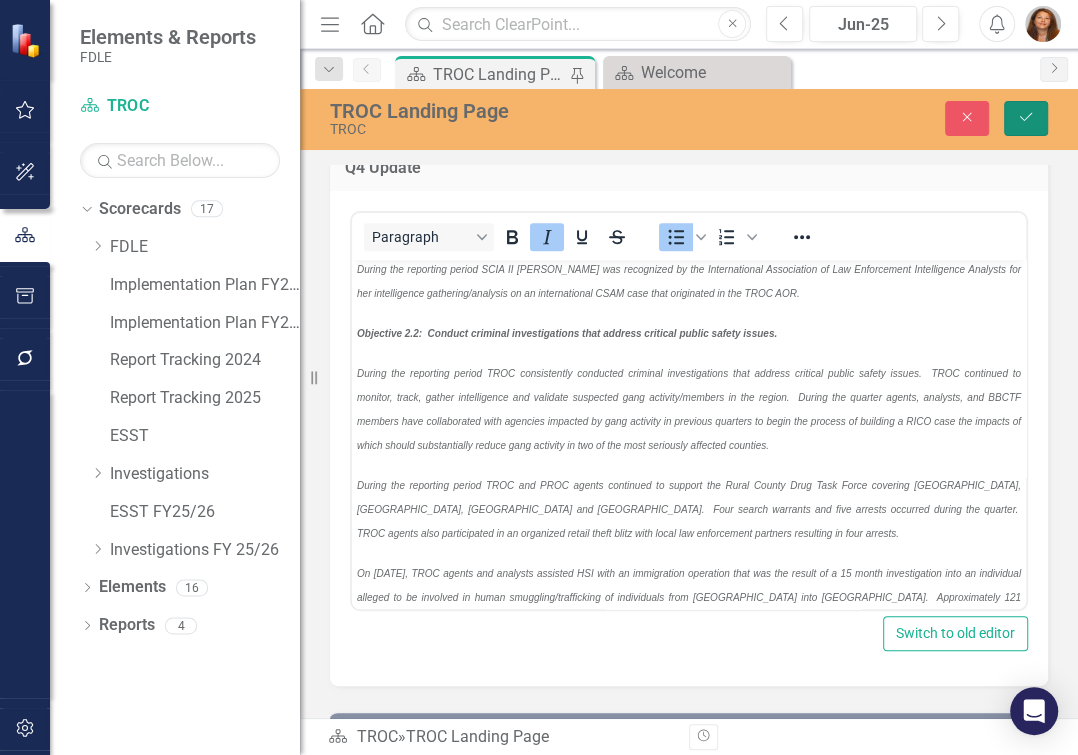 click on "Save" 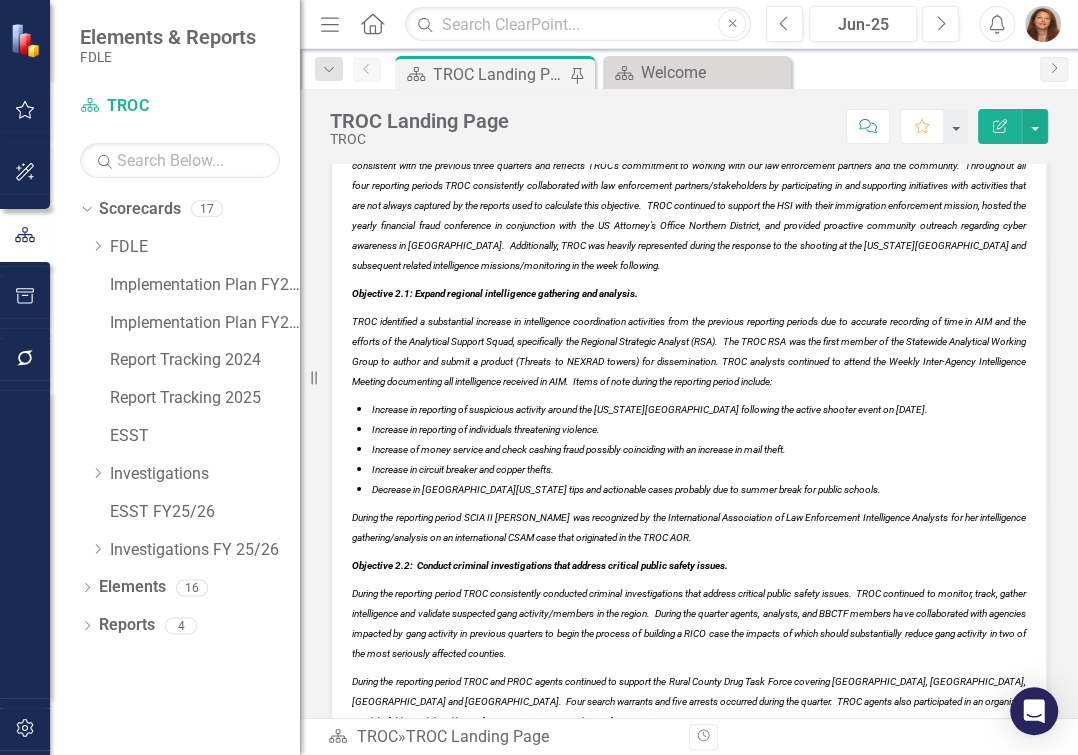 scroll, scrollTop: 9181, scrollLeft: 0, axis: vertical 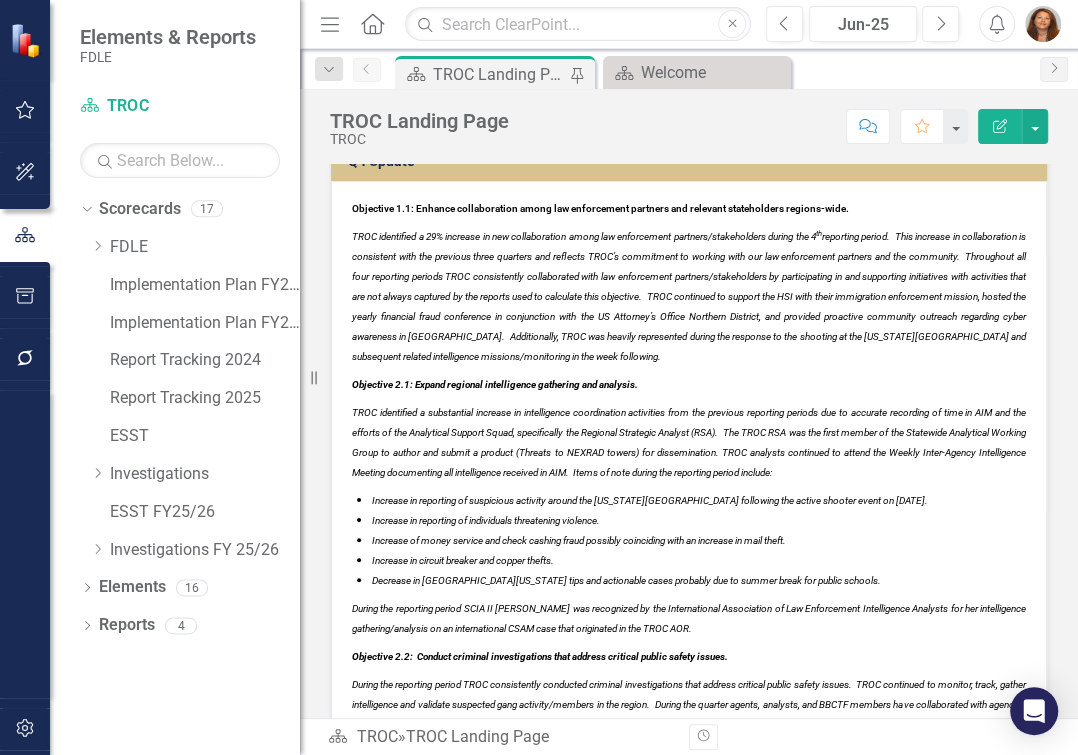 click on "TROC identified a 29% increase in new collaboration among law enforcement partners/stakeholders during the 4 th" at bounding box center (689, 296) 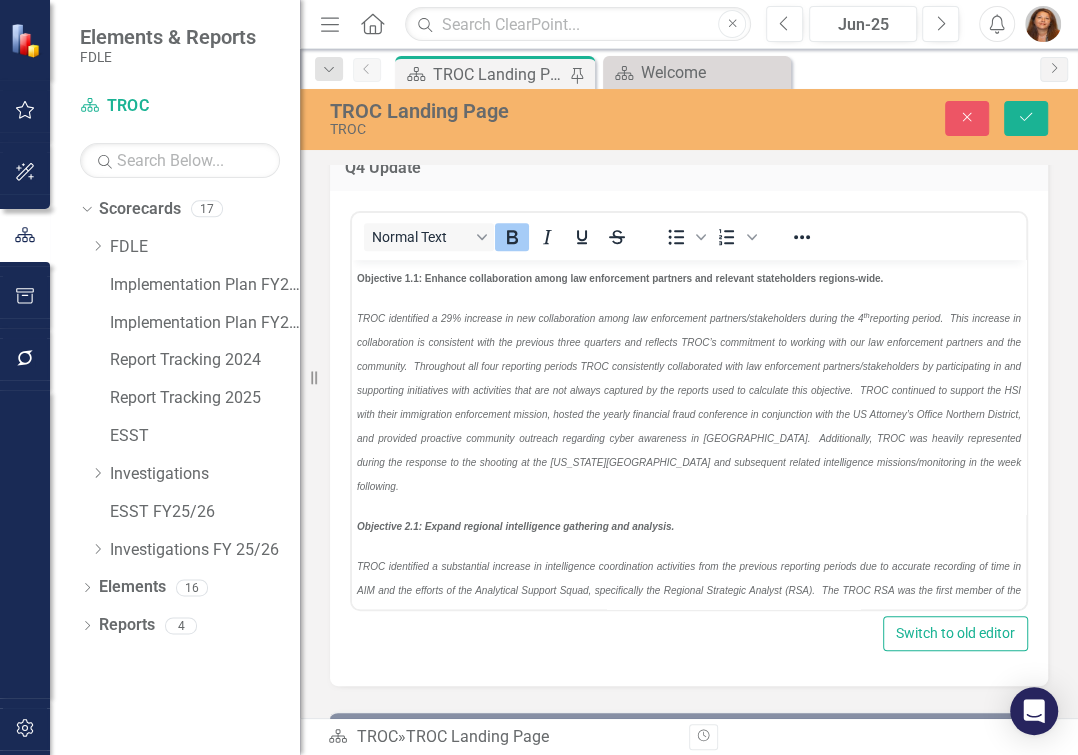scroll, scrollTop: 0, scrollLeft: 0, axis: both 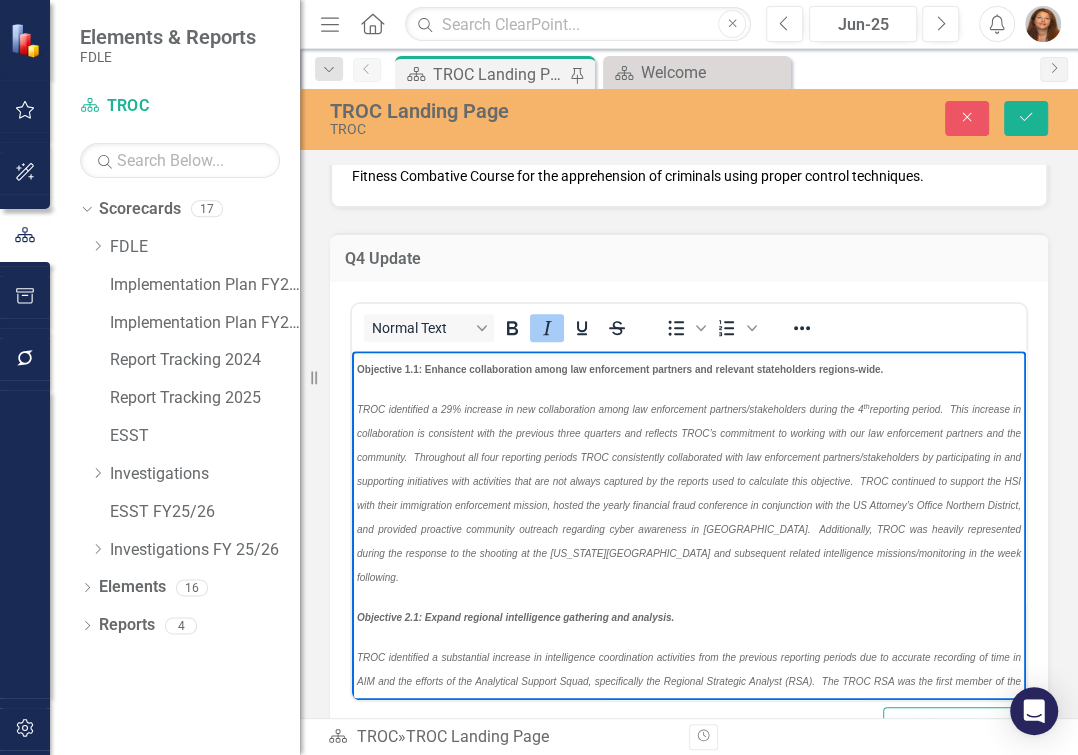 click on "TROC identified a 29% increase in new collaboration among law enforcement partners/stakeholders during the 4 th" at bounding box center [689, 492] 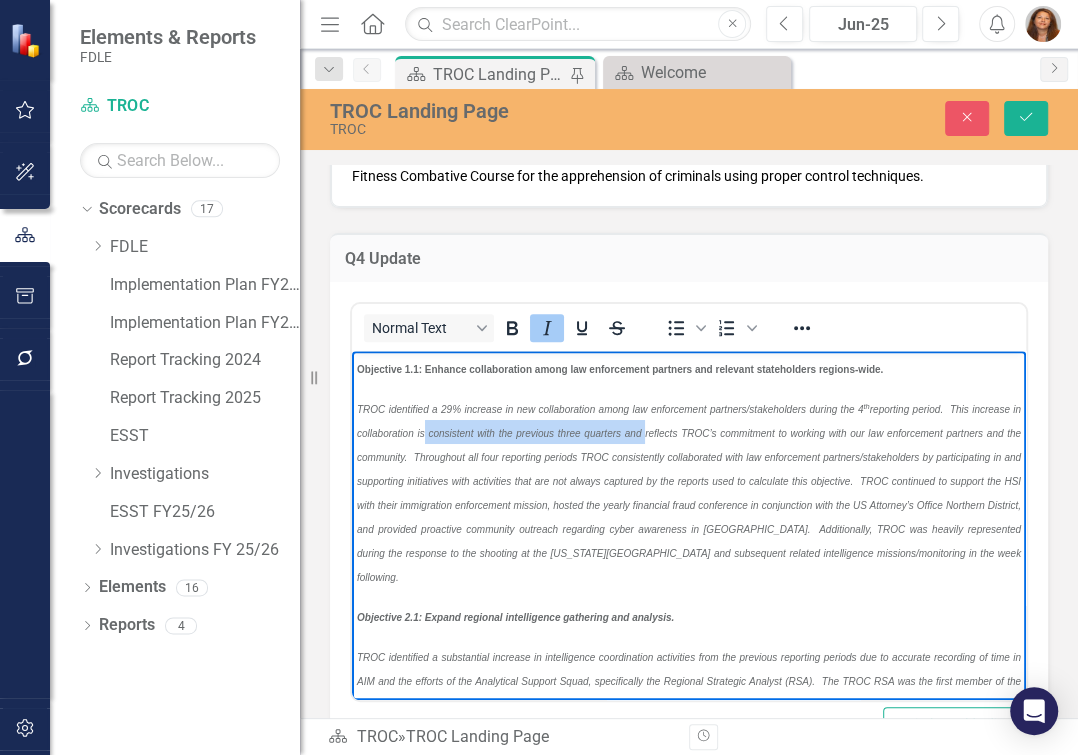 drag, startPoint x: 696, startPoint y: 483, endPoint x: 990, endPoint y: 482, distance: 294.0017 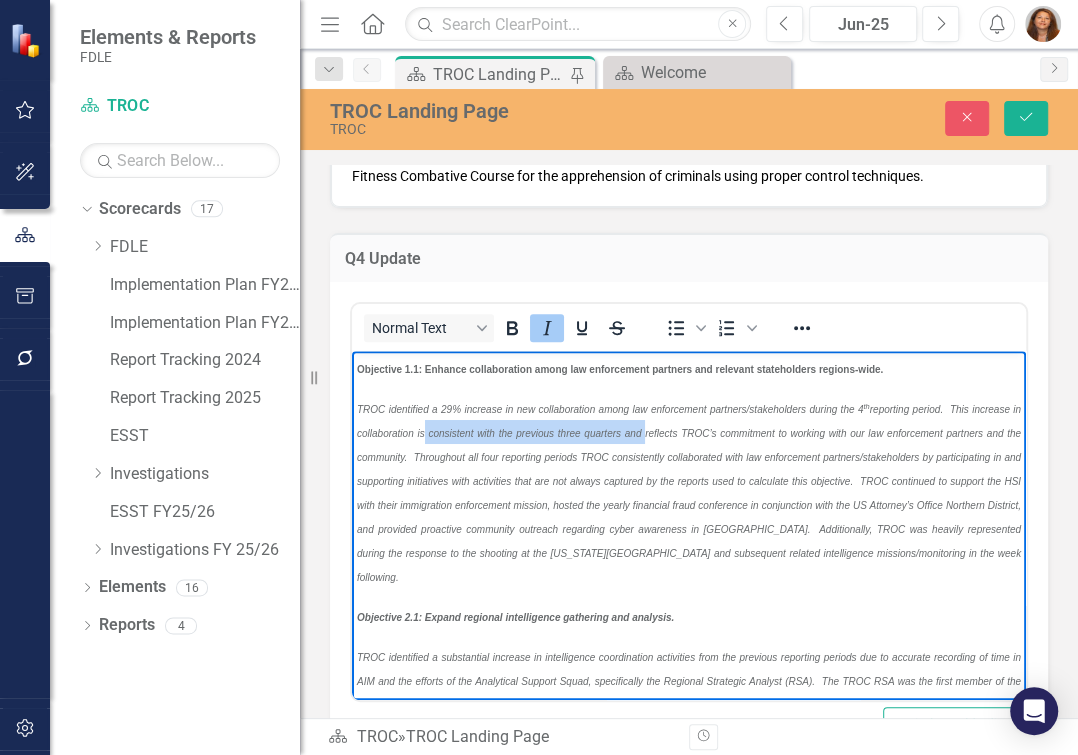 click on "TROC identified a 29% increase in new collaboration among law enforcement partners/stakeholders during the 4 th" at bounding box center [689, 492] 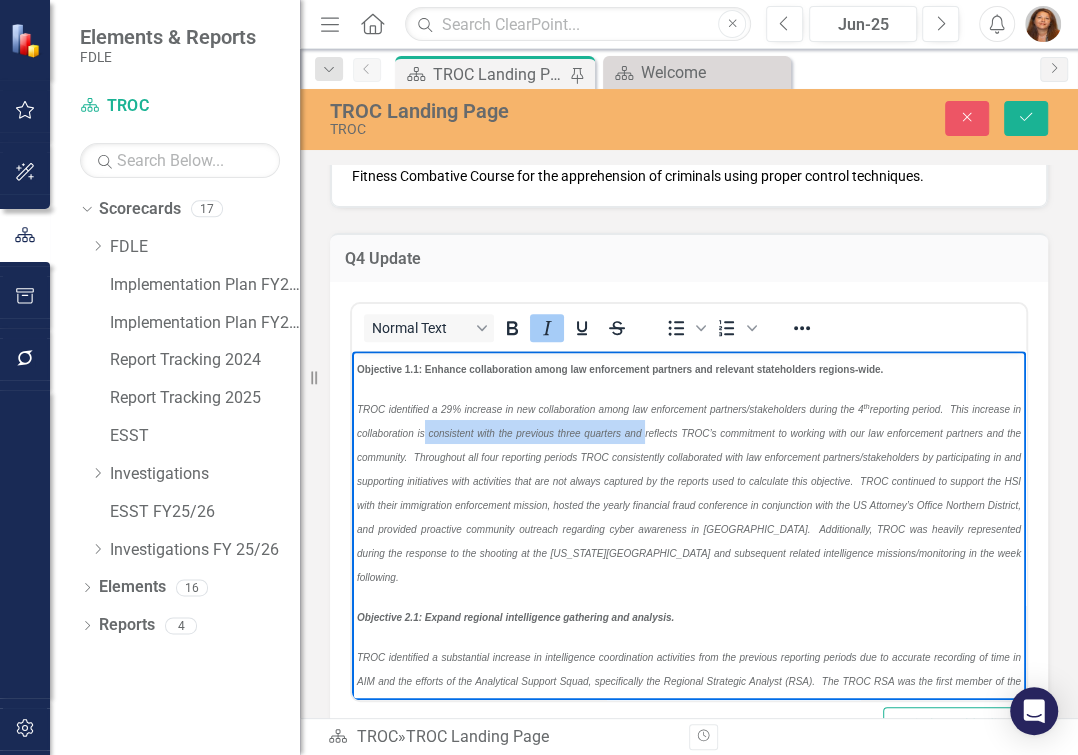 type 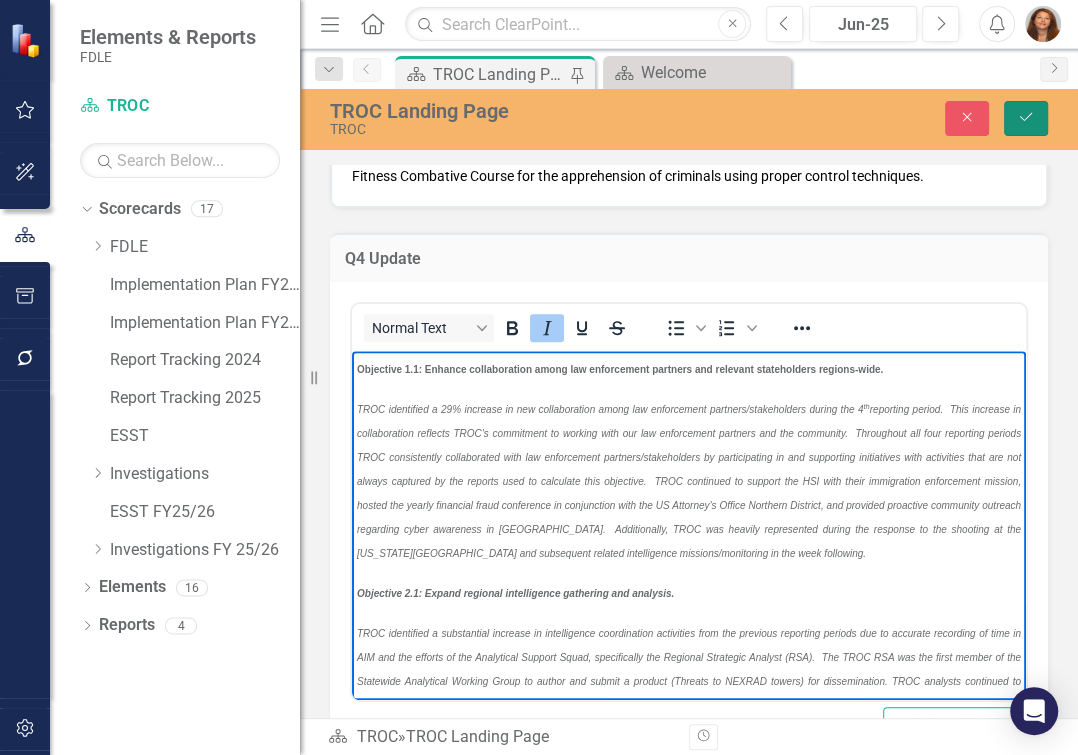 click on "Save" at bounding box center [1026, 118] 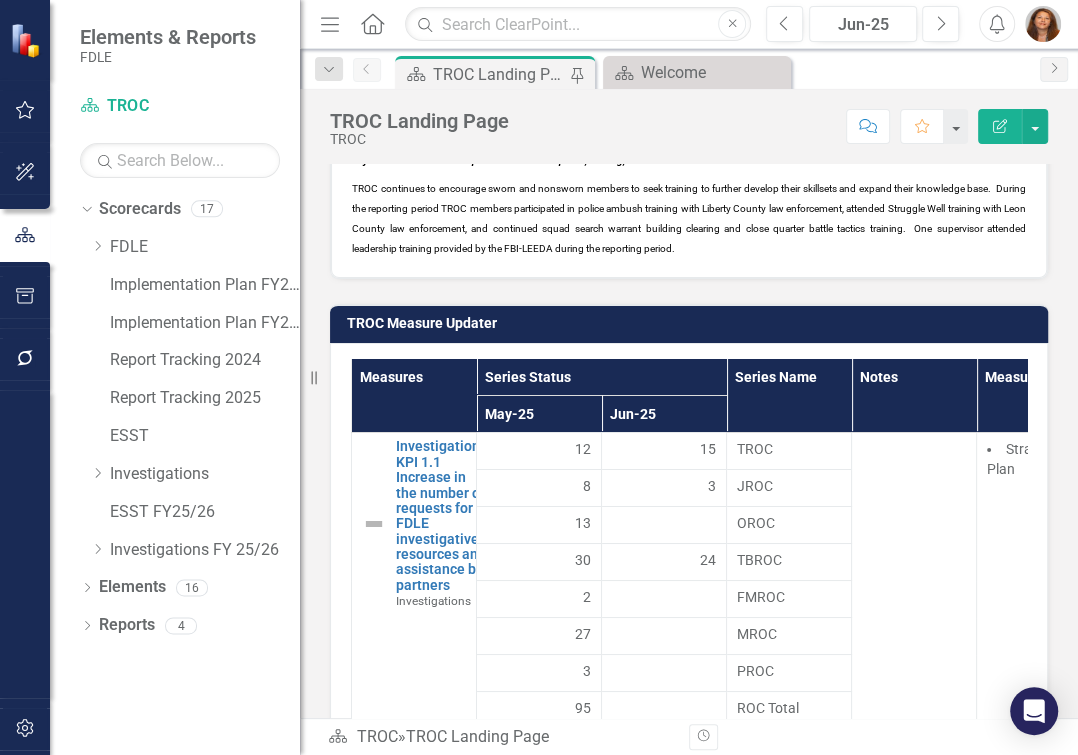 scroll, scrollTop: 10090, scrollLeft: 0, axis: vertical 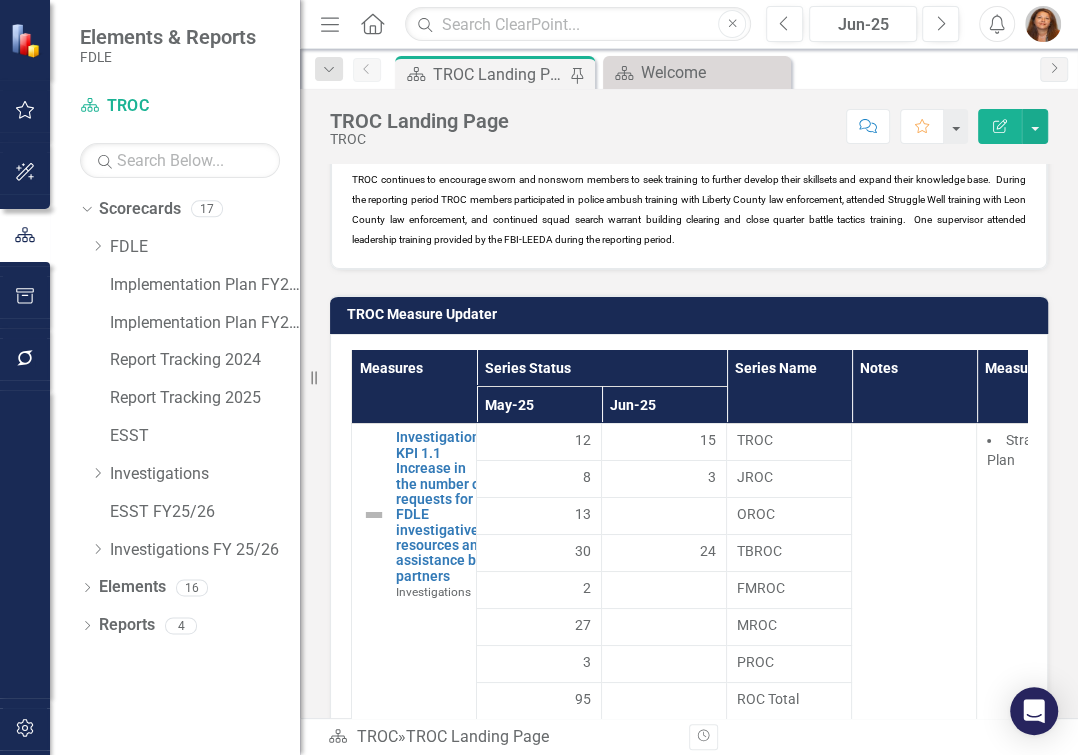 click on "TROC continues to encourage sworn and nonsworn members to seek training to further develop their skillsets and expand their knowledge base.  During the reporting period TROC members participated in police ambush training with Liberty County law enforcement, attended Struggle Well training with Leon County law enforcement, and continued squad search warrant building clearing and close quarter battle tactics training.  One supervisor attended leadership training provided by the FBI-LEEDA during the reporting period." at bounding box center [689, 209] 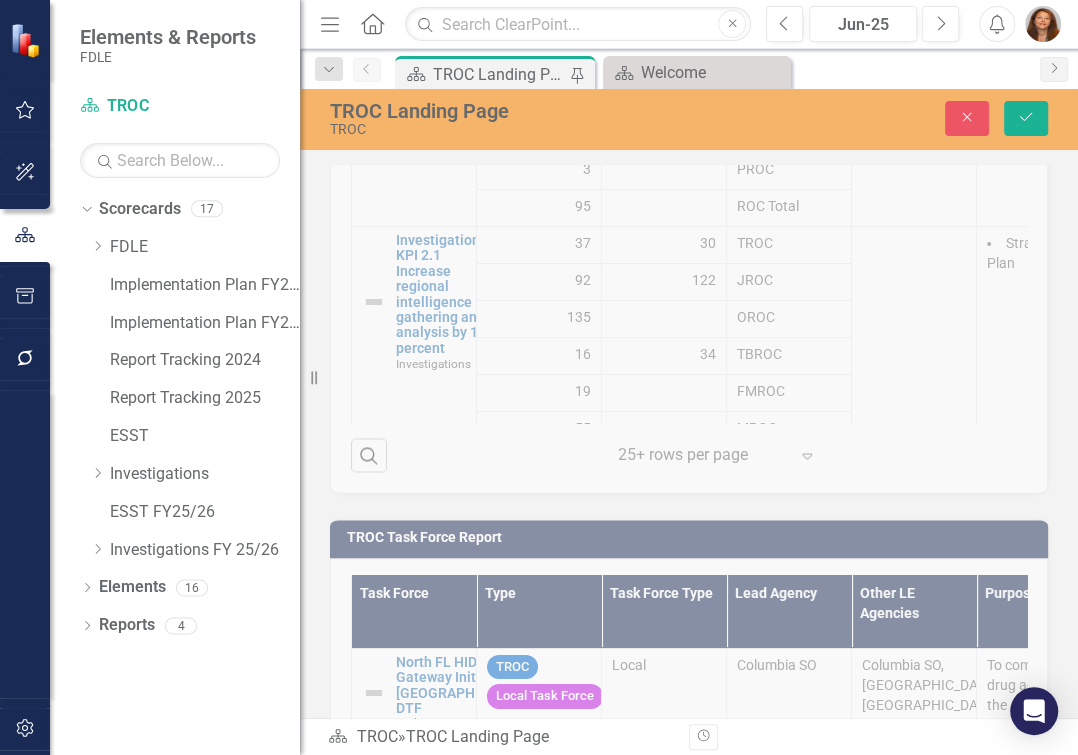 click on "TROC Measure Updater Measures Series Status Series Name Notes Measure Use May-25 Jun-25 Investigations KPI 1.1 Increase in the number of requests for FDLE investigative resources and assistance by partners Investigations Link Open Element 12 15 TROC Strategic Plan 8 3 JROC 13 OROC 30 24 TBROC 2 FMROC 27 MROC 3 PROC 95 ROC Total Investigations KPI 2.1 Increase regional intelligence gathering and analysis by 10 percent Investigations Link Open Element 37 30 TROC Strategic Plan 92 122 JROC 135 OROC 16 34 TBROC 19 FMROC 55 MROC 56 PROC 410 ROC Total Investigations KPI 2.2 Increase in the percentage of cases that address FDLE investigative priorities that are identified annually. Investigations Link Open Element 6 6 TROC Strategic Plan 5 6 JROC 9 0 OROC 10 6 TBROC 1 0 FMROC 9 0 MROC 4 0 PROC 44 18 ROC Total Search ‹ Previous 1 (current) › Next 25+ rows per page Expand" at bounding box center (689, 135) 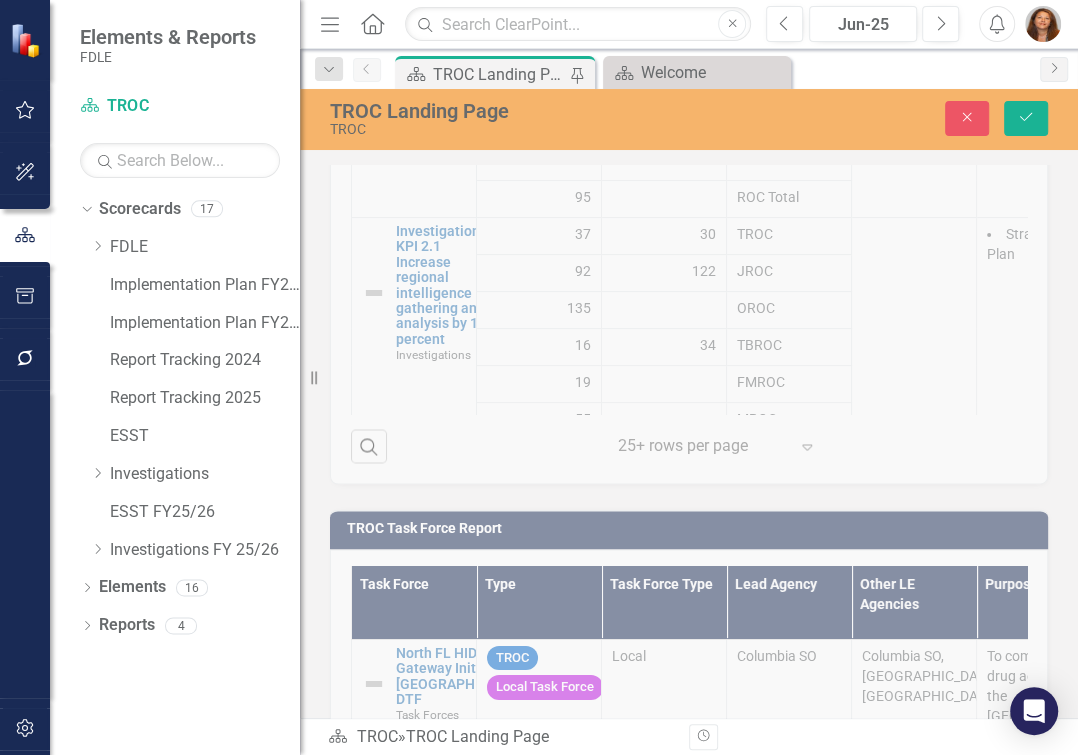 scroll, scrollTop: 0, scrollLeft: 0, axis: both 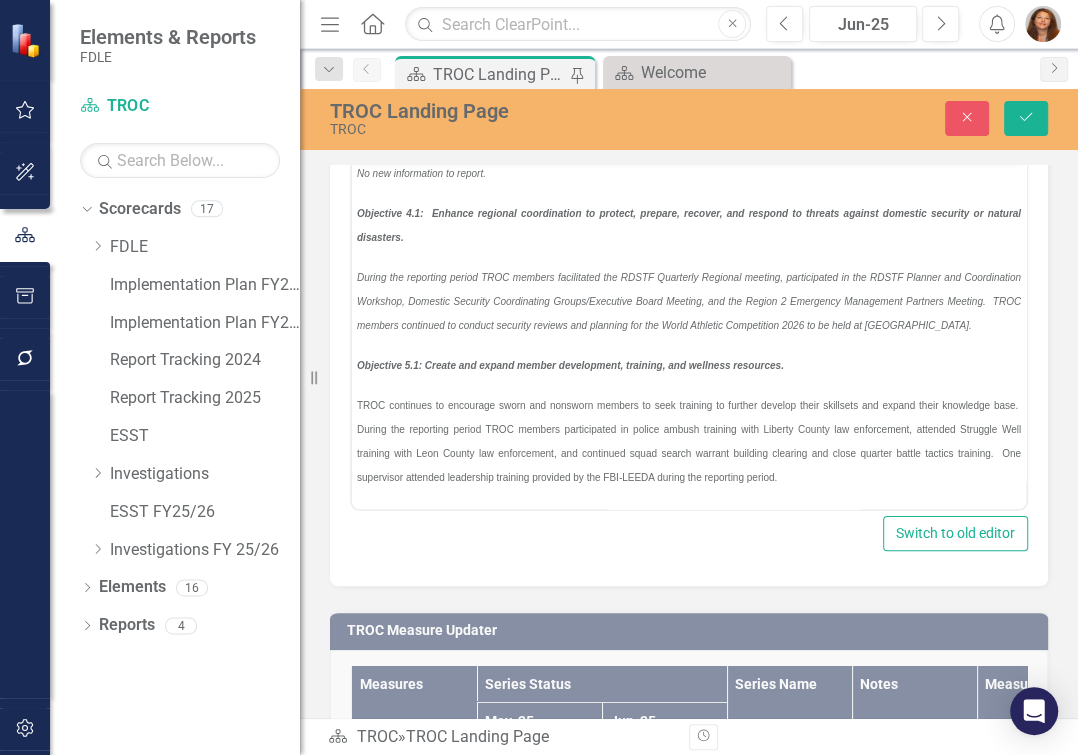click on "TROC continues to encourage sworn and nonsworn members to seek training to further develop their skillsets and expand their knowledge base.  During the reporting period TROC members participated in police ambush training with Liberty County law enforcement, attended Struggle Well training with Leon County law enforcement, and continued squad search warrant building clearing and close quarter battle tactics training.  One supervisor attended leadership training provided by the FBI-LEEDA during the reporting period." at bounding box center (689, 440) 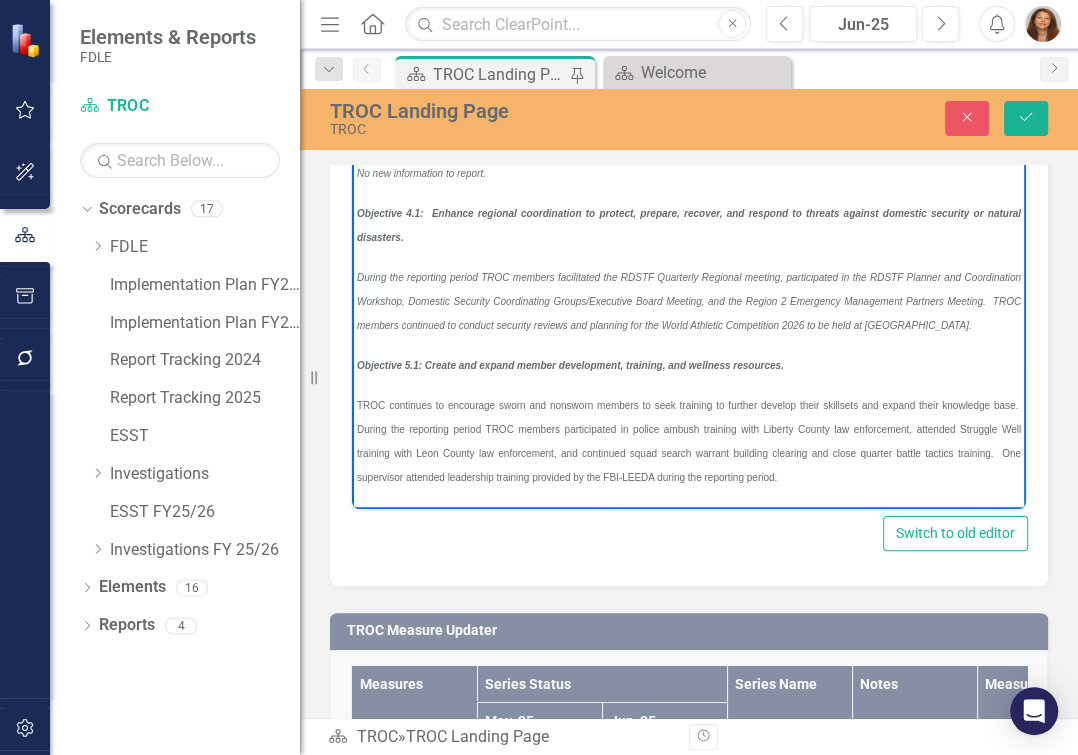click on "During the reporting period TROC members facilitated the RDSTF Quarterly Regional meeting, participated in the RDSTF Planner and Coordination Workshop, Domestic Security Coordinating Groups/Executive Board Meeting, and the Region 2 Emergency Management Partners Meeting.  TROC members continued to conduct security reviews and planning for the World Athletic Competition 2026 to be held at [GEOGRAPHIC_DATA]." at bounding box center [689, 300] 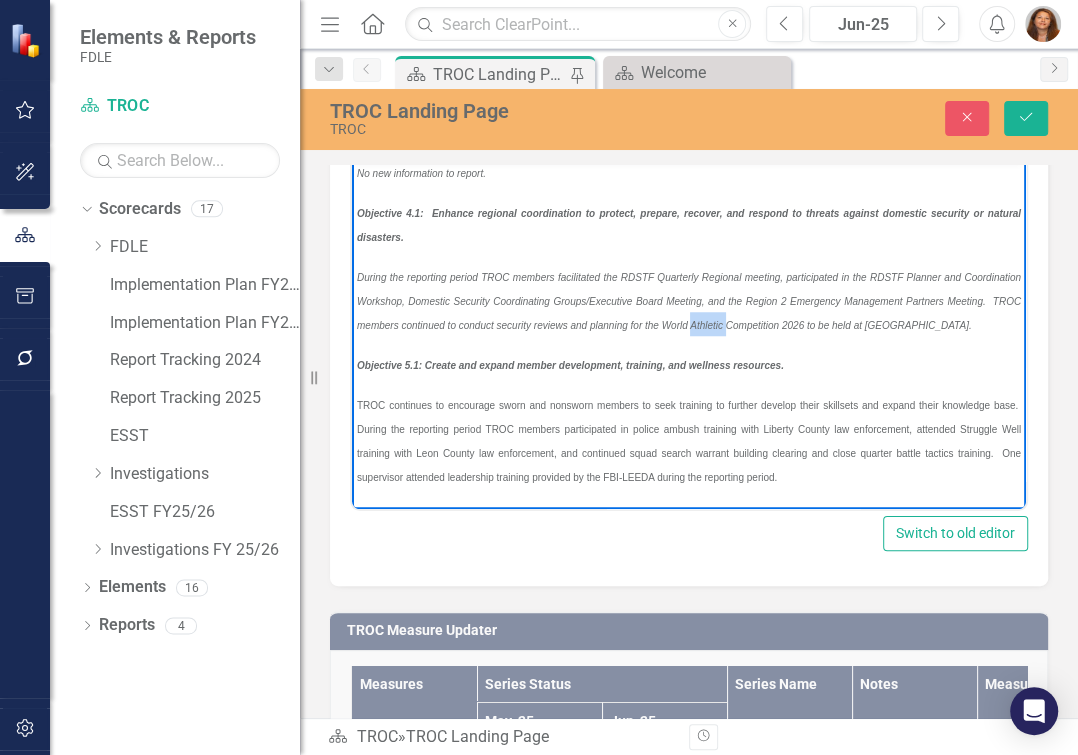 click on "During the reporting period TROC members facilitated the RDSTF Quarterly Regional meeting, participated in the RDSTF Planner and Coordination Workshop, Domestic Security Coordinating Groups/Executive Board Meeting, and the Region 2 Emergency Management Partners Meeting.  TROC members continued to conduct security reviews and planning for the World Athletic Competition 2026 to be held at [GEOGRAPHIC_DATA]." at bounding box center (689, 300) 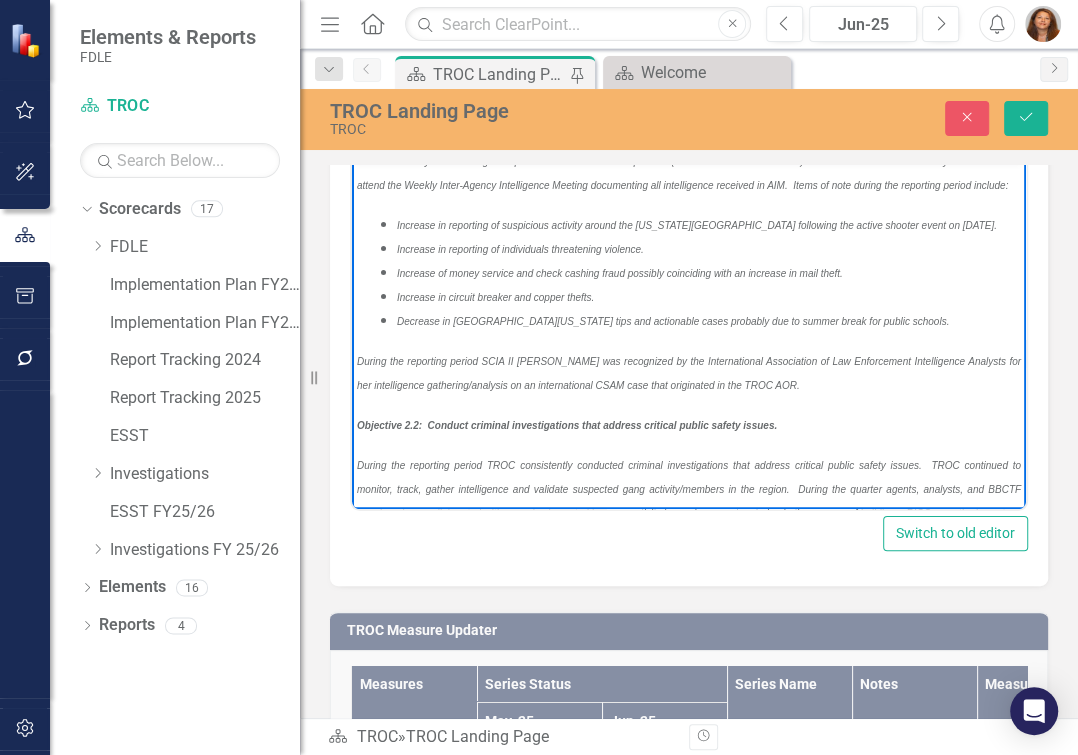 scroll, scrollTop: 0, scrollLeft: 0, axis: both 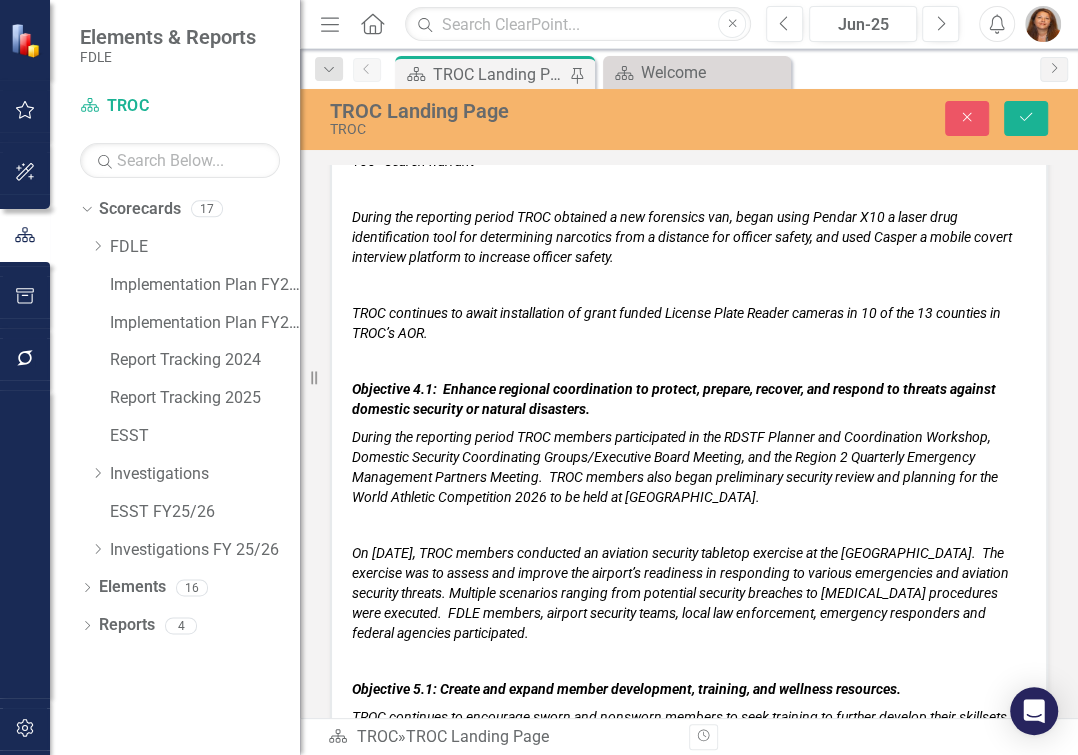 drag, startPoint x: 986, startPoint y: 1038, endPoint x: 680, endPoint y: 1218, distance: 355.0155 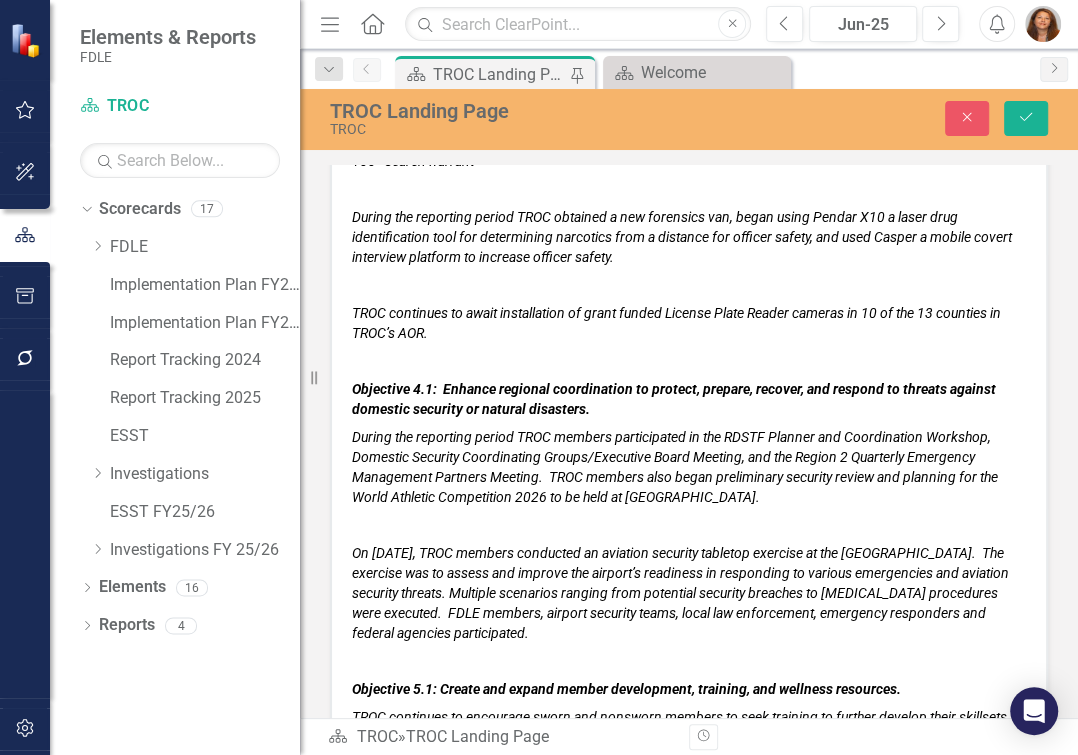 click on "Objective 1.1: Enhance collaboration among law enforcement partners and relevant stateholders regions-wide. TROC identified a 29% increase in new collaboration among law enforcement partners/stakeholders during the 4 th Objective 2.1: Expand regional intelligence gathering and analysis. TROC identified a substantial increase in intelligence coordination activities from the previous reporting periods due to accurate recording of time in AIM and the efforts of the Analytical Support Squad, specifically the Regional Strategic Analyst (RSA).  The TROC RSA was the first member of the Statewide Analytical Working Group to author and submit a product (Threats to NEXRAD towers) for dissemination. TROC analysts continued to attend the Weekly Inter-Agency Intelligence Meeting documenting all intelligence received in AIM.  Items of note during the reporting period include: Increase in reporting of suspicious activity around the [US_STATE][GEOGRAPHIC_DATA] following the active shooter event on [DATE]." at bounding box center (689, 1600) 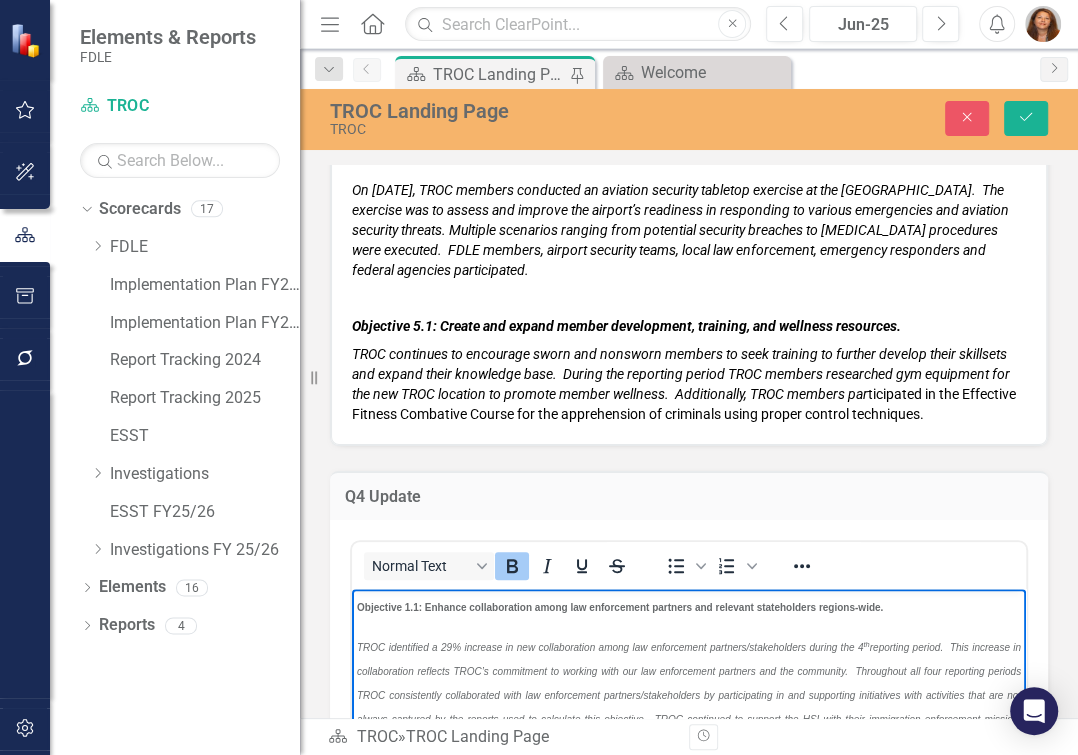 scroll, scrollTop: 9034, scrollLeft: 0, axis: vertical 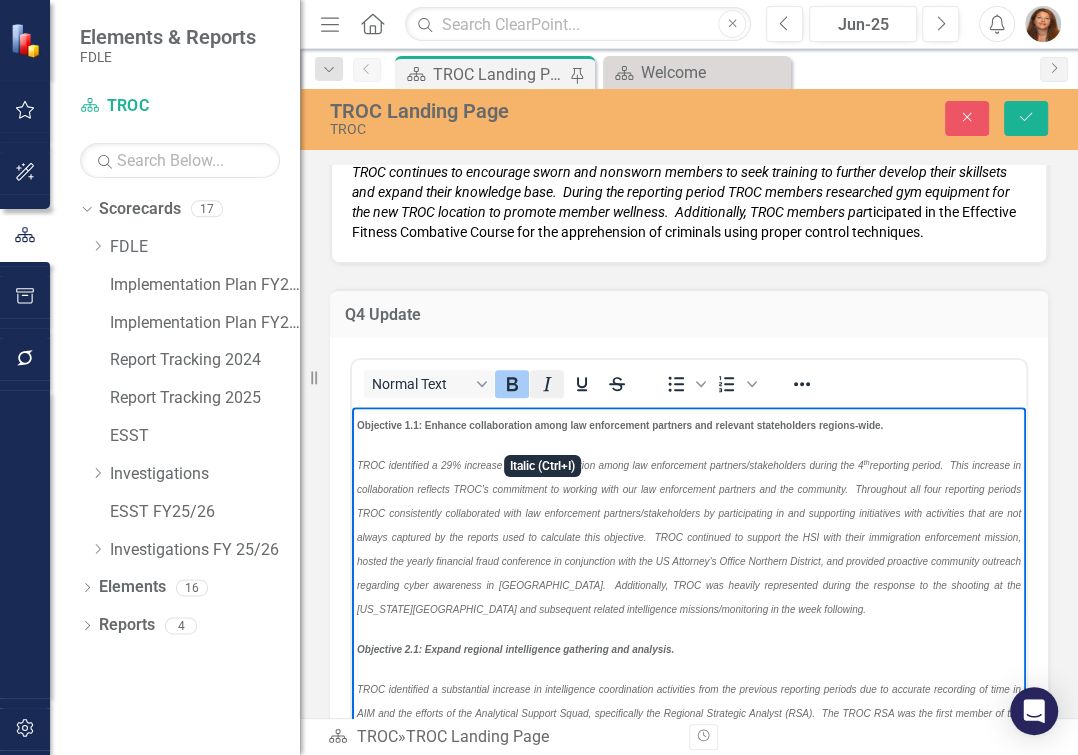 click 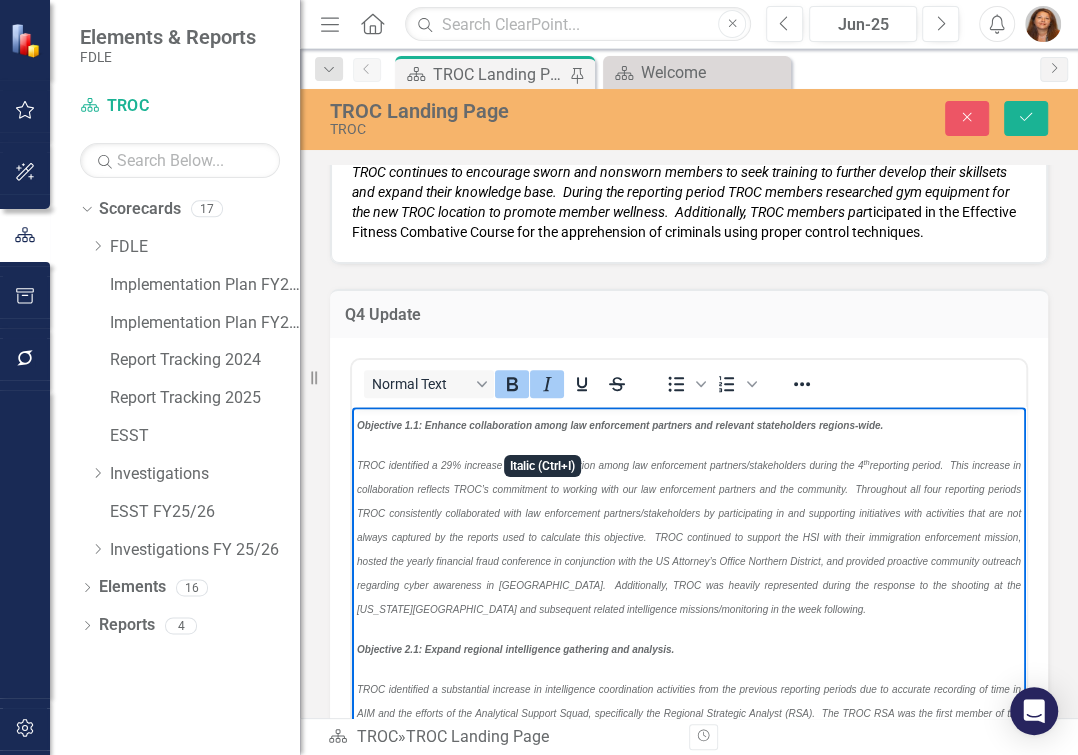 click 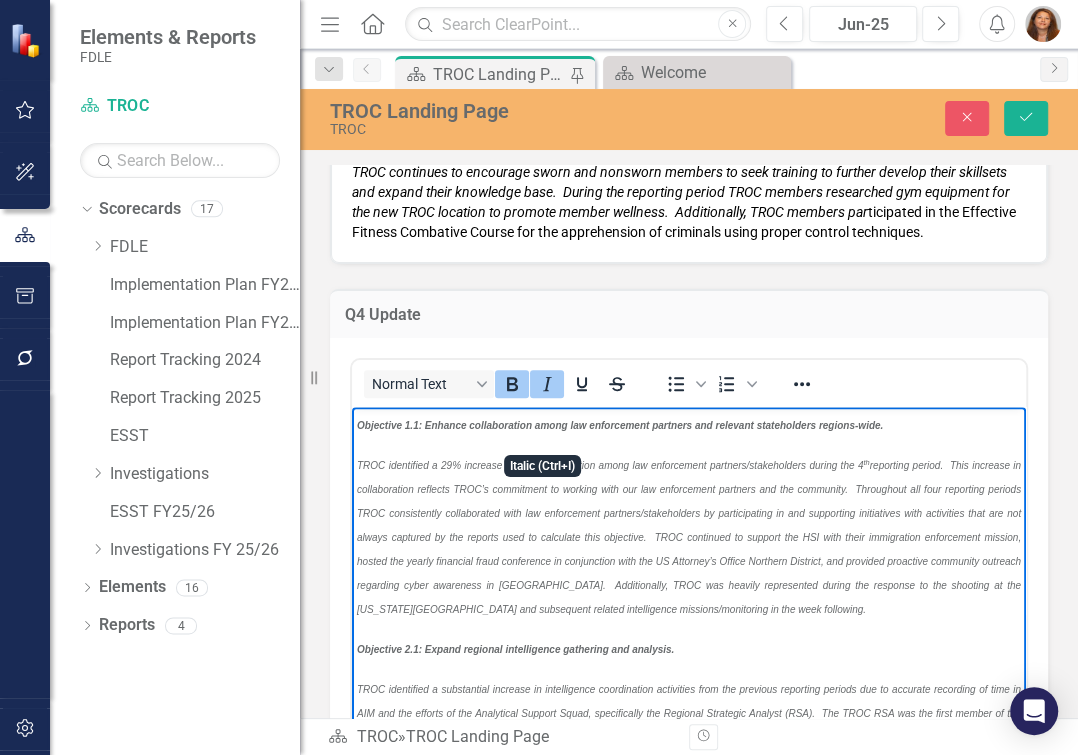 click 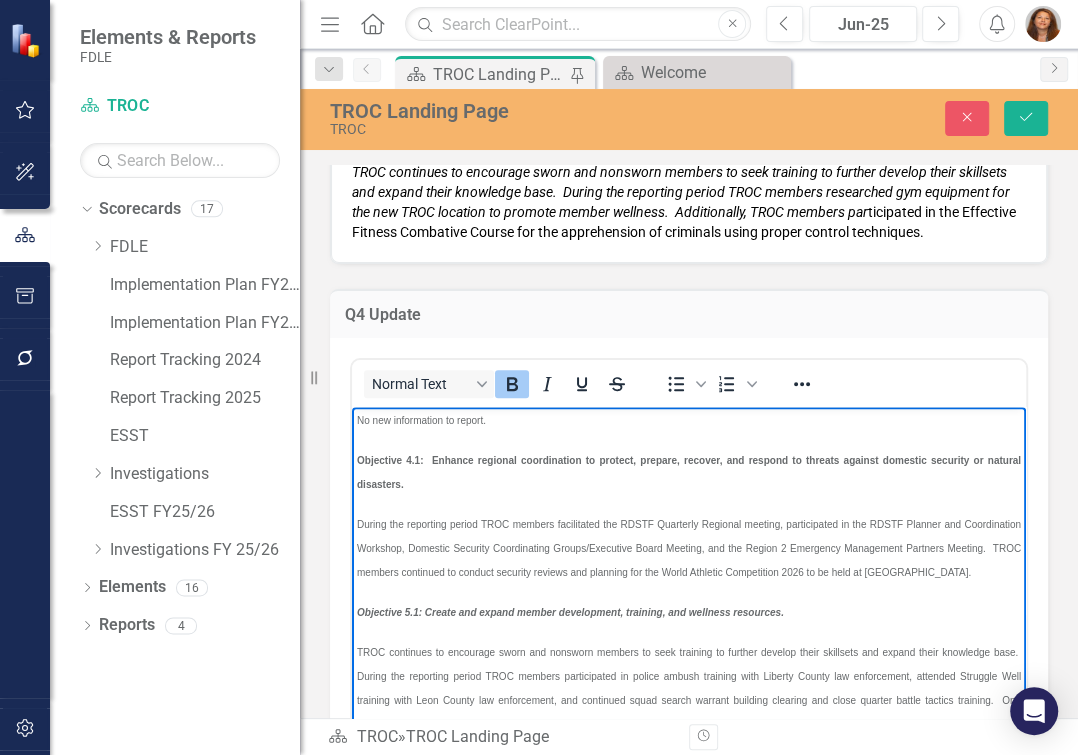 scroll, scrollTop: 1660, scrollLeft: 0, axis: vertical 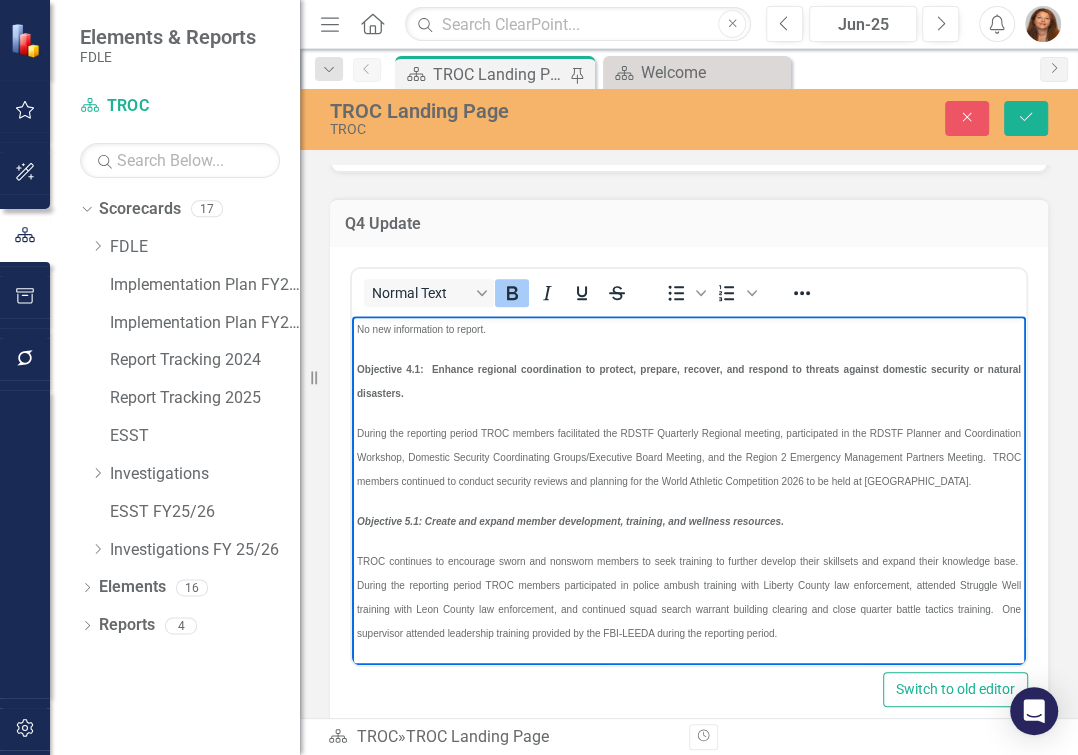 click on "Objective 4.1:  Enhance regional coordination to protect, prepare, recover, and respond to threats against domestic security or natural disasters." at bounding box center (689, 379) 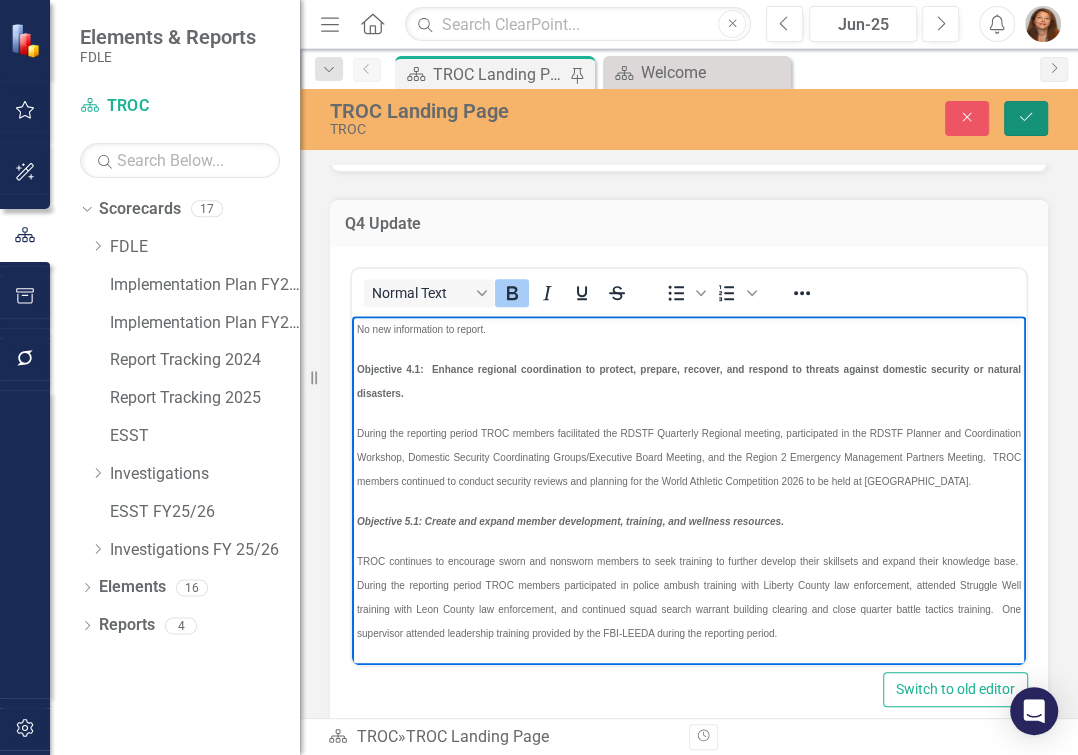 drag, startPoint x: 1031, startPoint y: 111, endPoint x: 1020, endPoint y: 140, distance: 31.016125 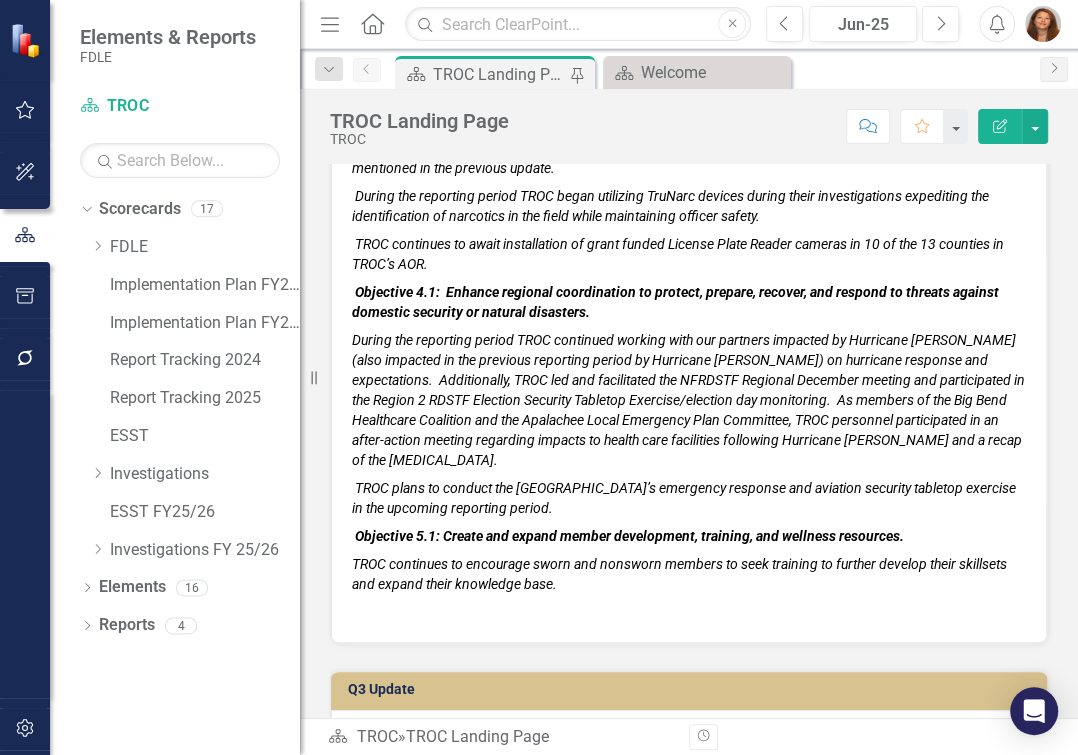 scroll, scrollTop: 6000, scrollLeft: 0, axis: vertical 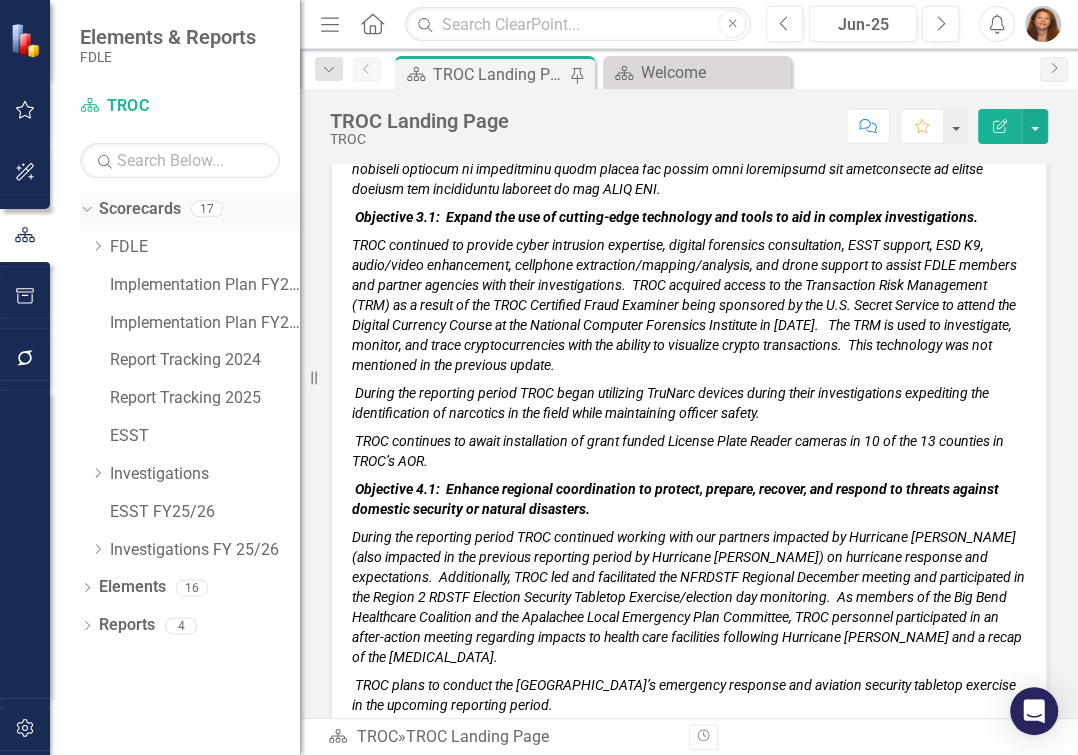 click on "Dropdown" 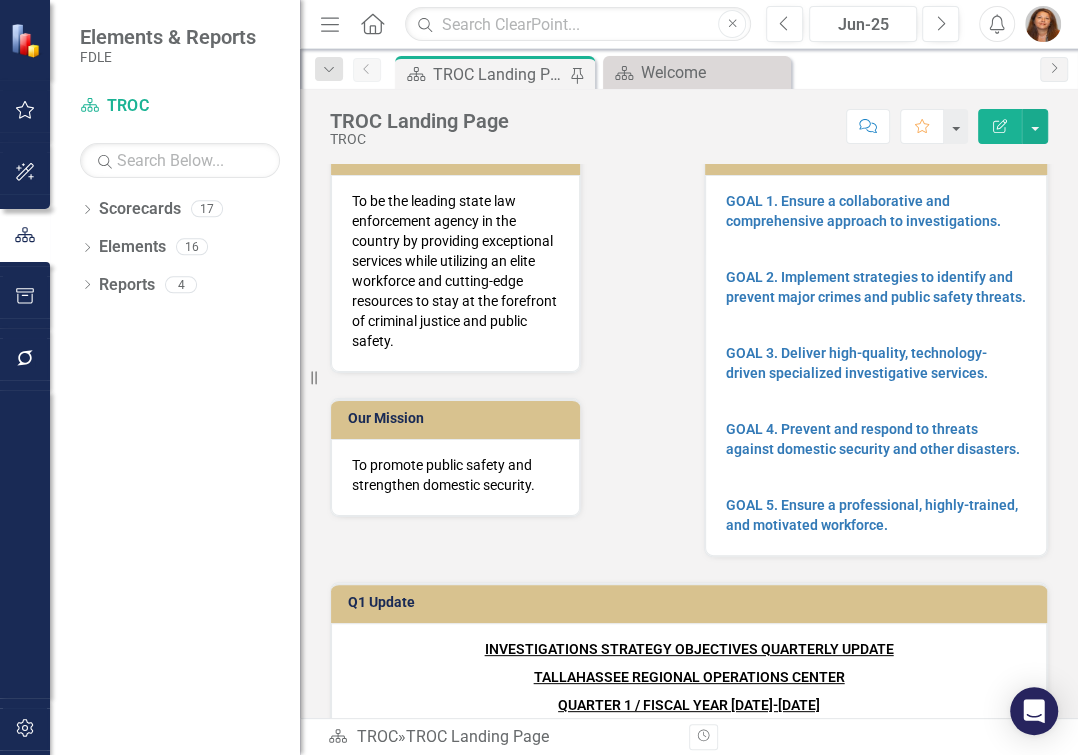 scroll, scrollTop: 0, scrollLeft: 0, axis: both 